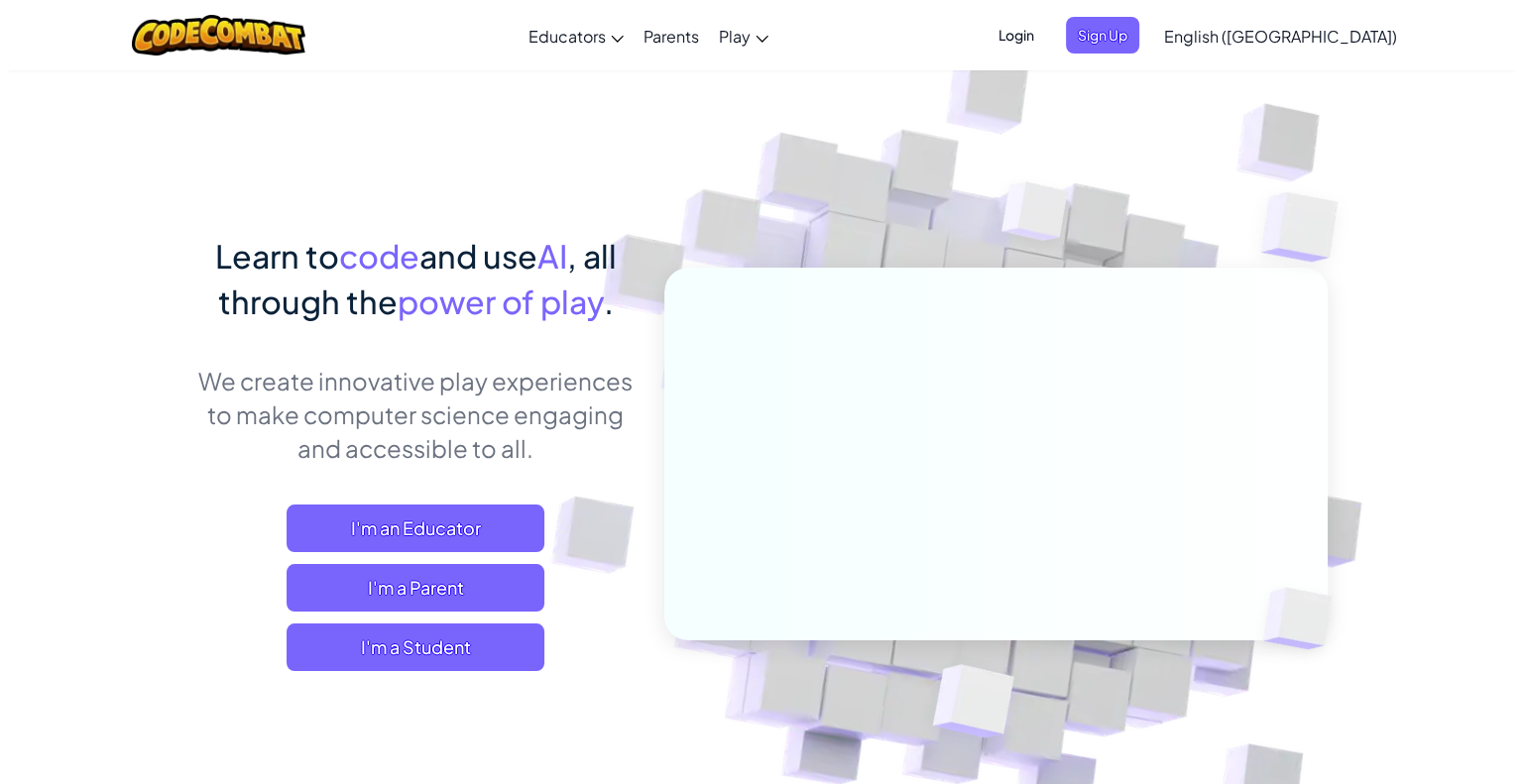 scroll, scrollTop: 99, scrollLeft: 0, axis: vertical 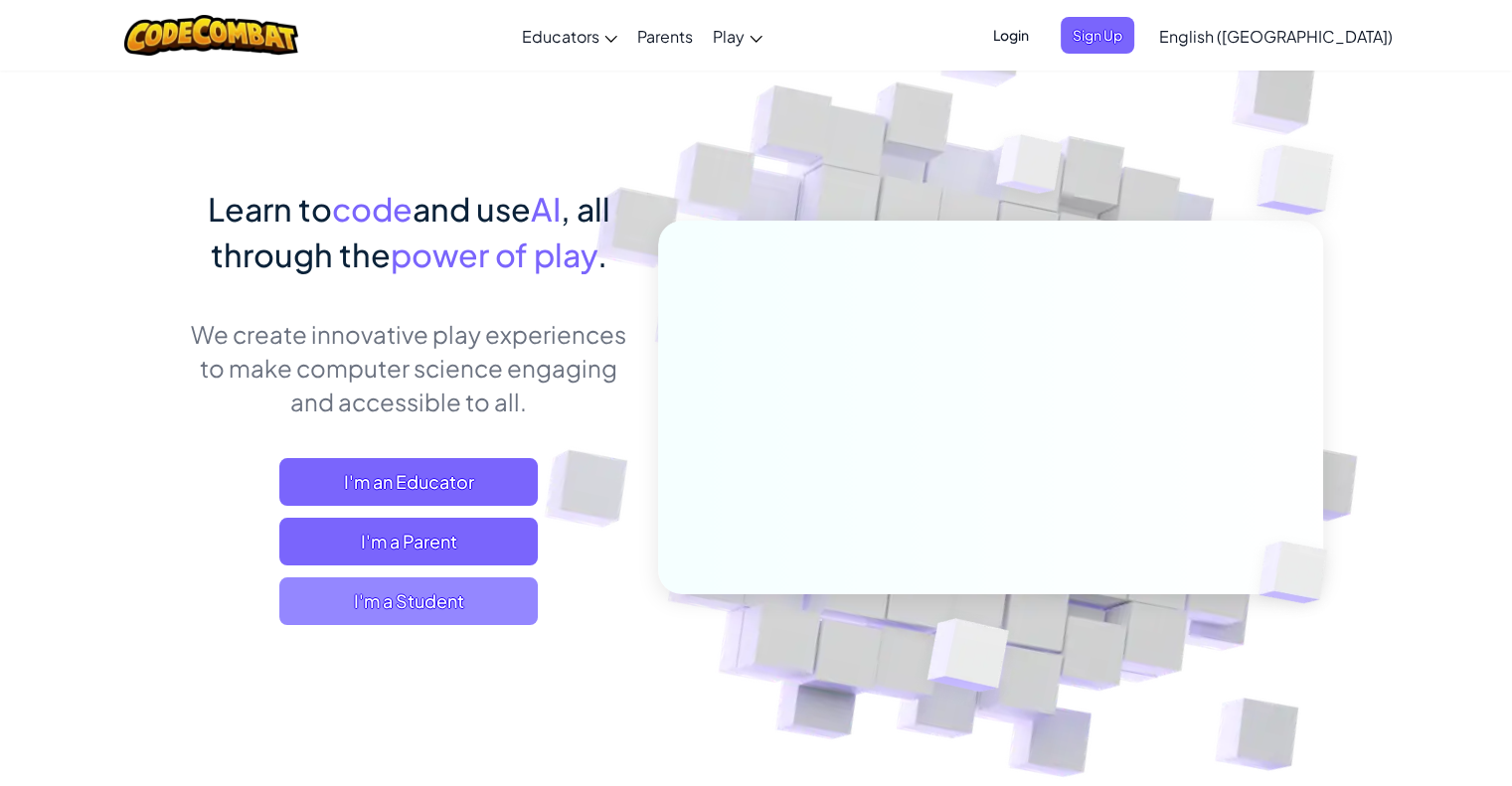 click on "I'm a Student" at bounding box center (409, 601) 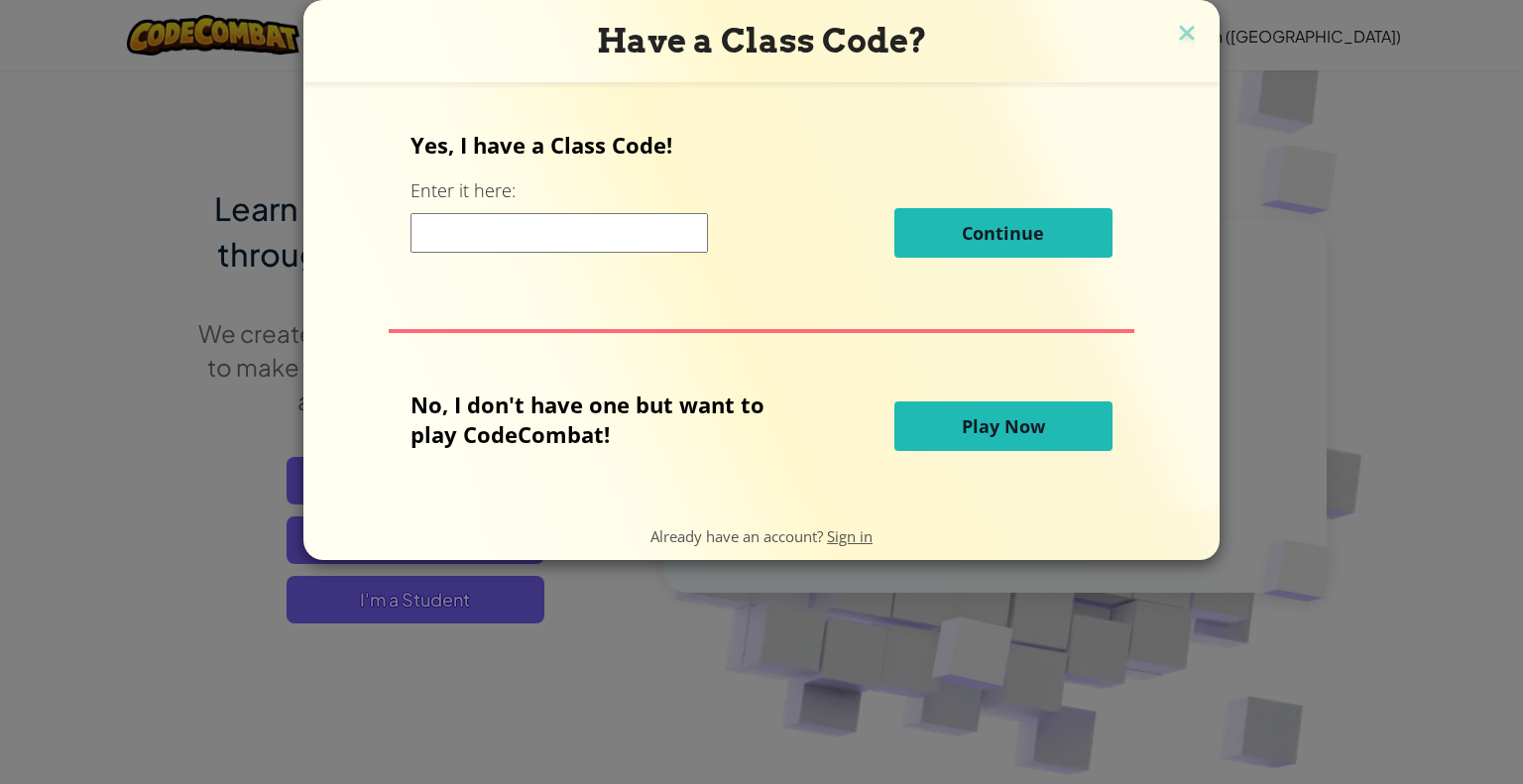 click on "Play Now" at bounding box center [1003, 426] 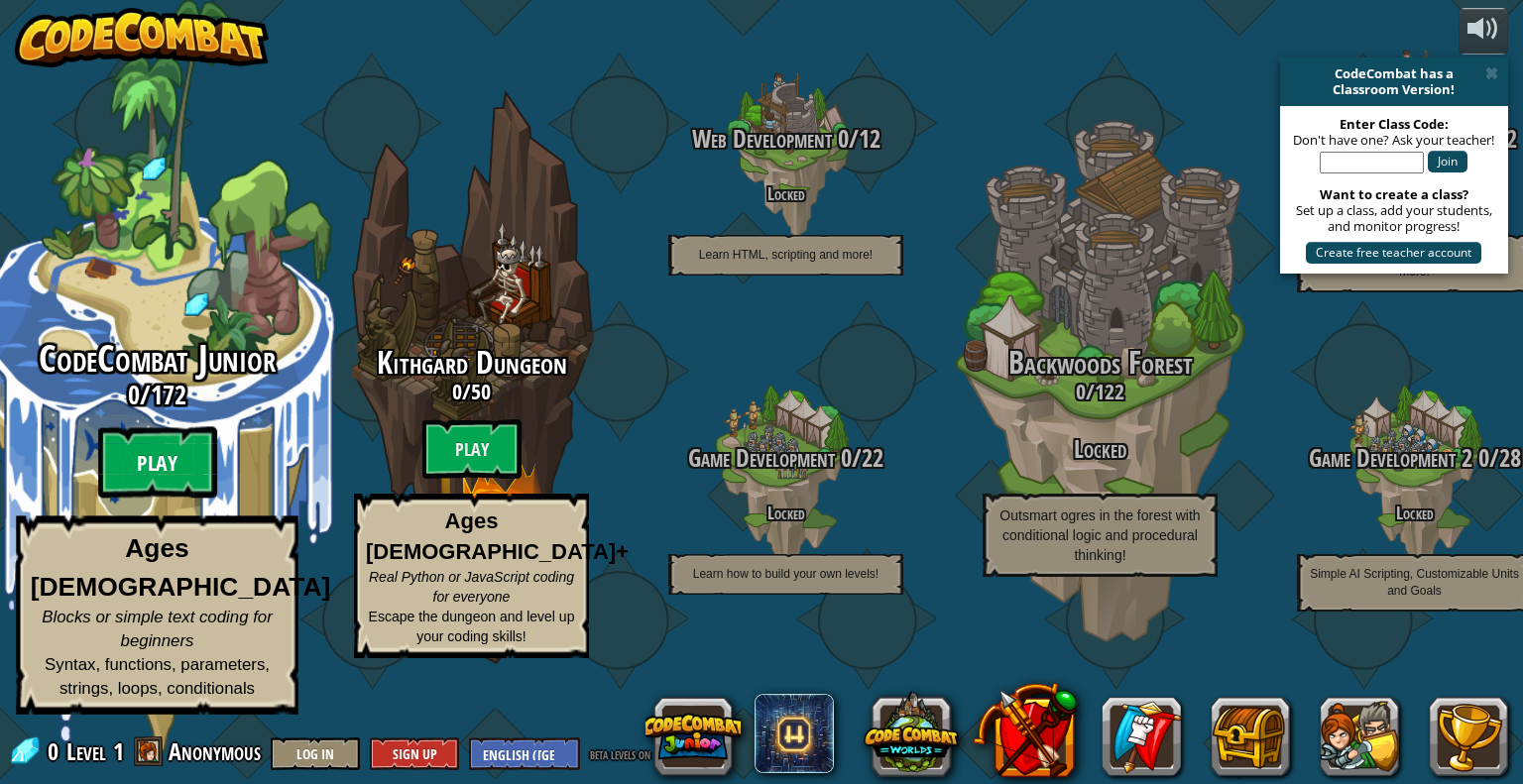 click on "Play" at bounding box center (158, 463) 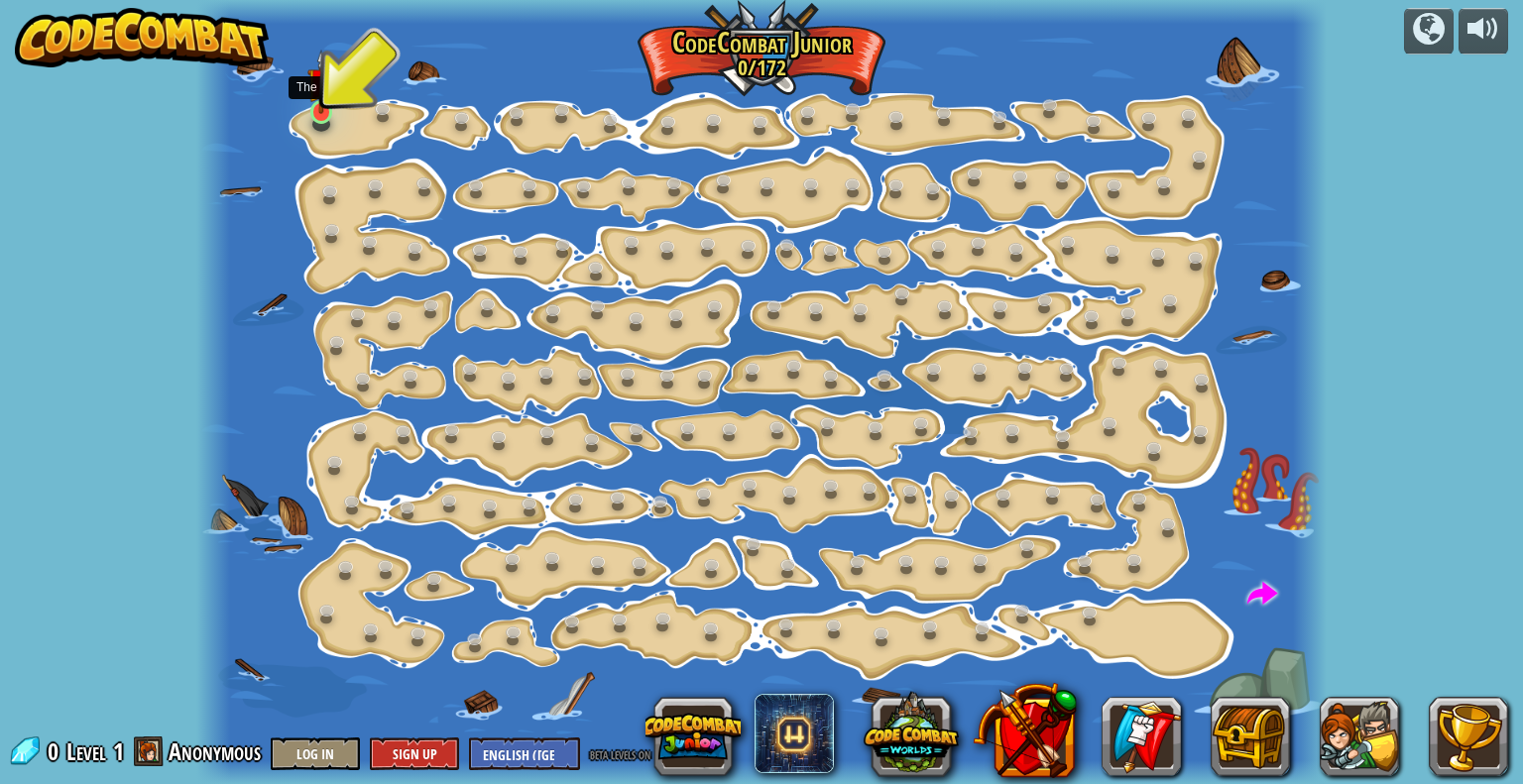 click at bounding box center (321, 82) 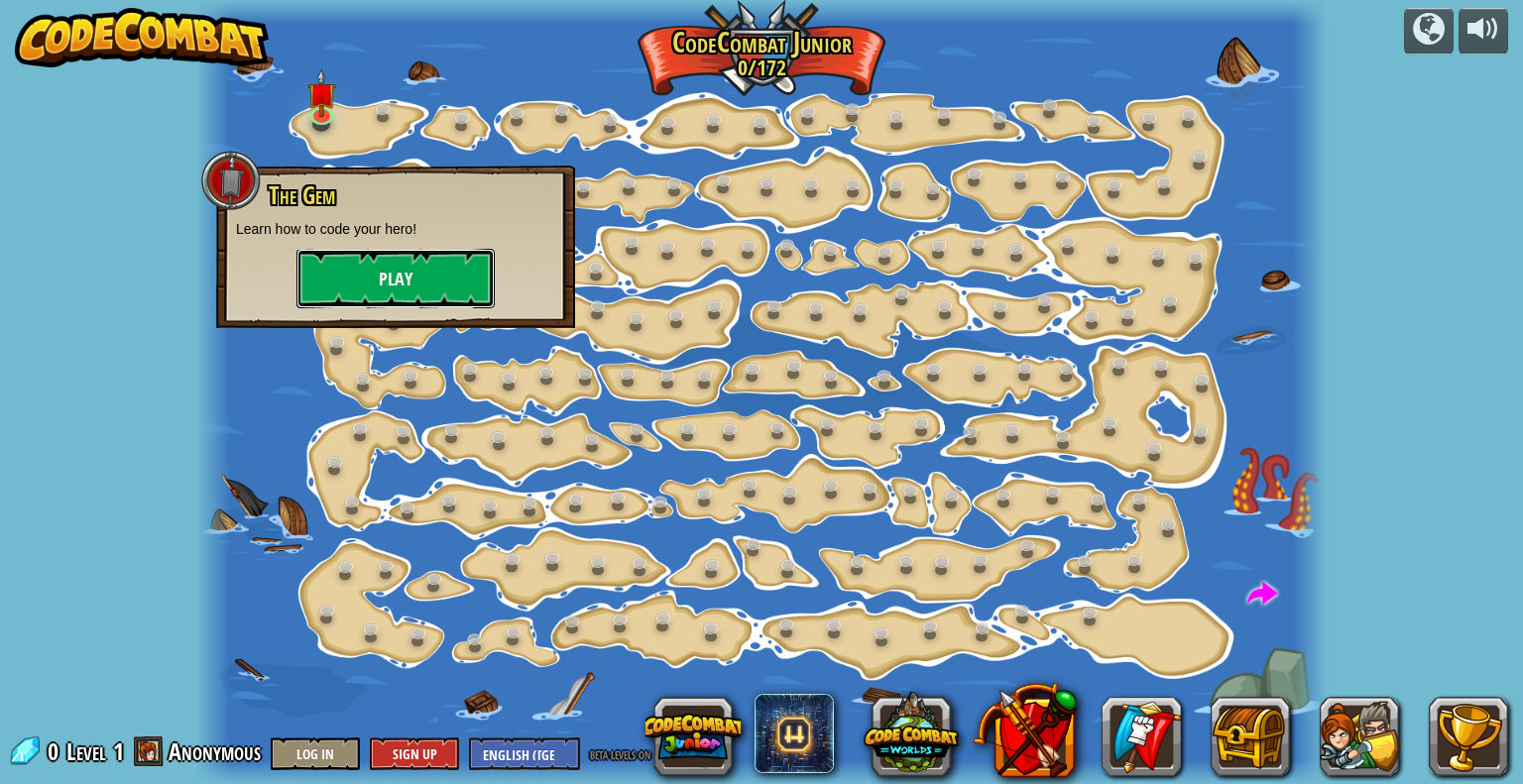 click on "Play" at bounding box center [396, 279] 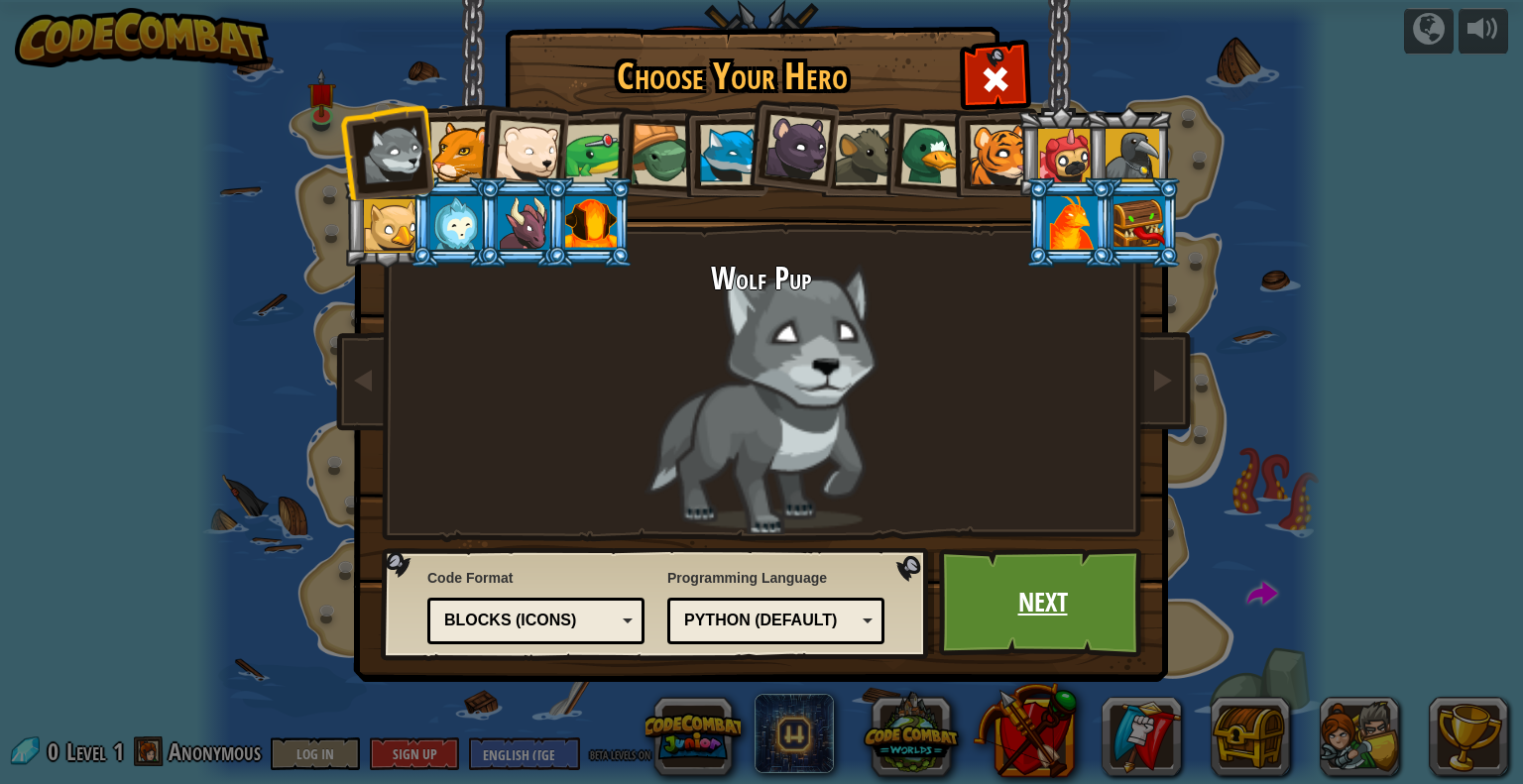 click on "Next" at bounding box center (1042, 603) 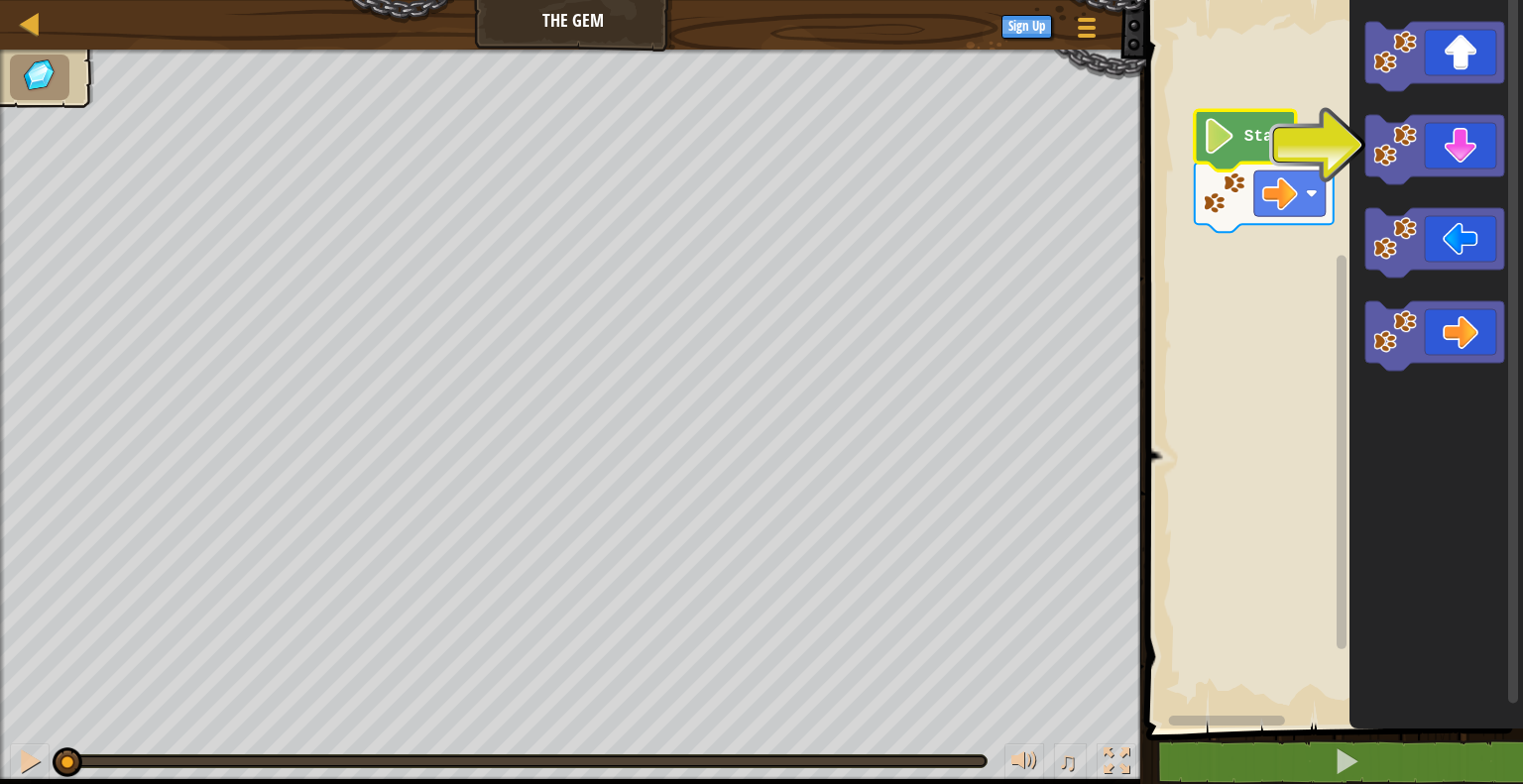 click 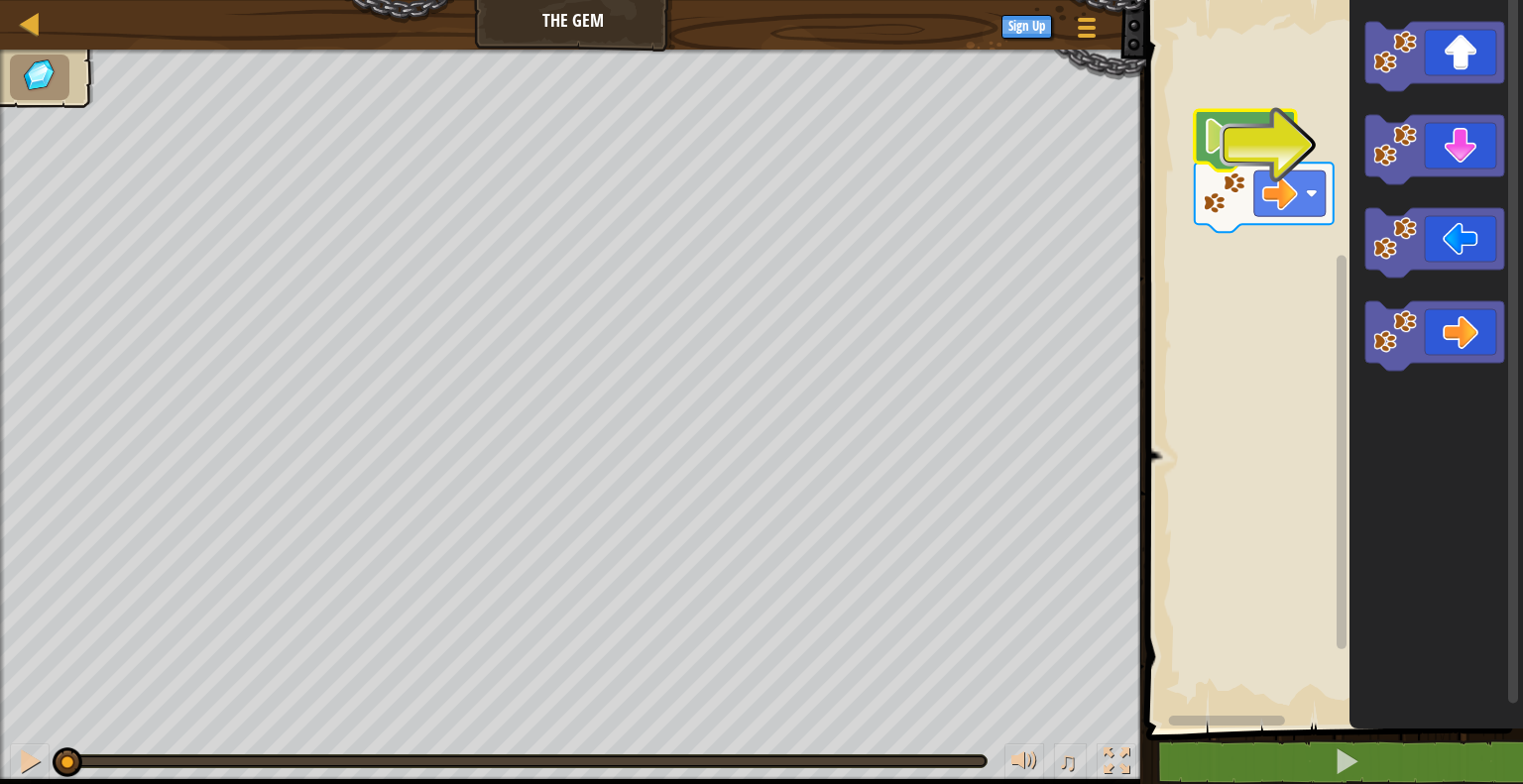 click 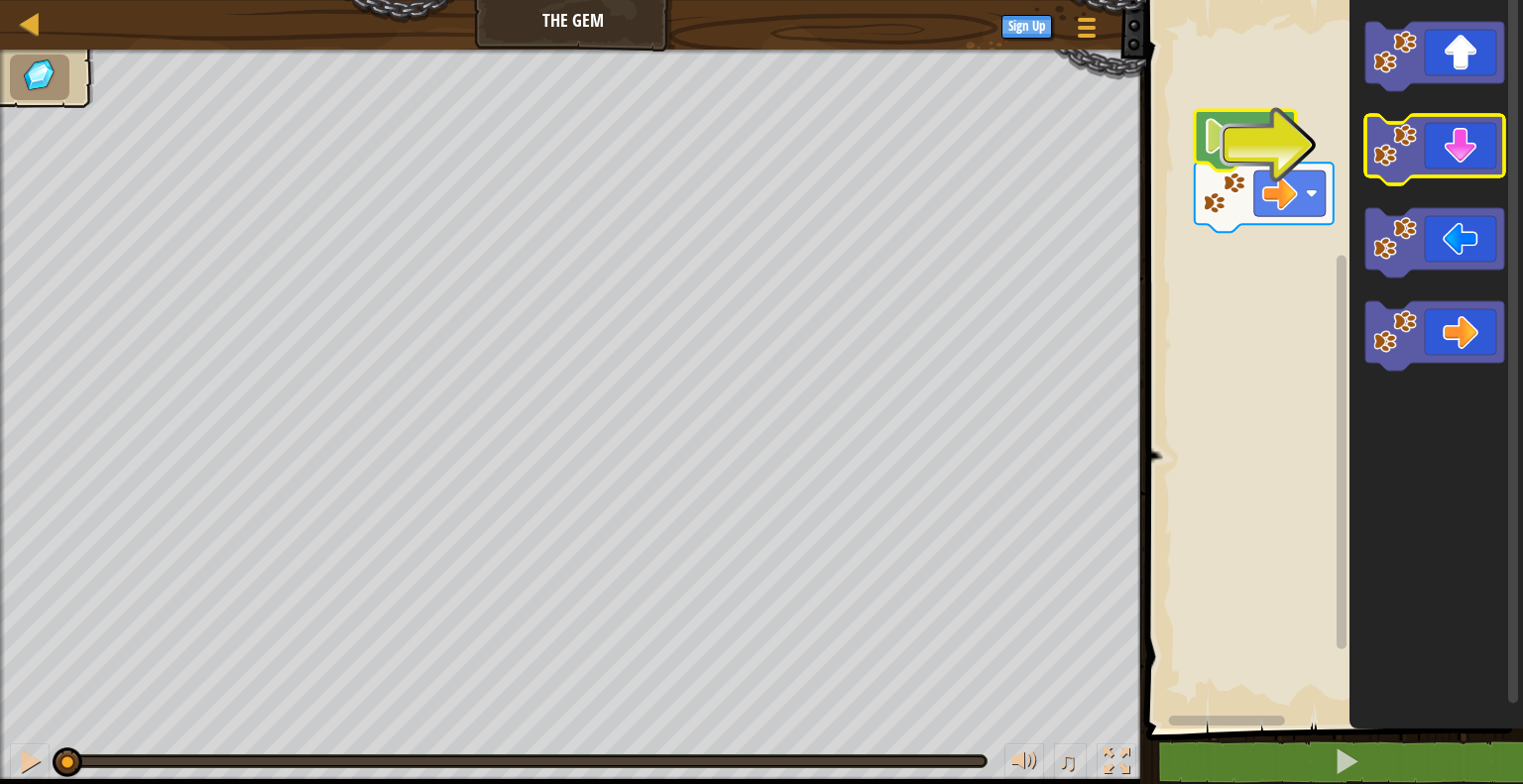 click 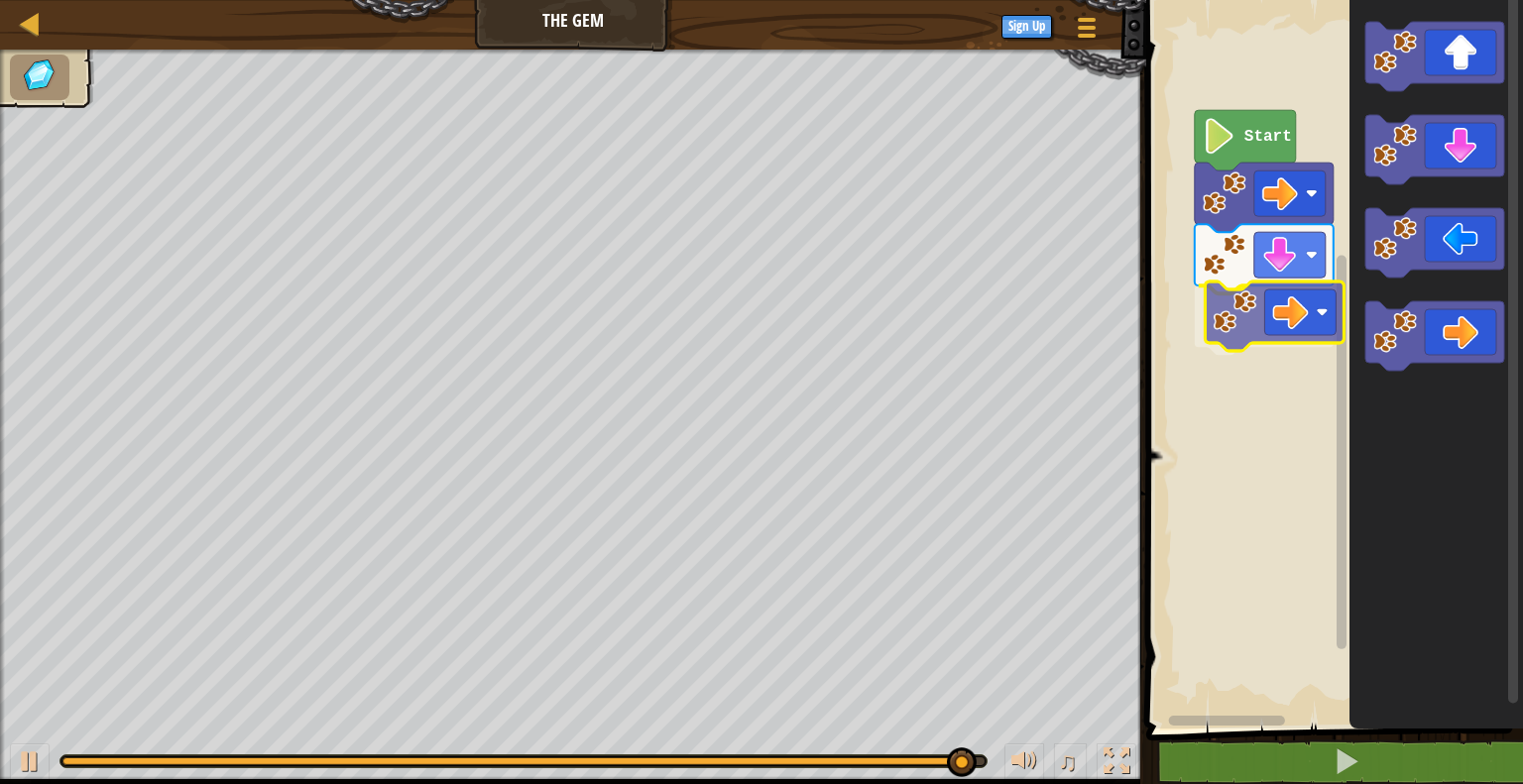 click on "Start" at bounding box center (1332, 359) 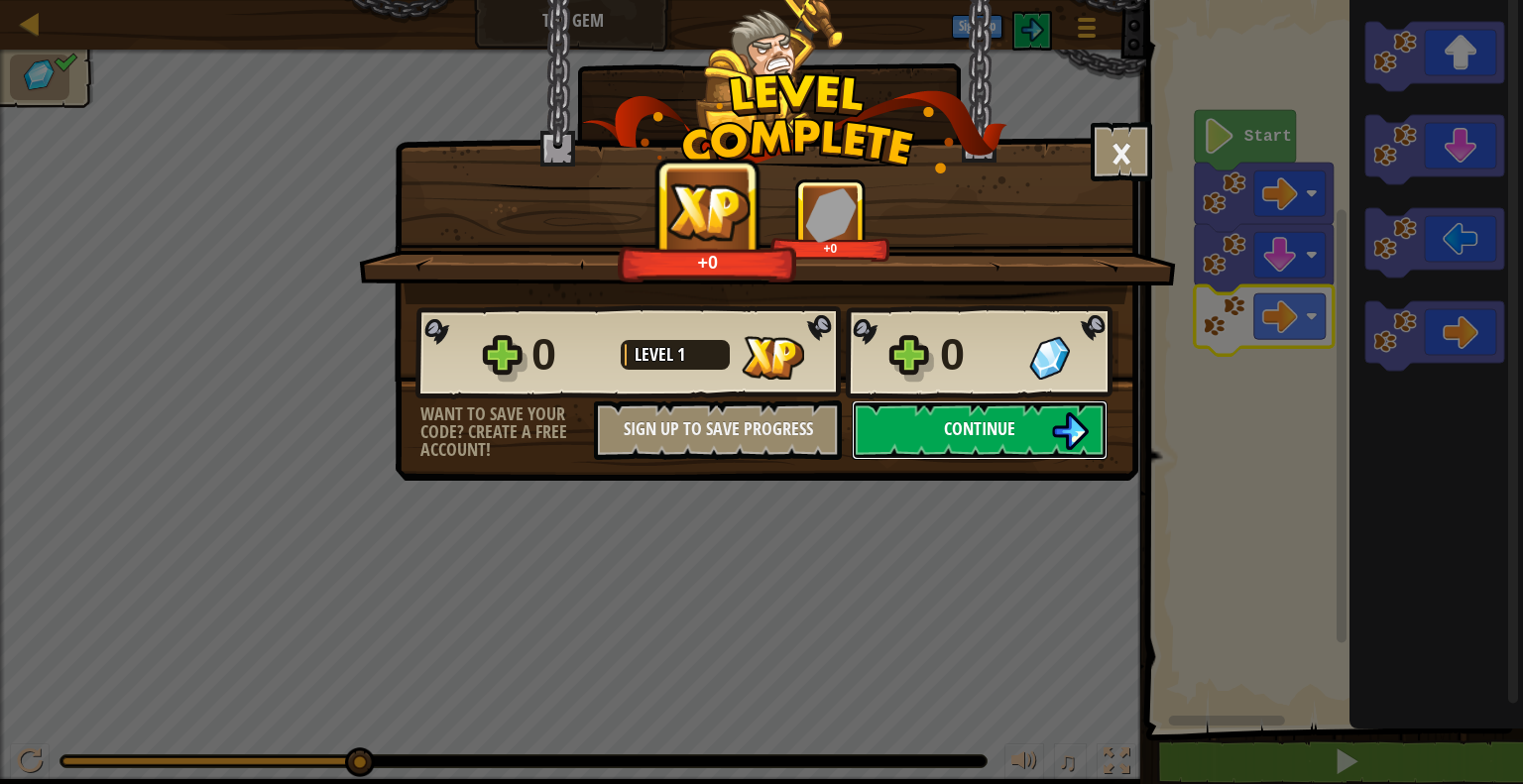 click on "Continue" at bounding box center (980, 430) 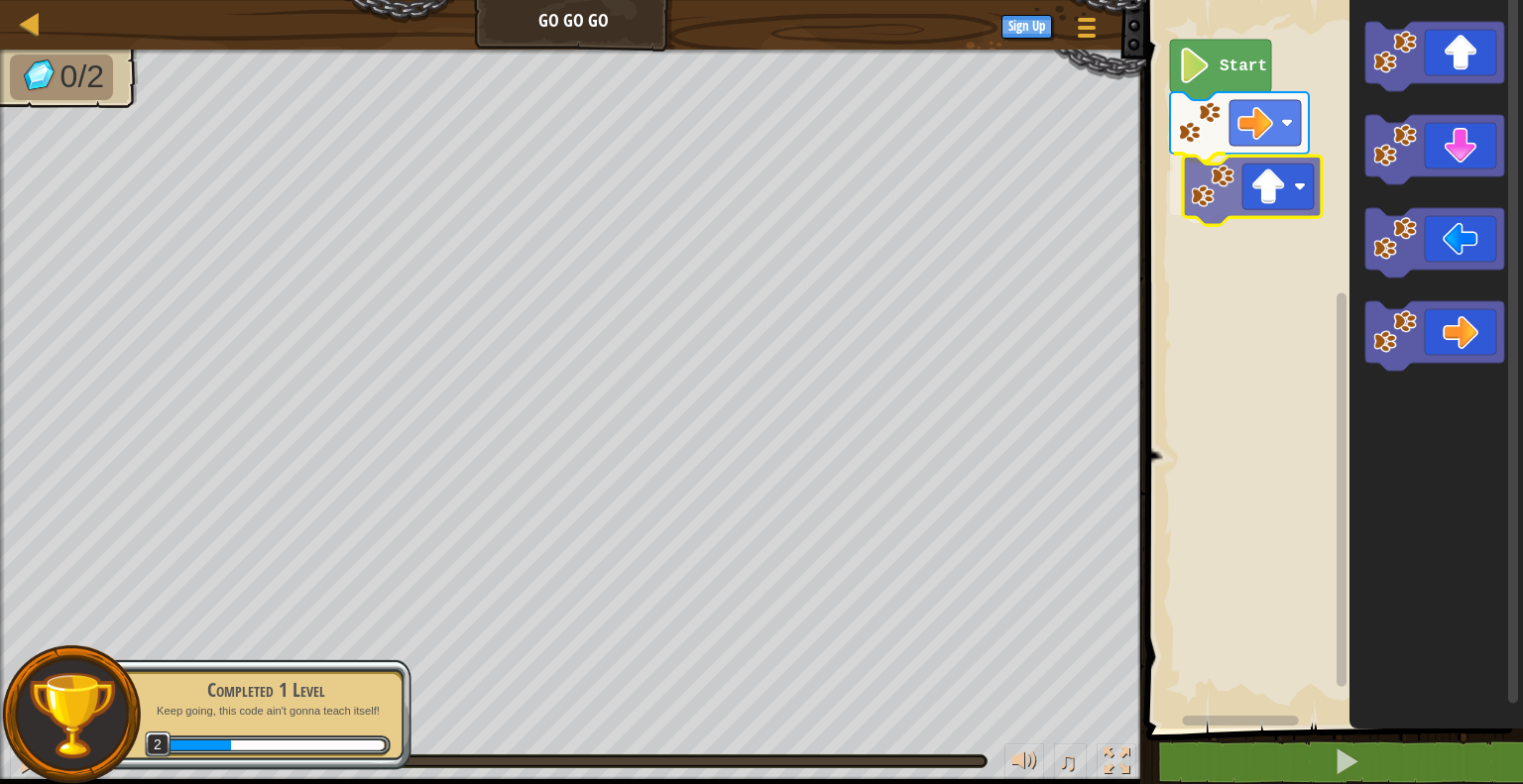 click on "Start" at bounding box center (1332, 359) 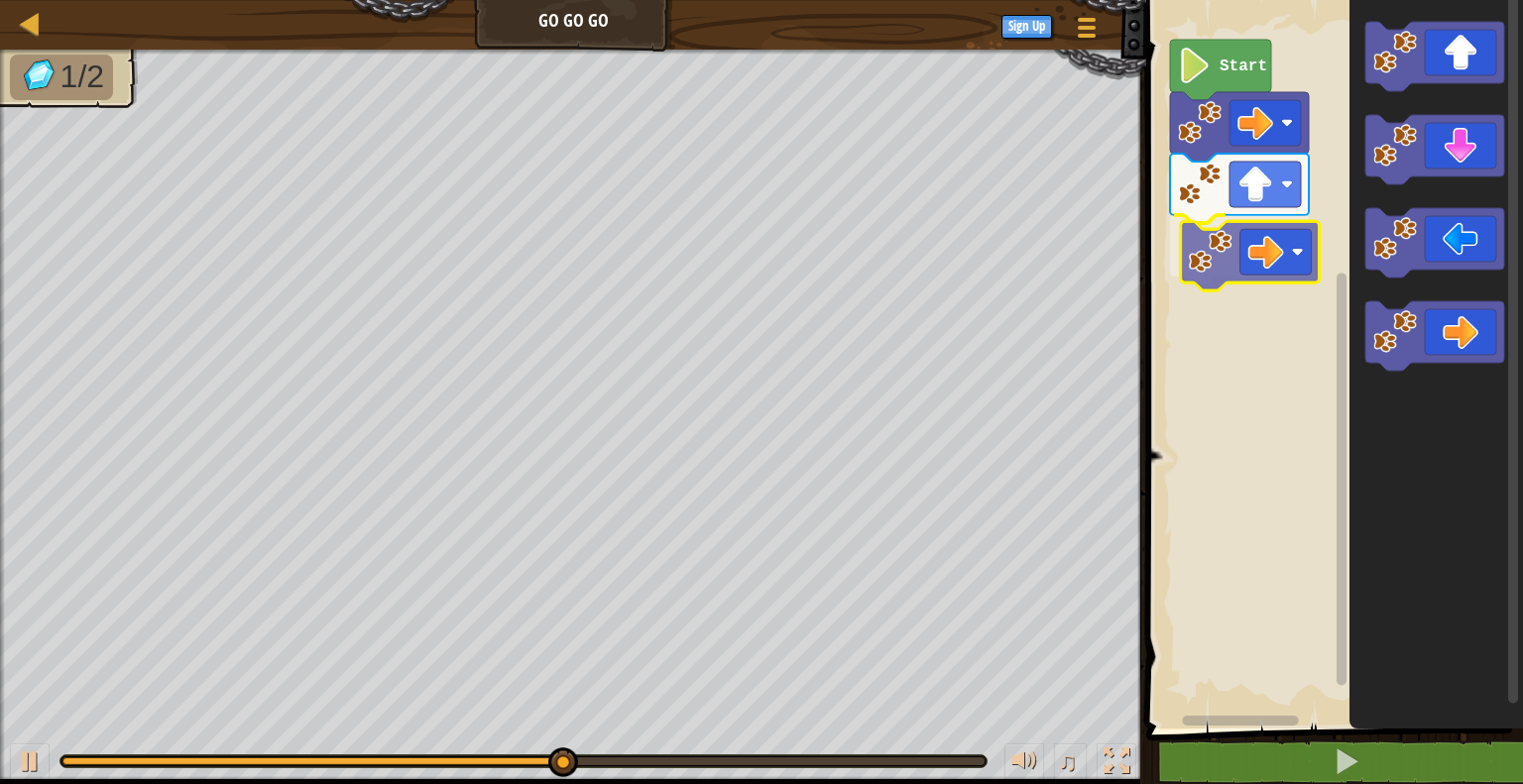 click on "Start" at bounding box center [1332, 359] 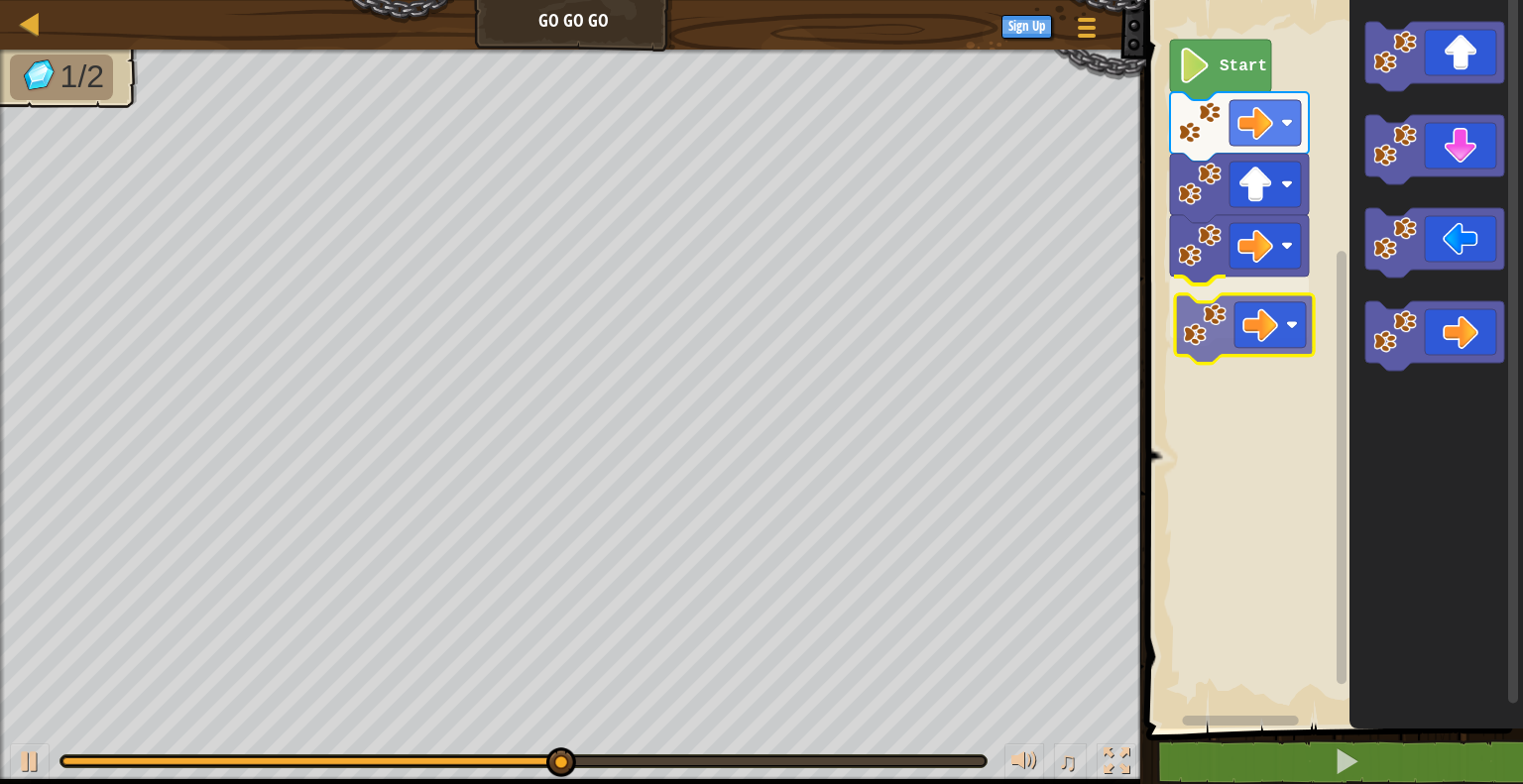 click on "Start" at bounding box center [1332, 359] 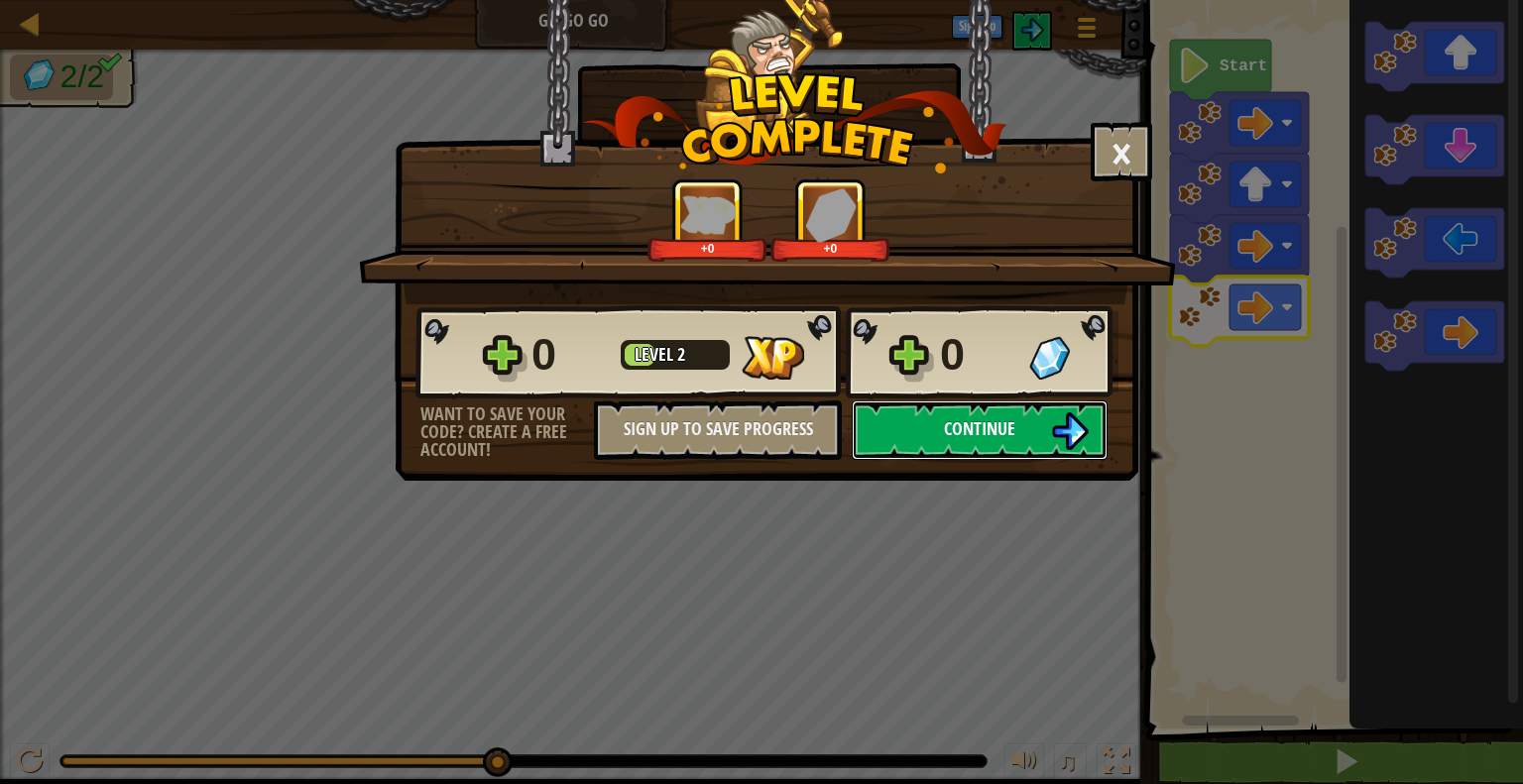 click at bounding box center [1070, 431] 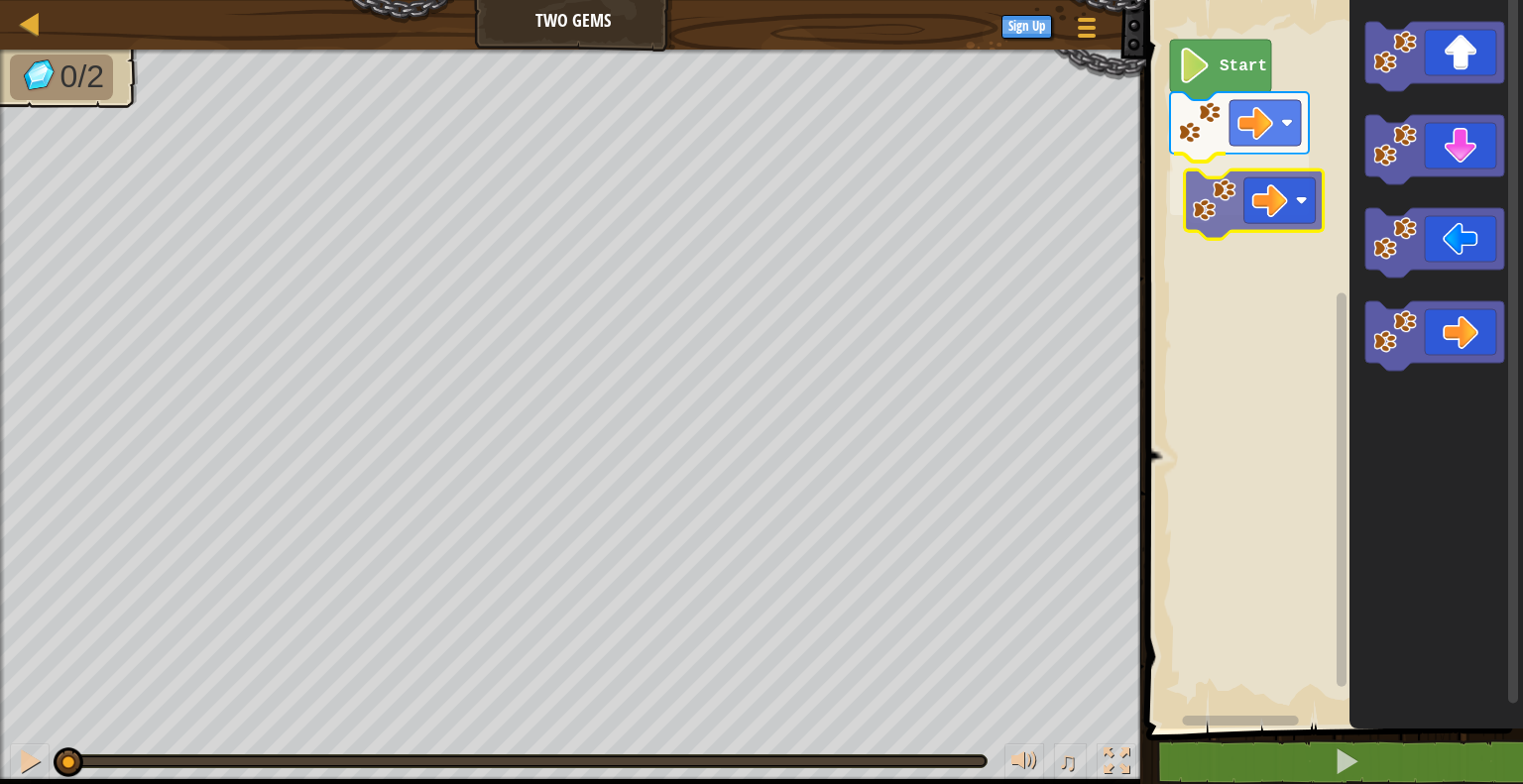 click on "Start" at bounding box center [1332, 359] 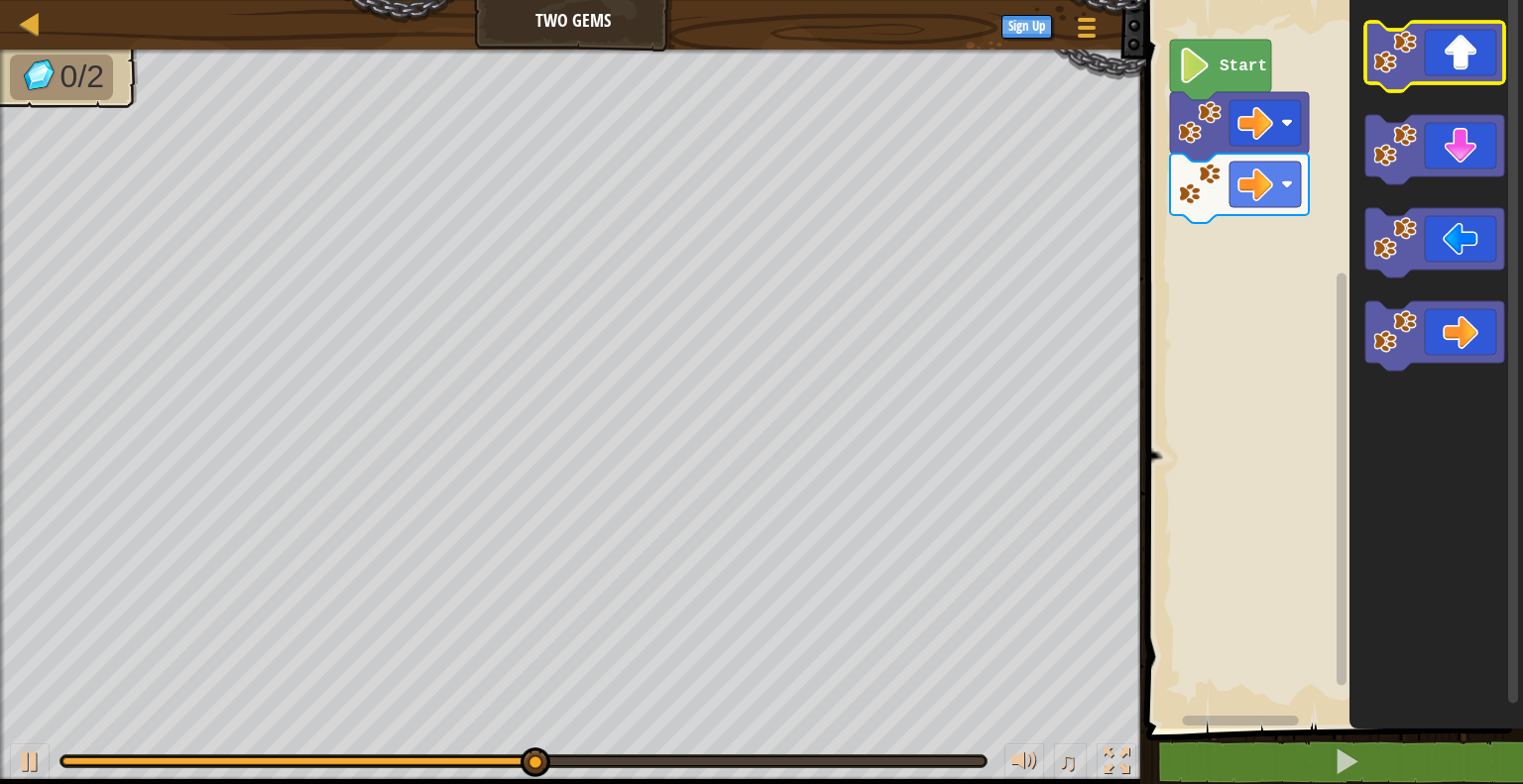 click 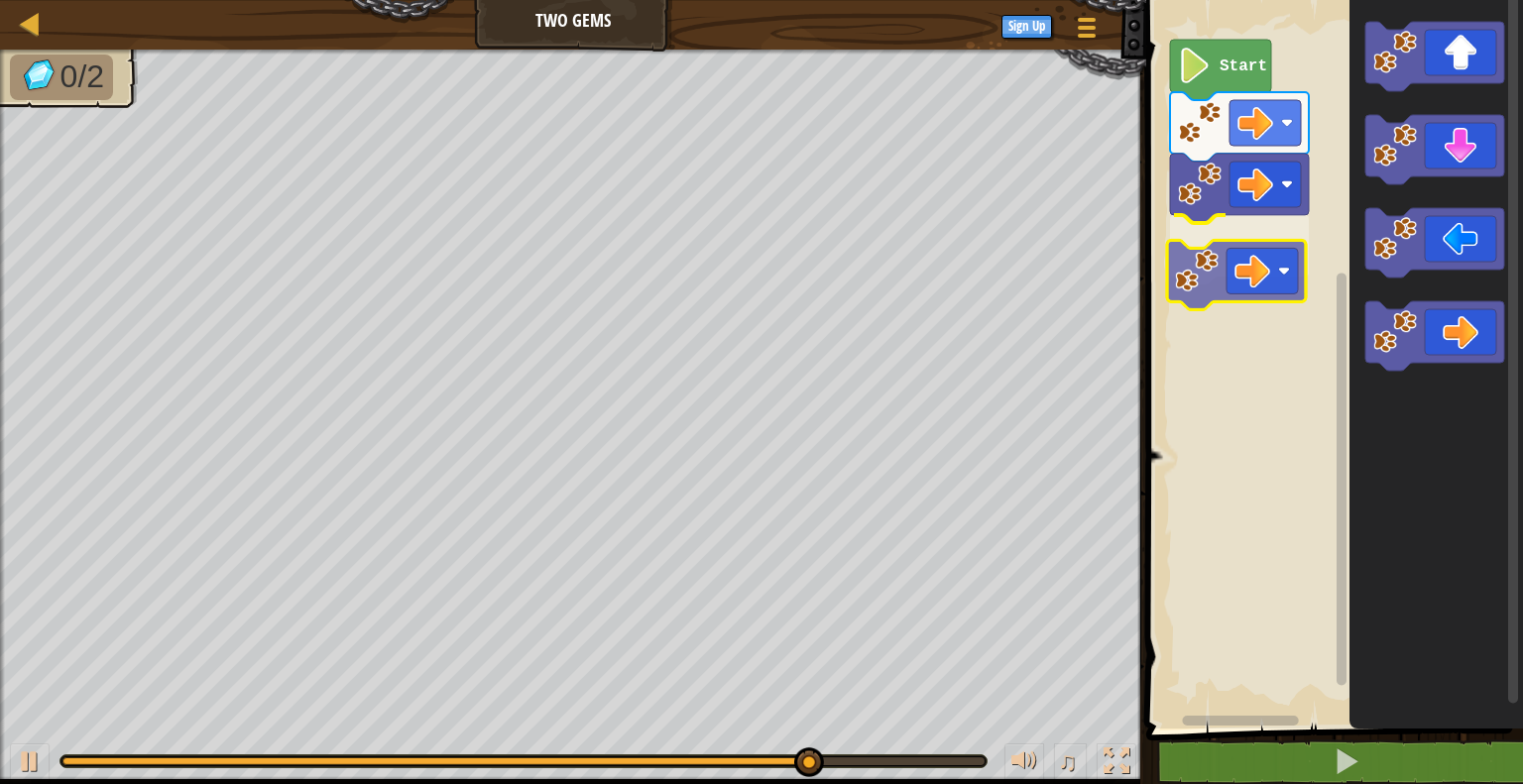 click on "Start" at bounding box center [1332, 359] 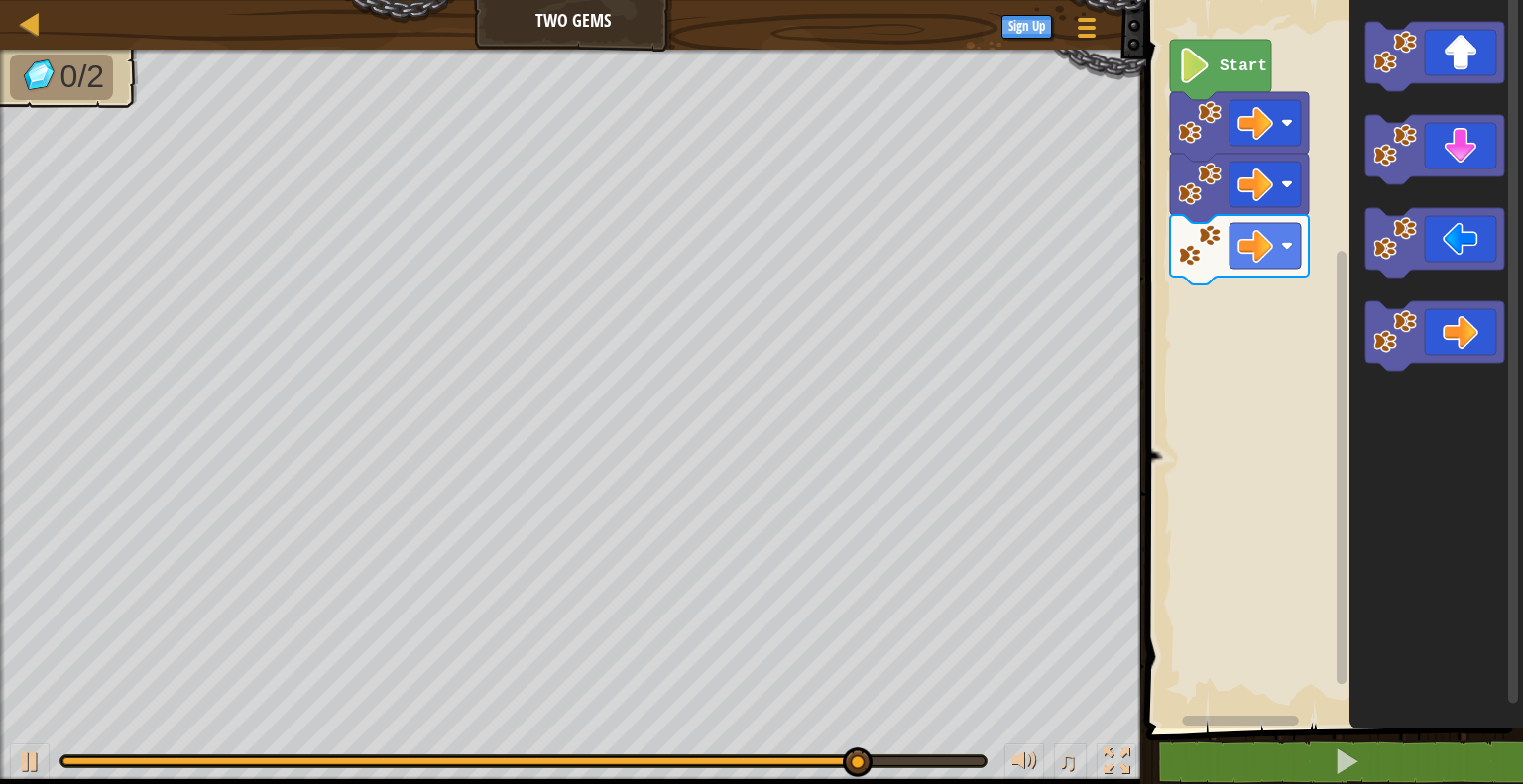 click 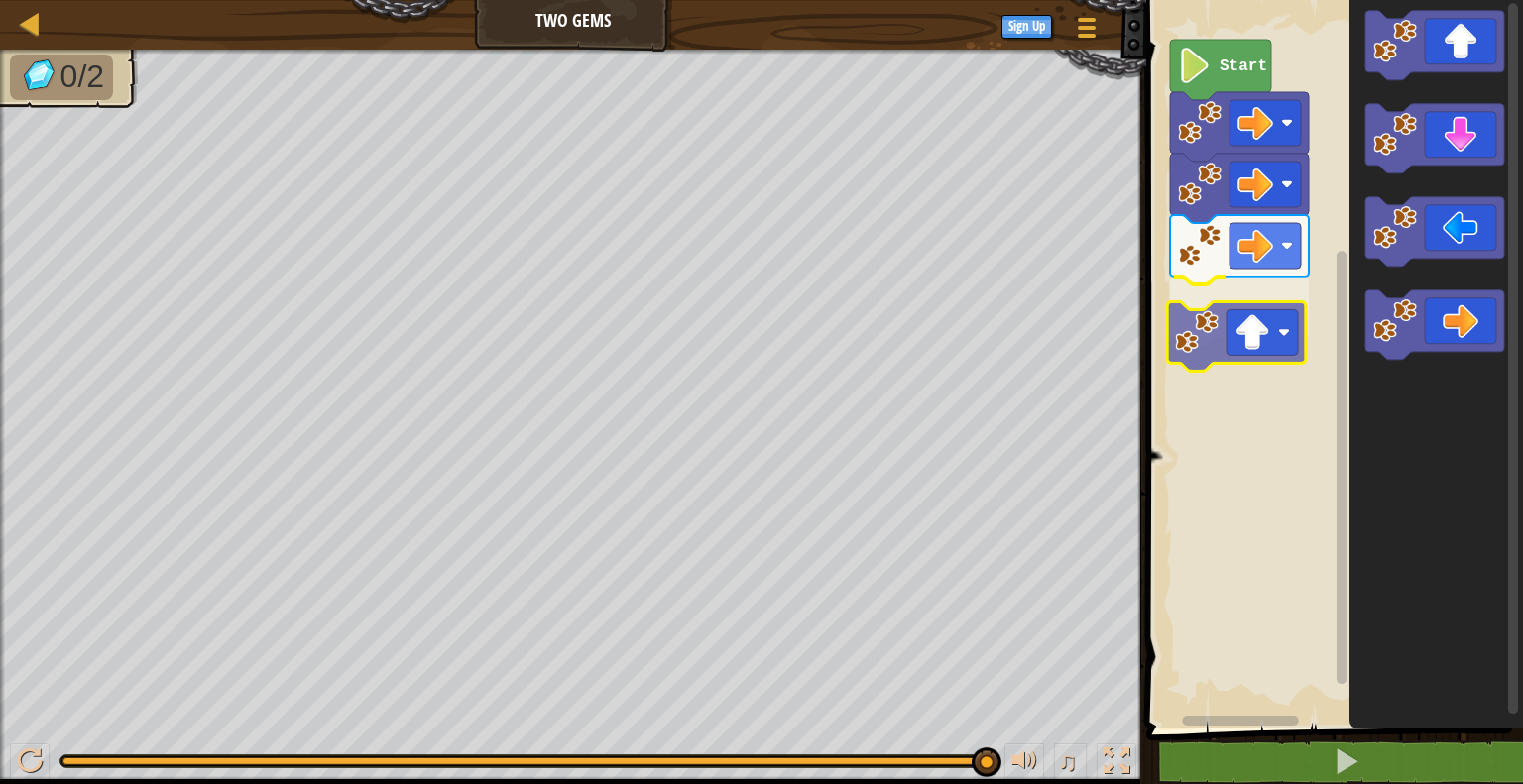 click on "Start" at bounding box center (1332, 359) 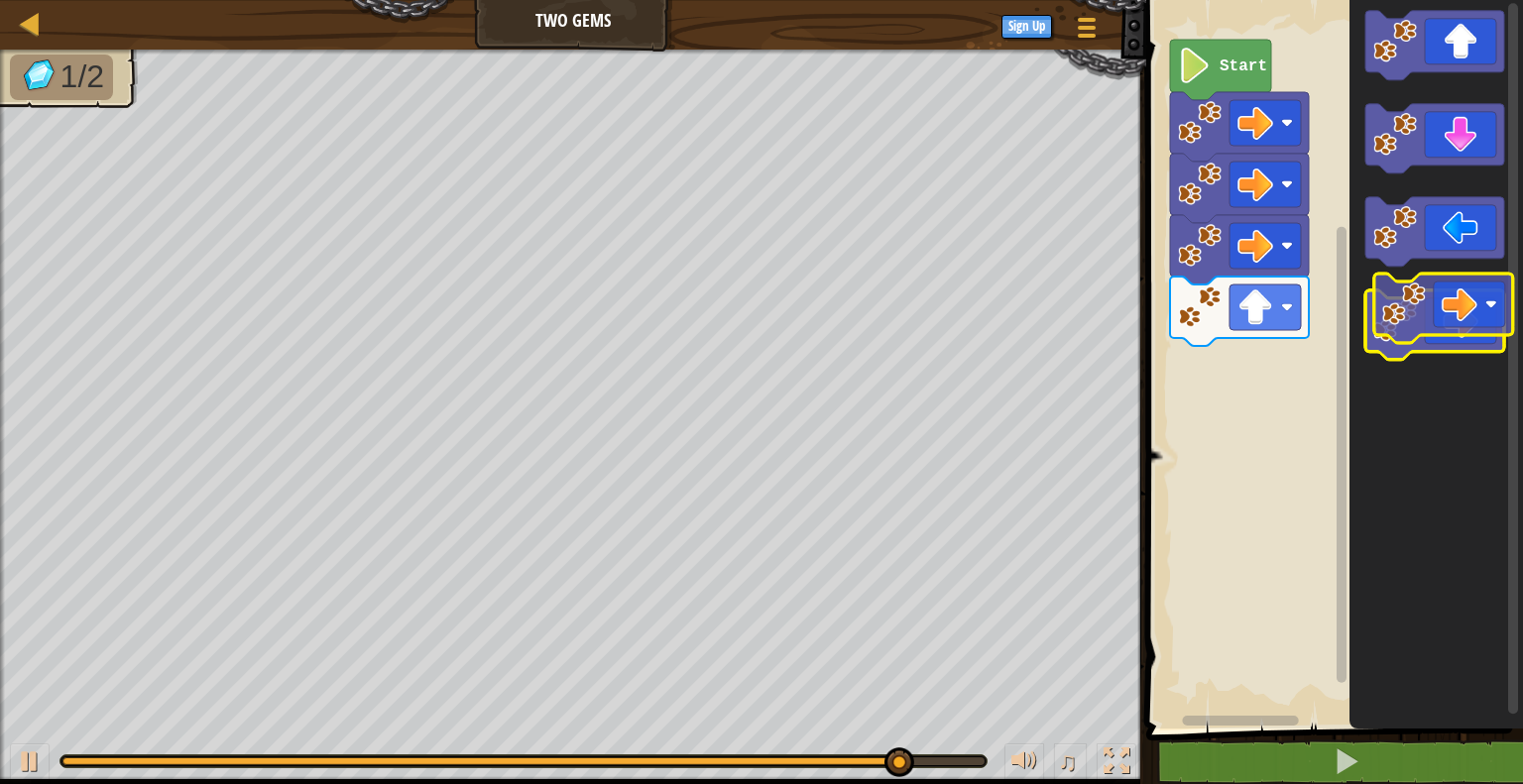 click 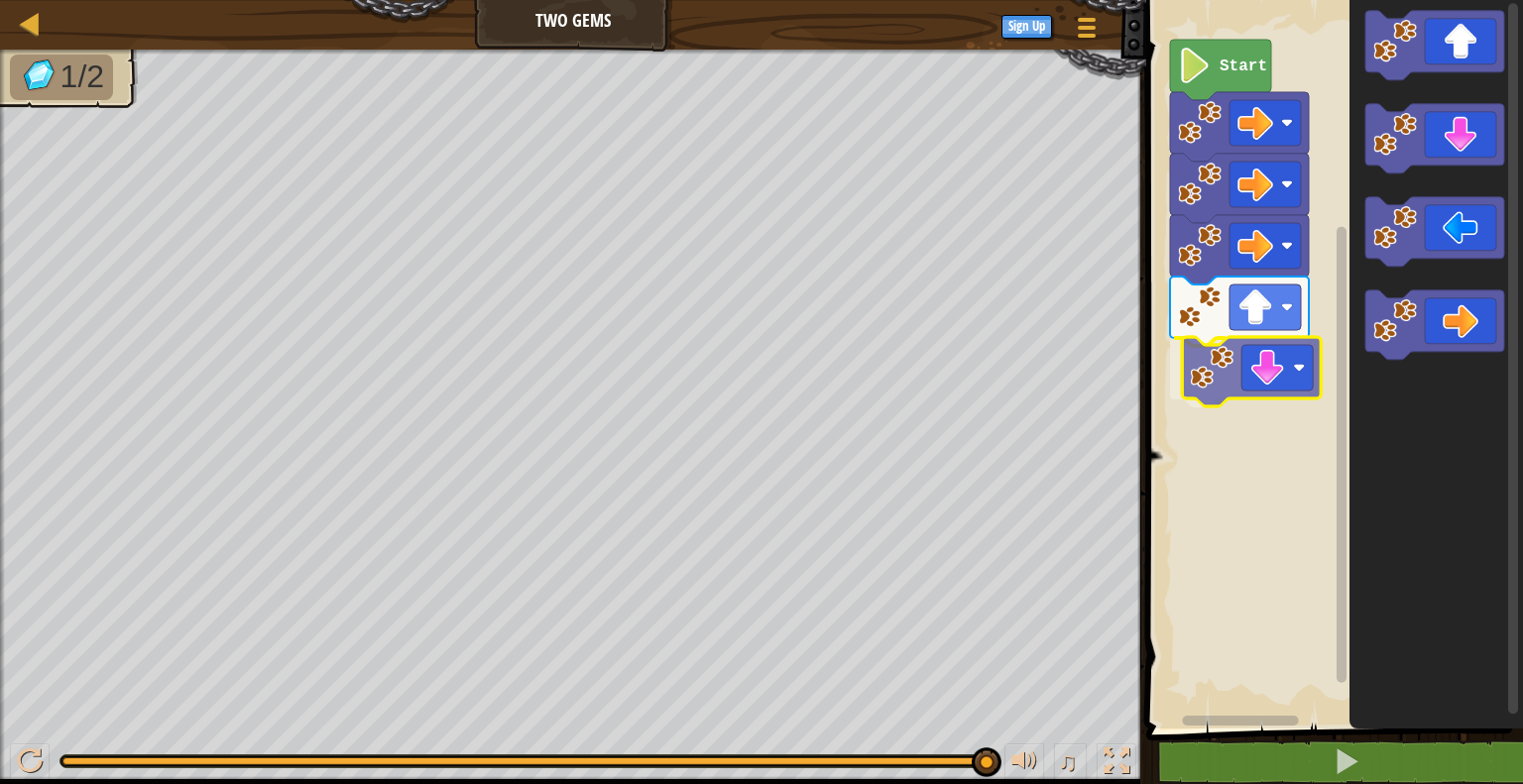 click on "Start" at bounding box center (1332, 359) 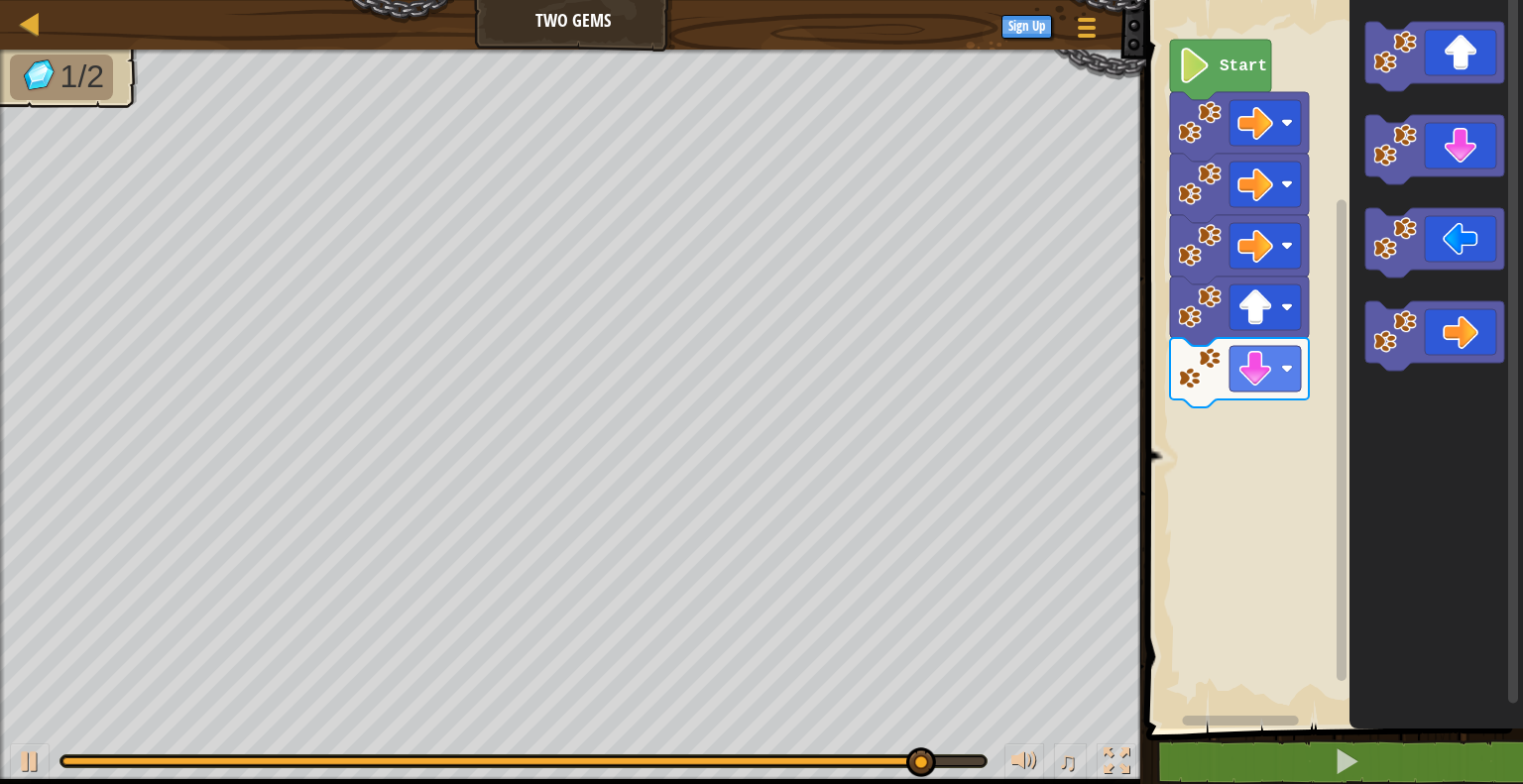 click 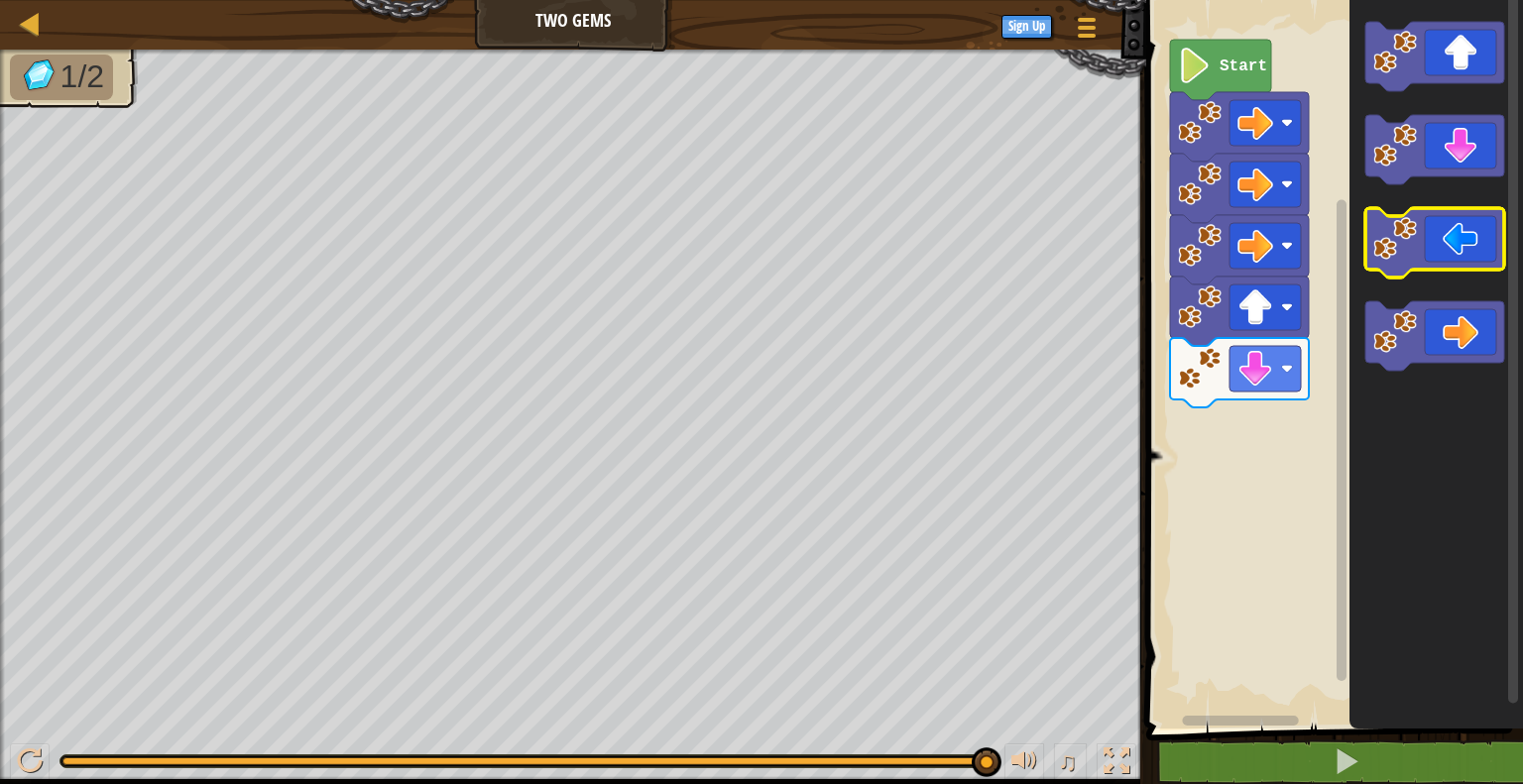 click 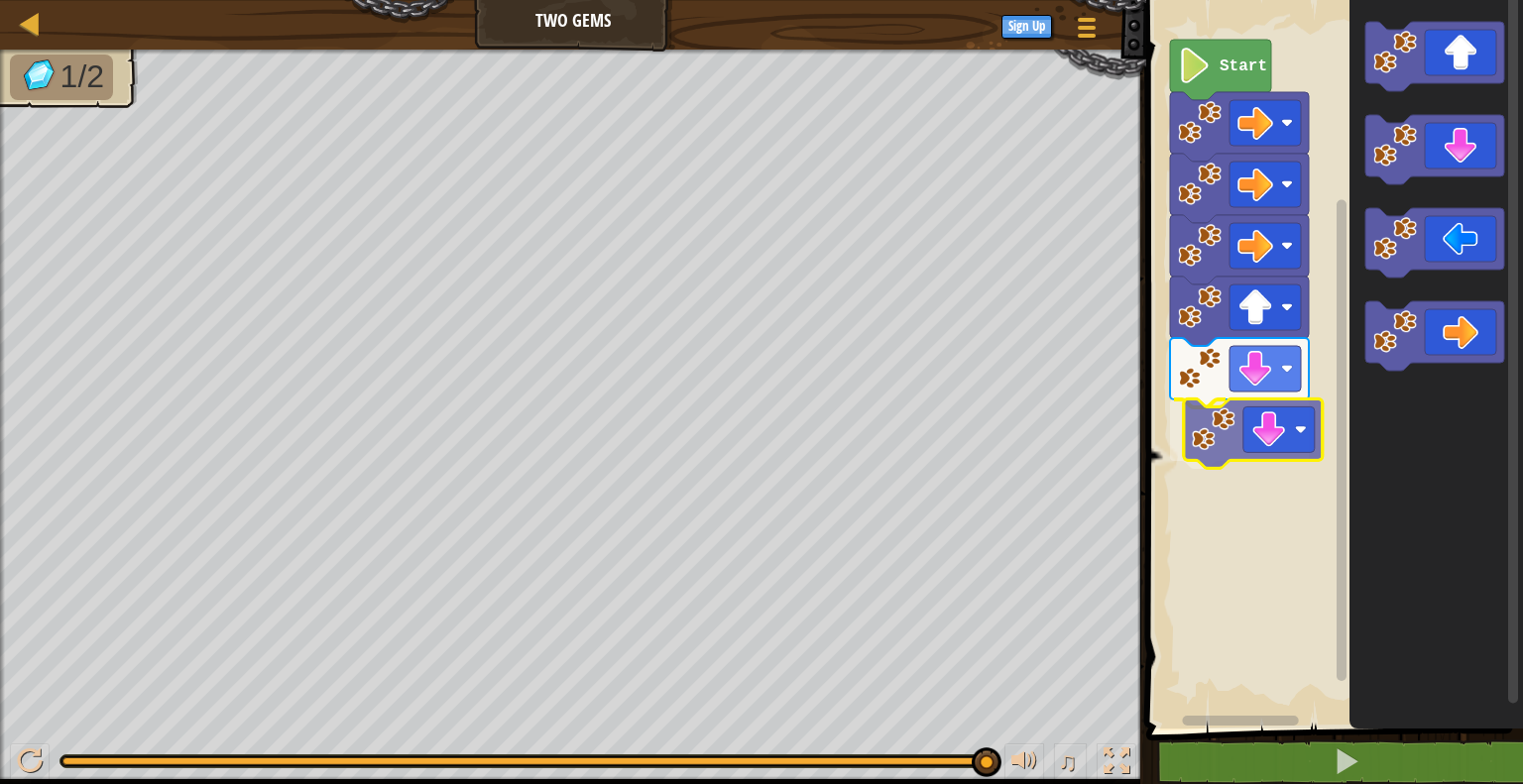 click on "Start" at bounding box center (1332, 359) 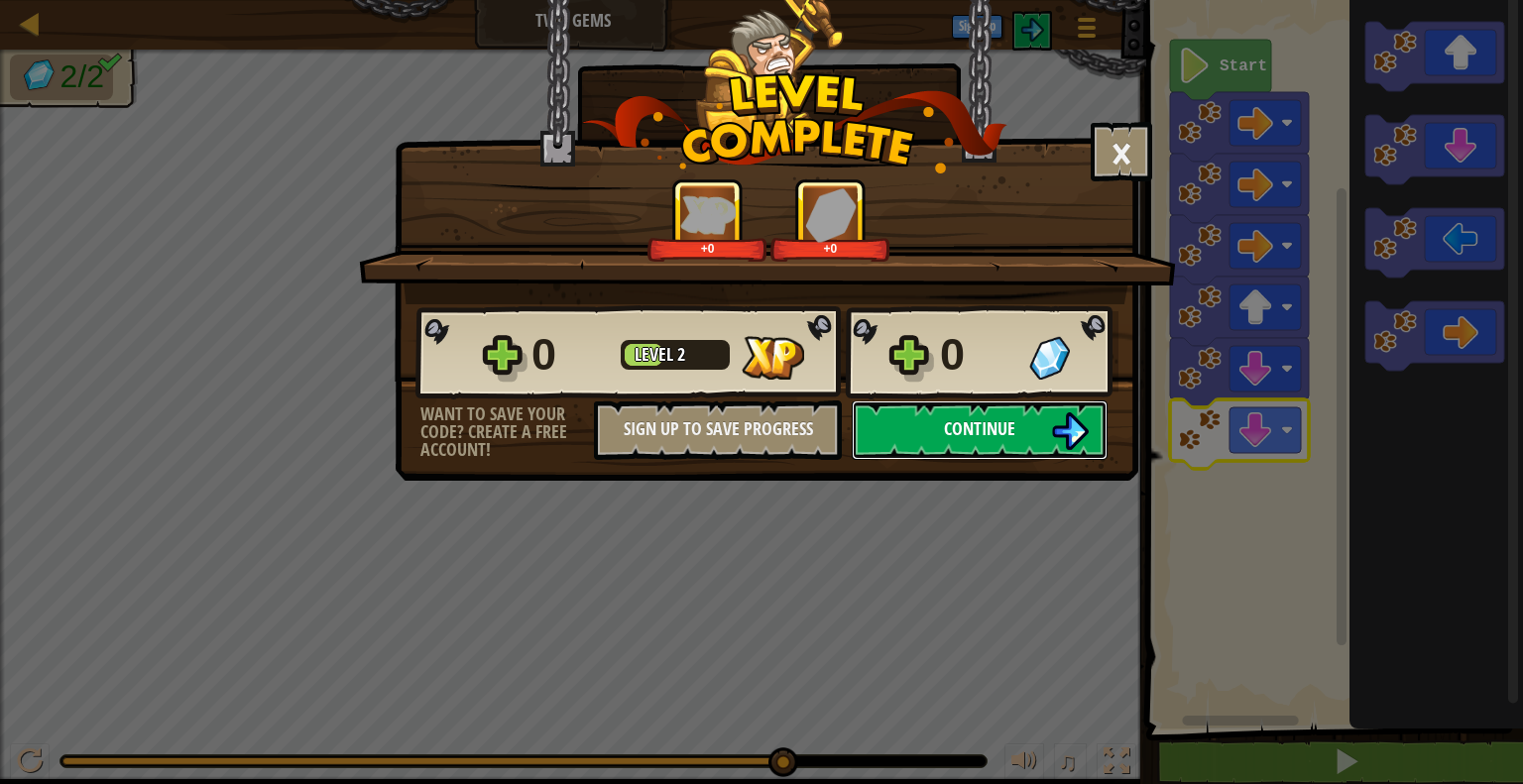 click on "Continue" at bounding box center (980, 428) 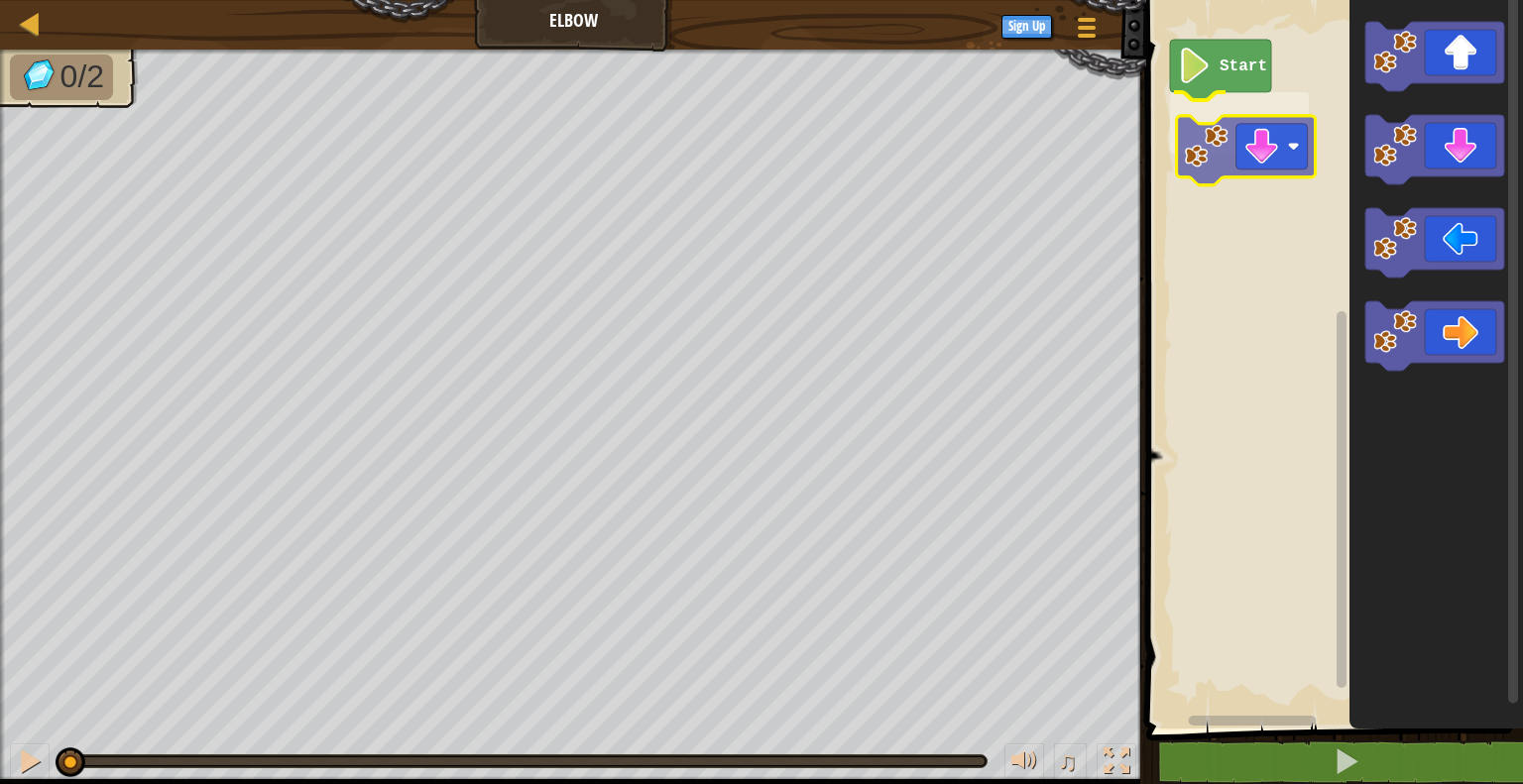 click on "Start" at bounding box center [1332, 359] 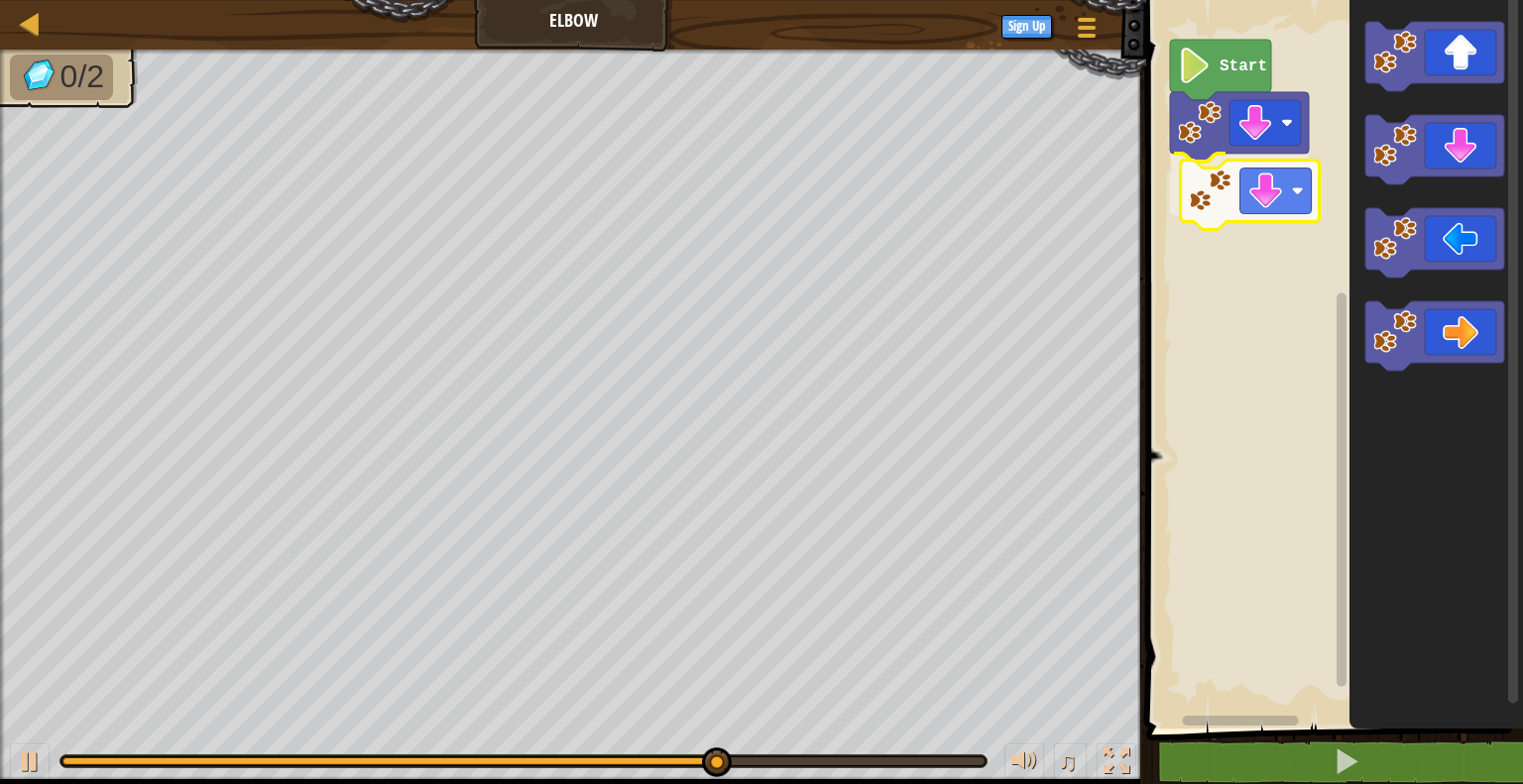 click on "Start" at bounding box center [1332, 359] 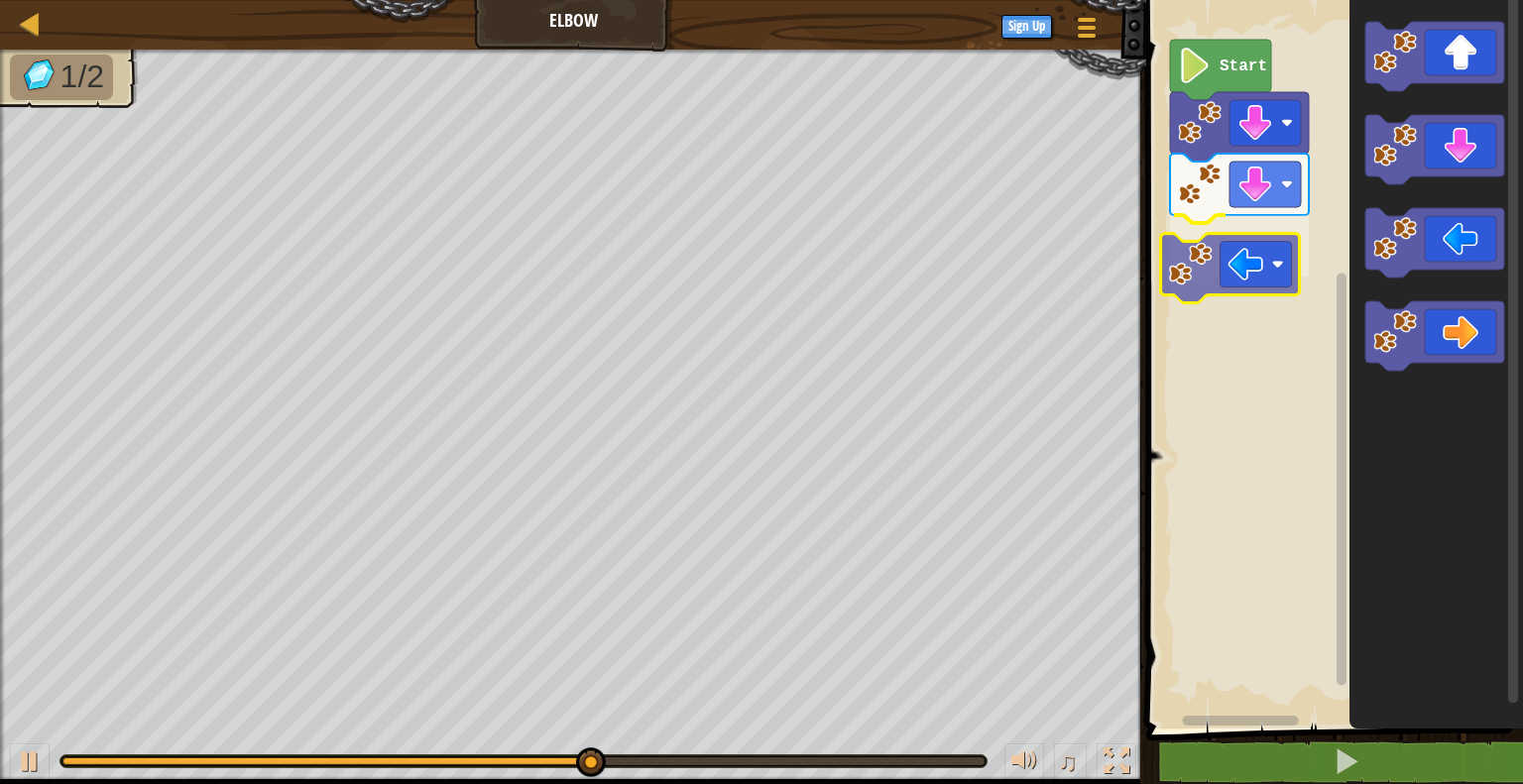 click on "Start" at bounding box center (1332, 359) 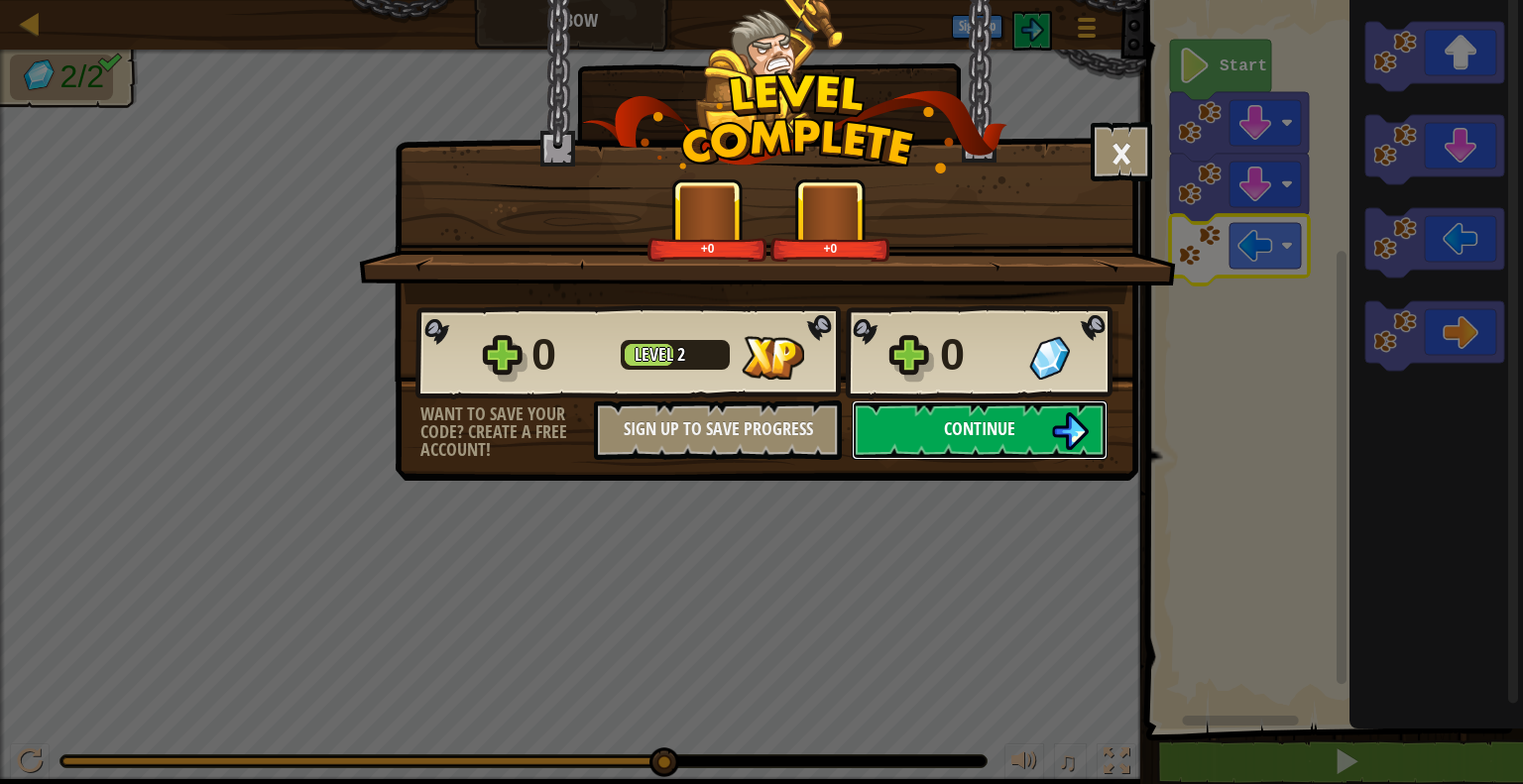 click on "Continue" at bounding box center [980, 428] 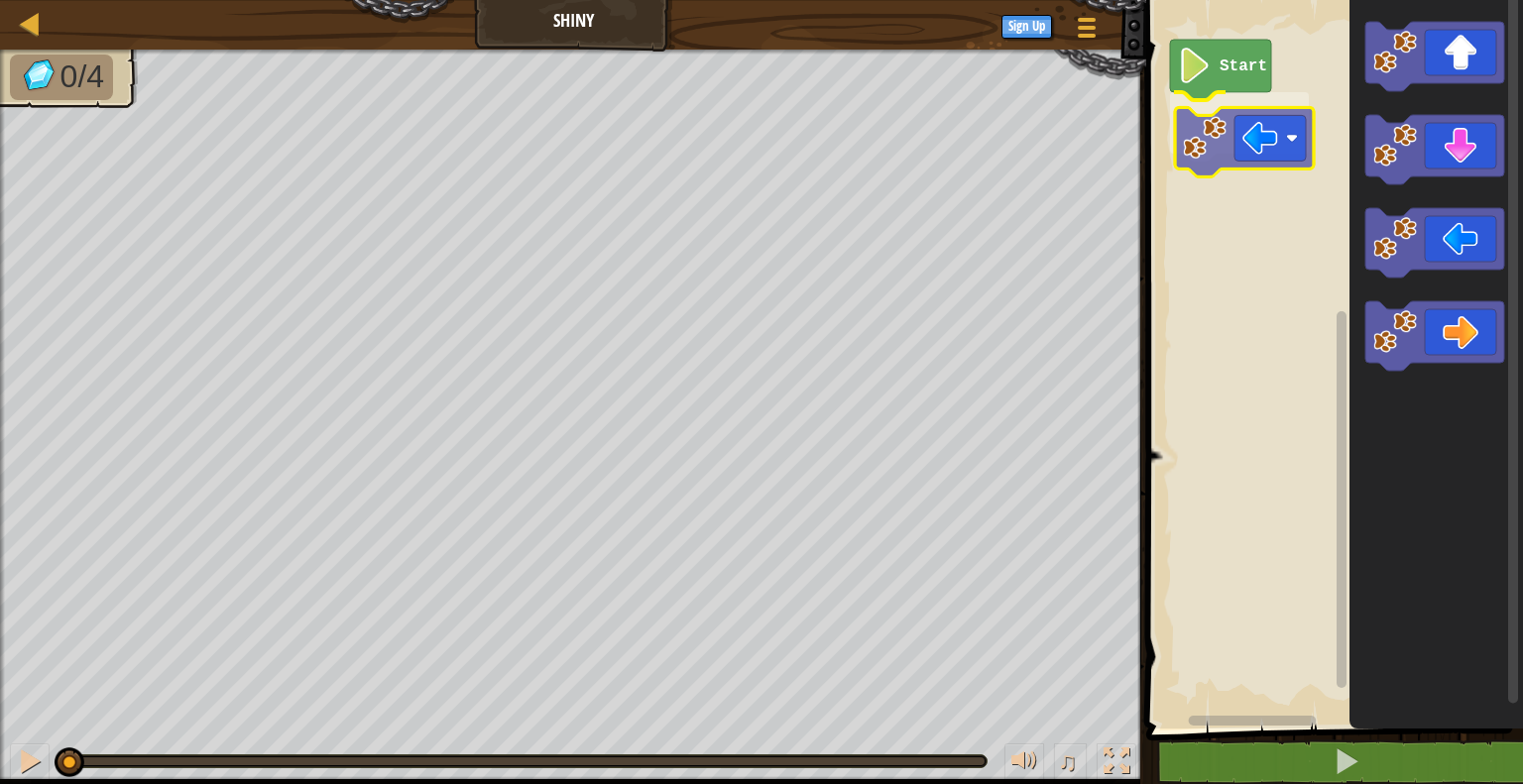 click on "Start" at bounding box center (1332, 359) 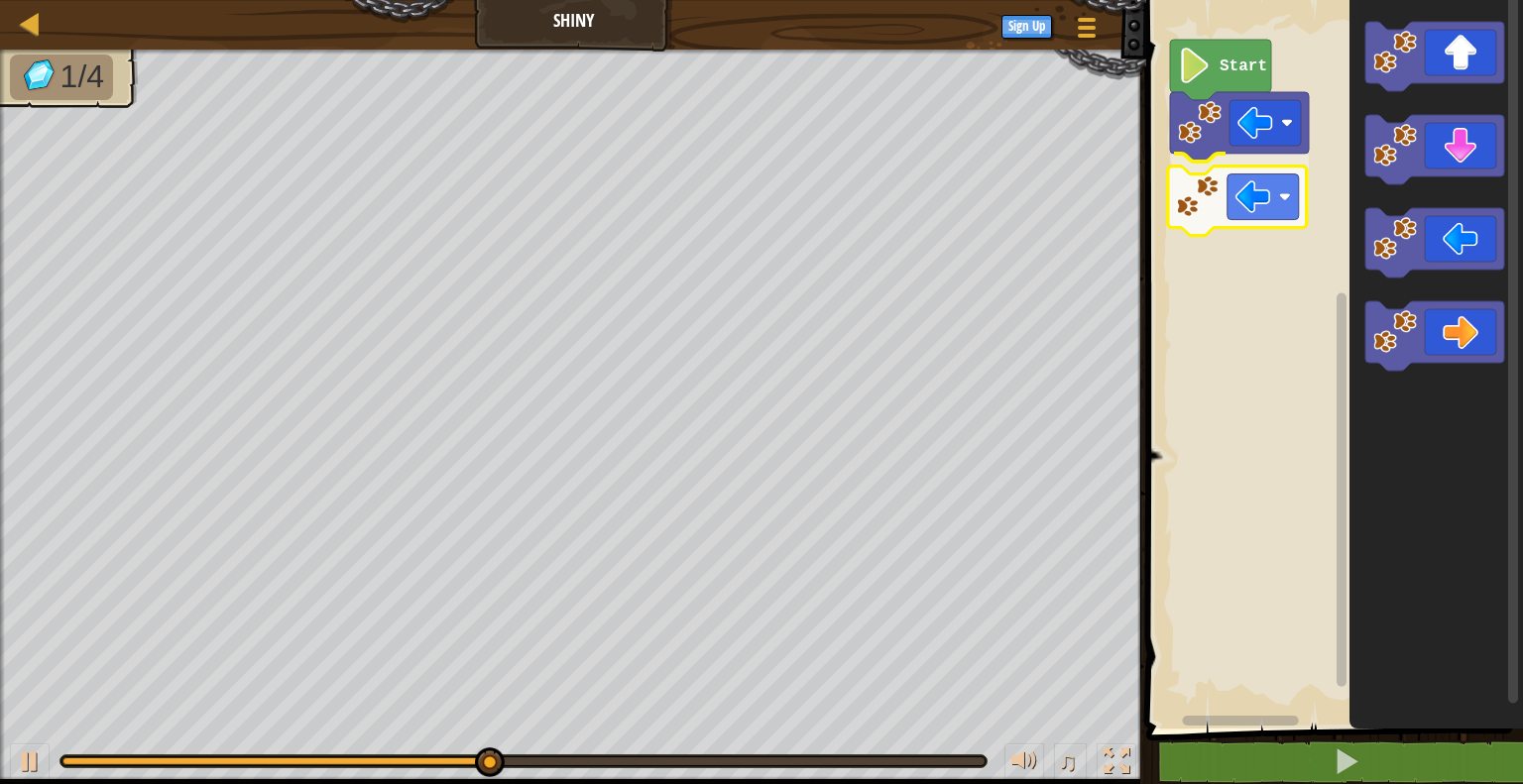 click on "Start" at bounding box center [1332, 359] 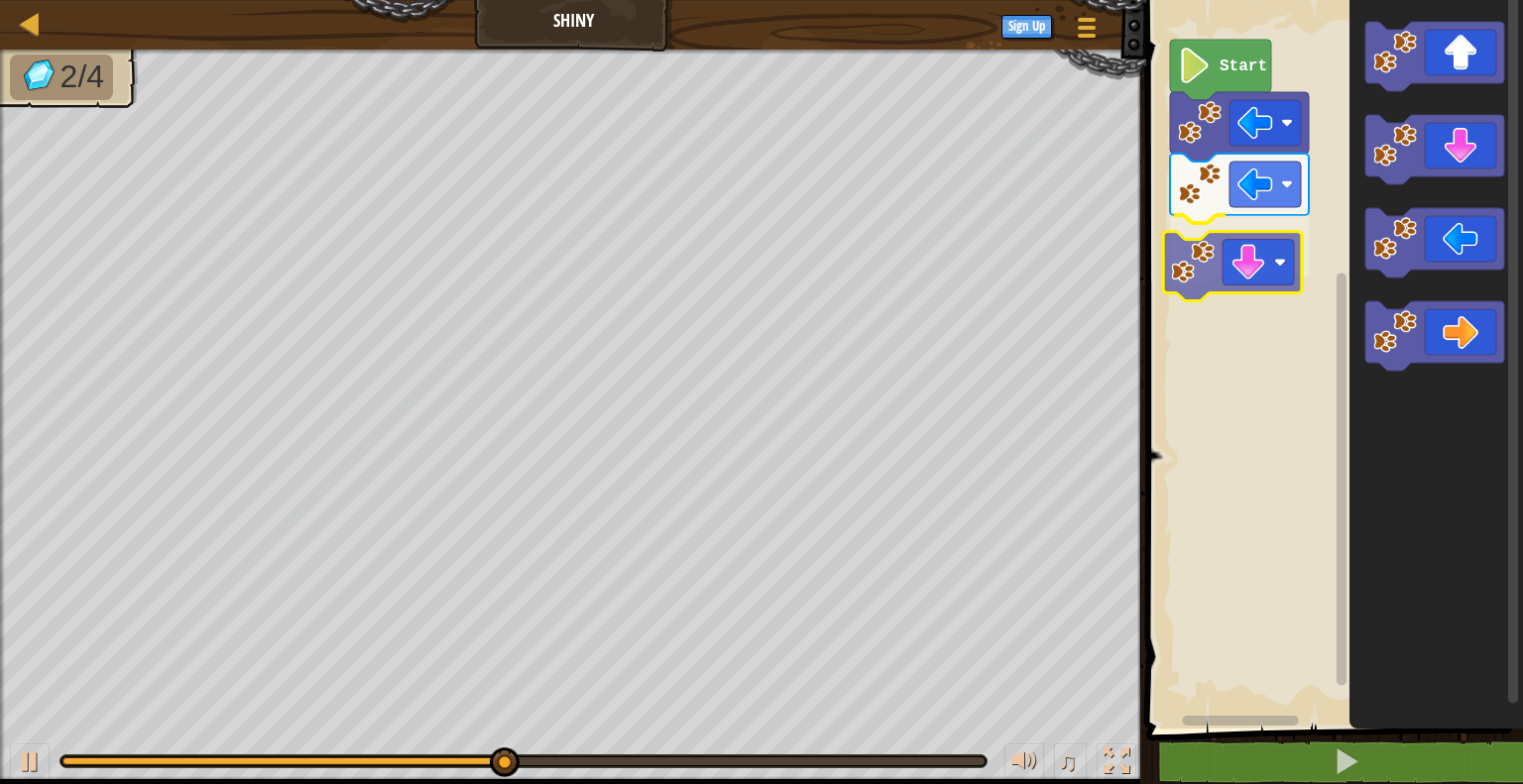 click on "Start" at bounding box center [1332, 359] 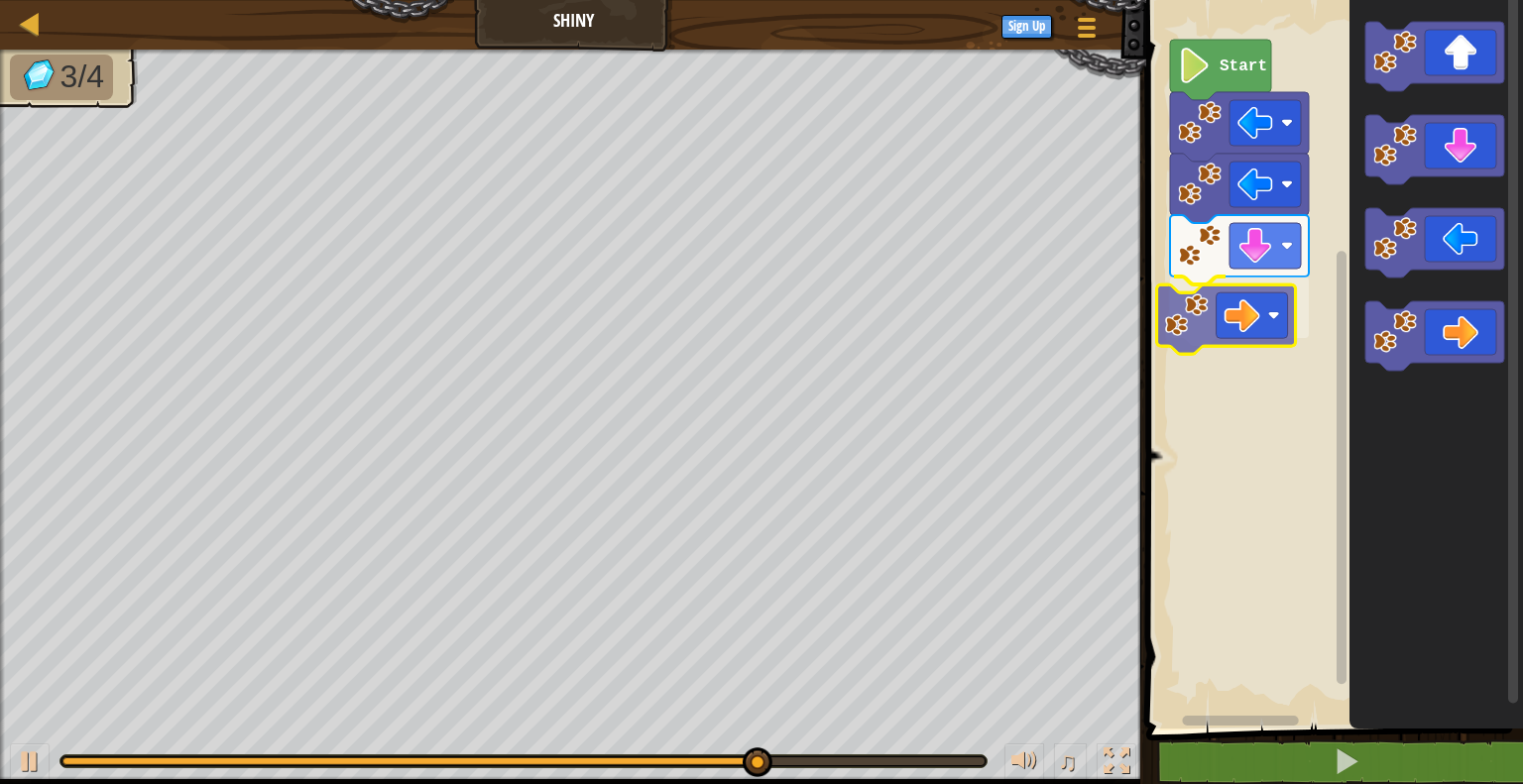click on "Start" at bounding box center [1332, 359] 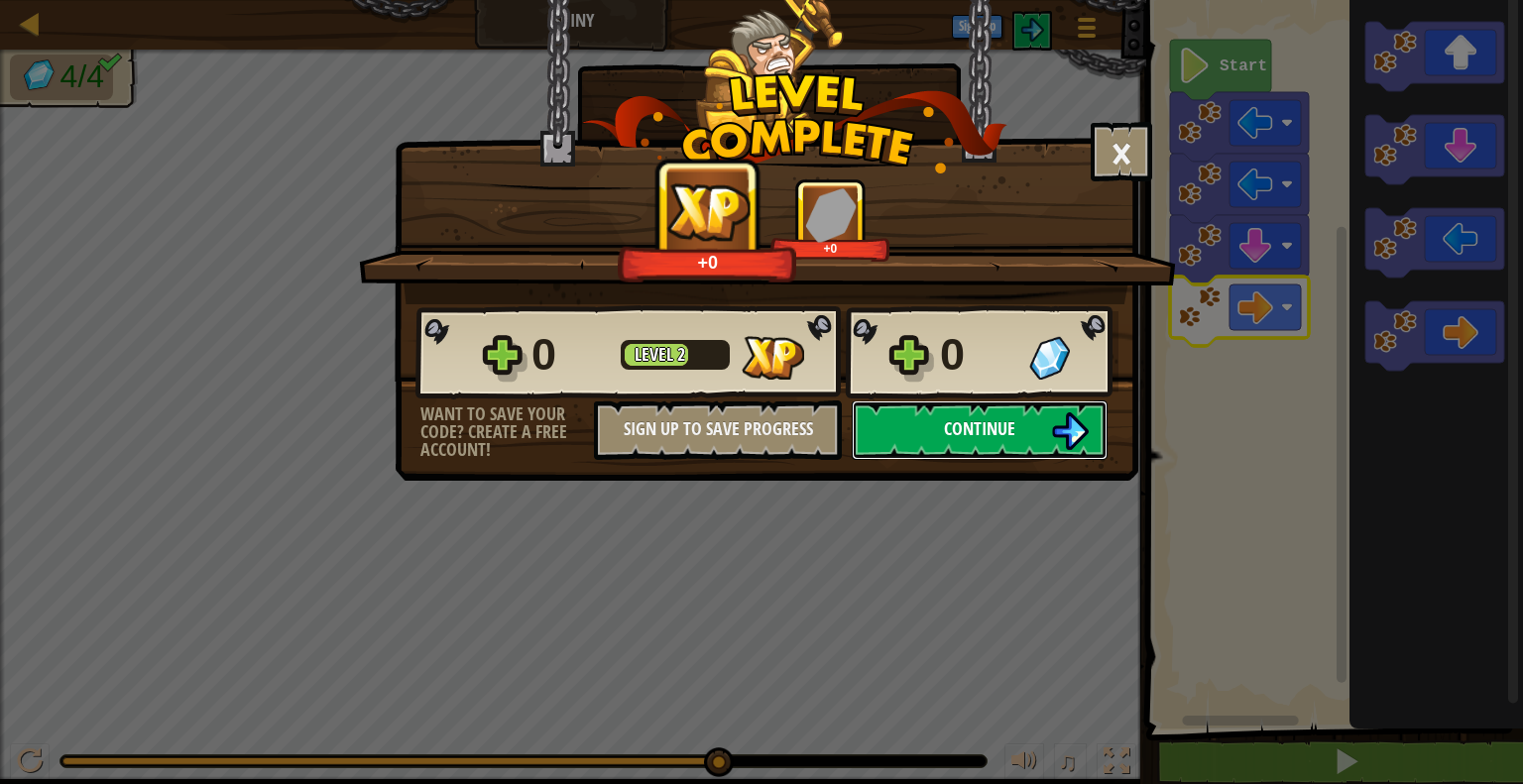click at bounding box center (1070, 431) 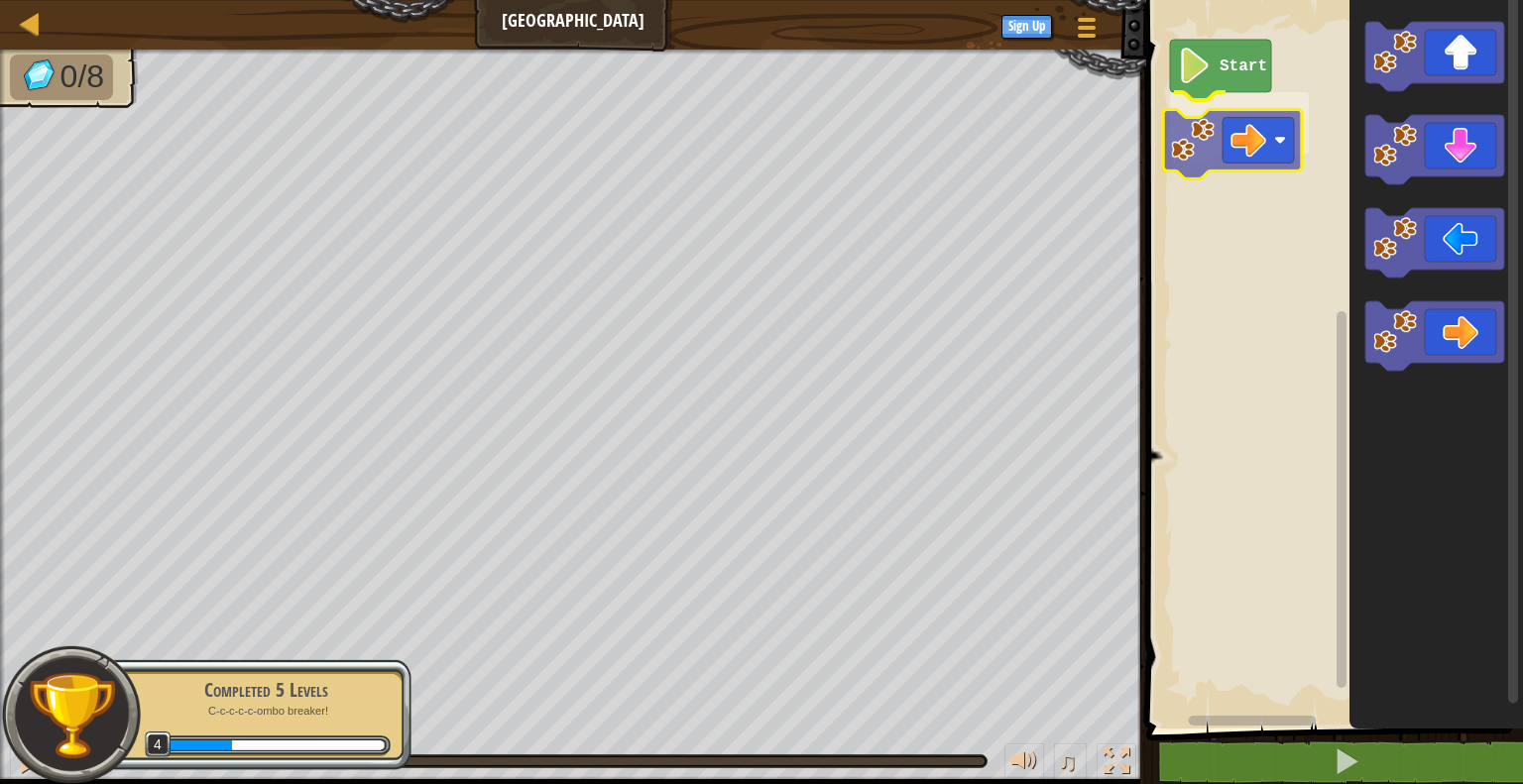 click on "Start" at bounding box center [1332, 359] 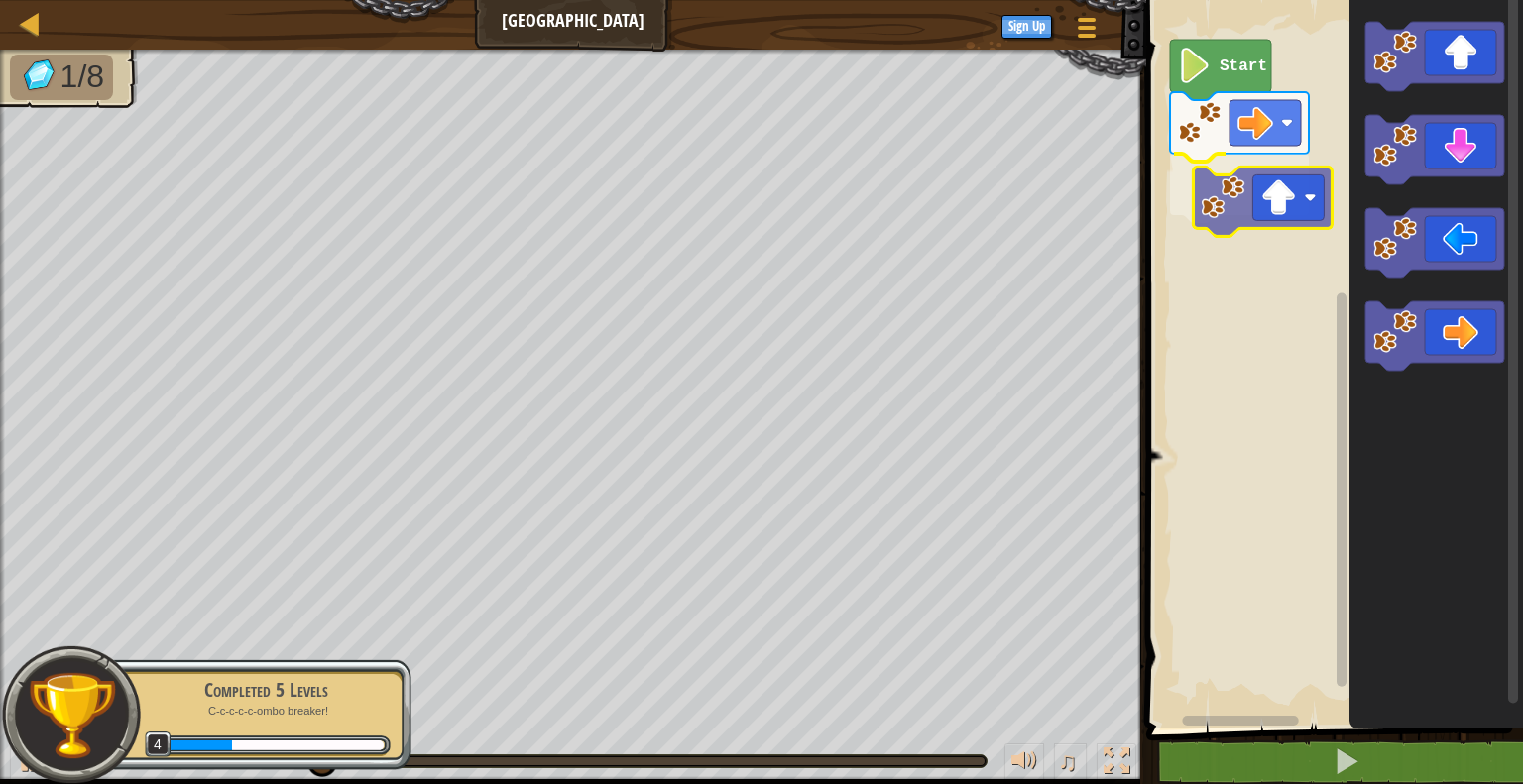 click on "Start" at bounding box center (1332, 359) 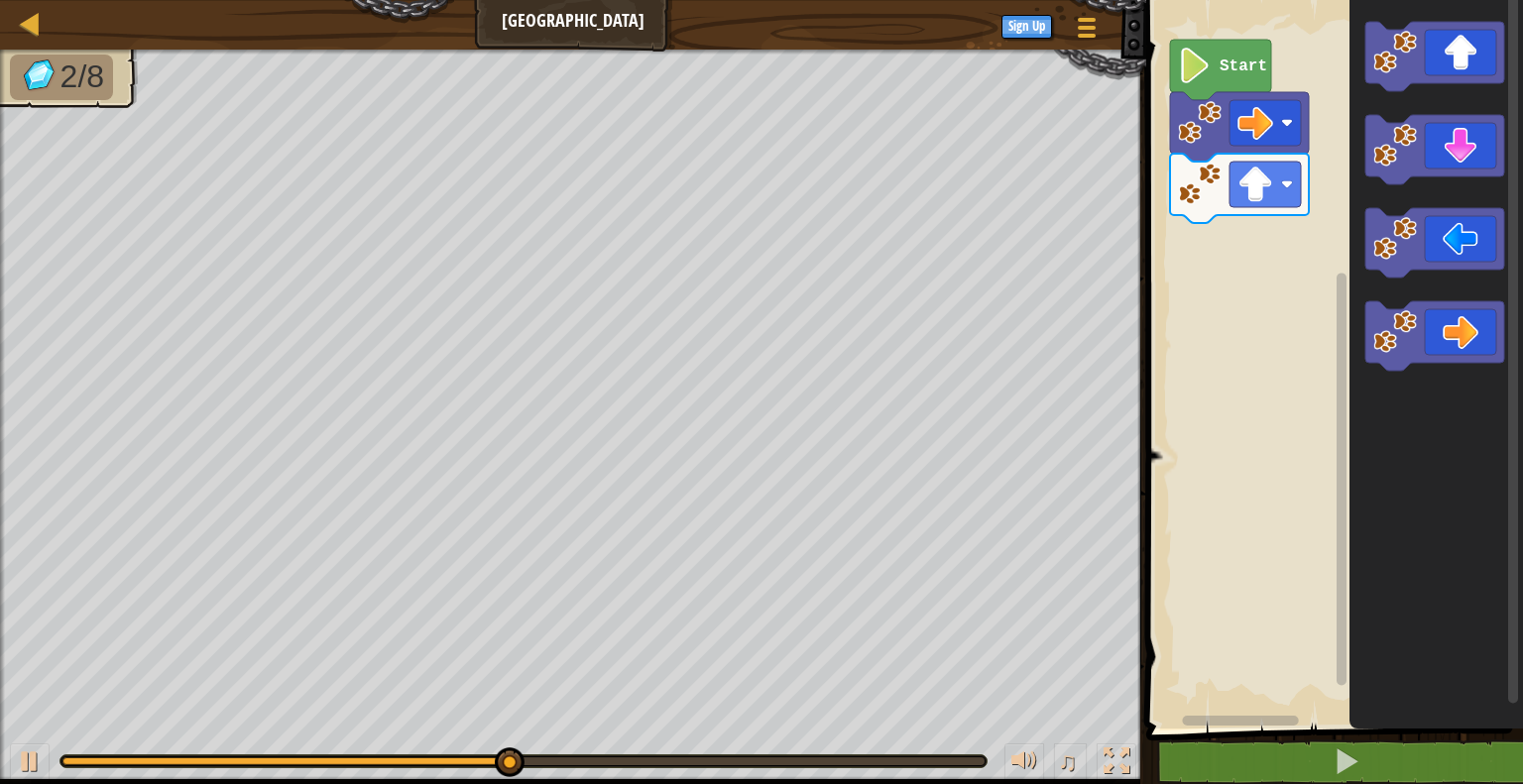 click on "Map Gem Square Game Menu Sign Up 1     הההההההההההההההההההההההההההההההההההההההההההההההההההההההההההההההההההההההההההההההההההההההההההההההההההההההההההההההההההההההההההההההההההההההההההההההההההההההההההההההההההההההההההההההההההההההההההההההההההההההההההההההההההההההההההההההההההההההההההההההההההההההההההההההה XXXXXXXXXXXXXXXXXXXXXXXXXXXXXXXXXXXXXXXXXXXXXXXXXXXXXXXXXXXXXXXXXXXXXXXXXXXXXXXXXXXXXXXXXXXXXXXXXXXXXXXXXXXXXXXXXXXXXXXXXXXXXXXXXXXXXXXXXXXXXXXXXXXXXXXXXXXXXXXXXXXXXXXXXXXXXXXXXXXXXXXXXXXXXXXXXXXXXXXXXXXXXXXXXXXXXXXXXXXXXXXXXXXXXXXXXXXXXXXXXXXXXXXXXXXXXXXX Solution × Blocks 1     Start Code Saved Programming language : Python Statement   /  Call   /  go('up') go('down') go('left') go('right') × Fix Your Code Need help? Ask the AI 2/8 ♫ Wolf Pup Skip 1 2 3 4 5" at bounding box center [762, 392] 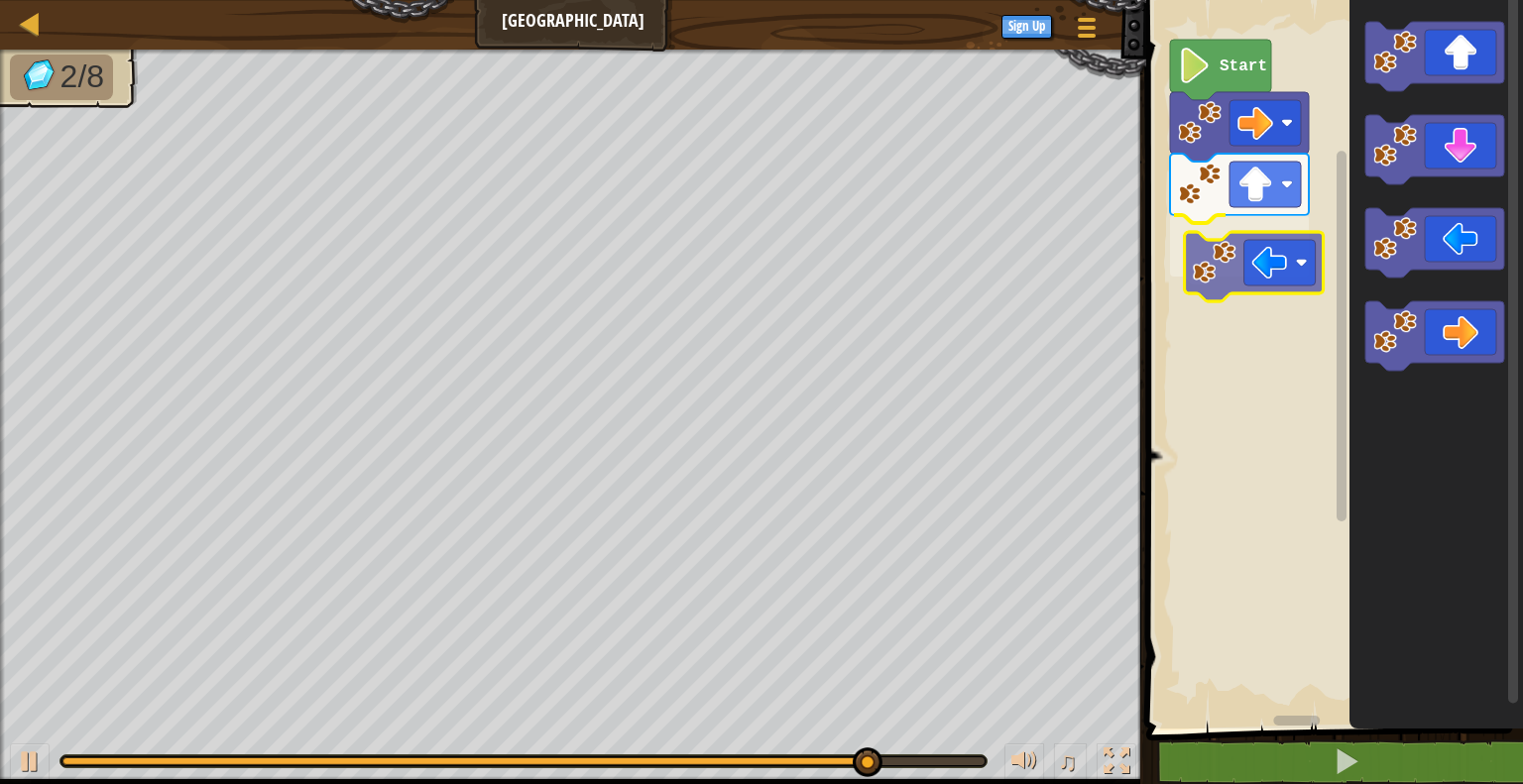 click on "Start" at bounding box center (1332, 359) 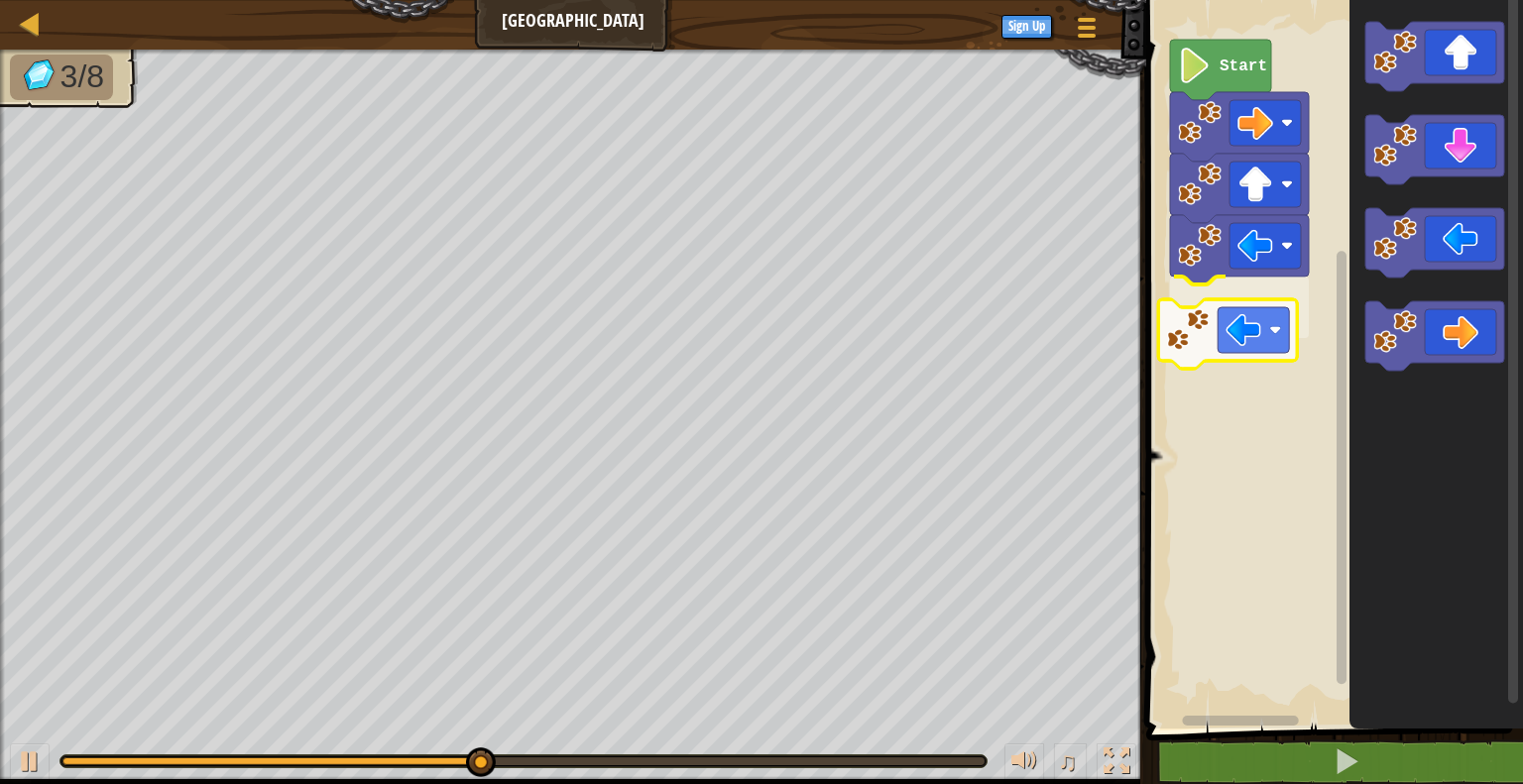 click on "Start" at bounding box center (1332, 359) 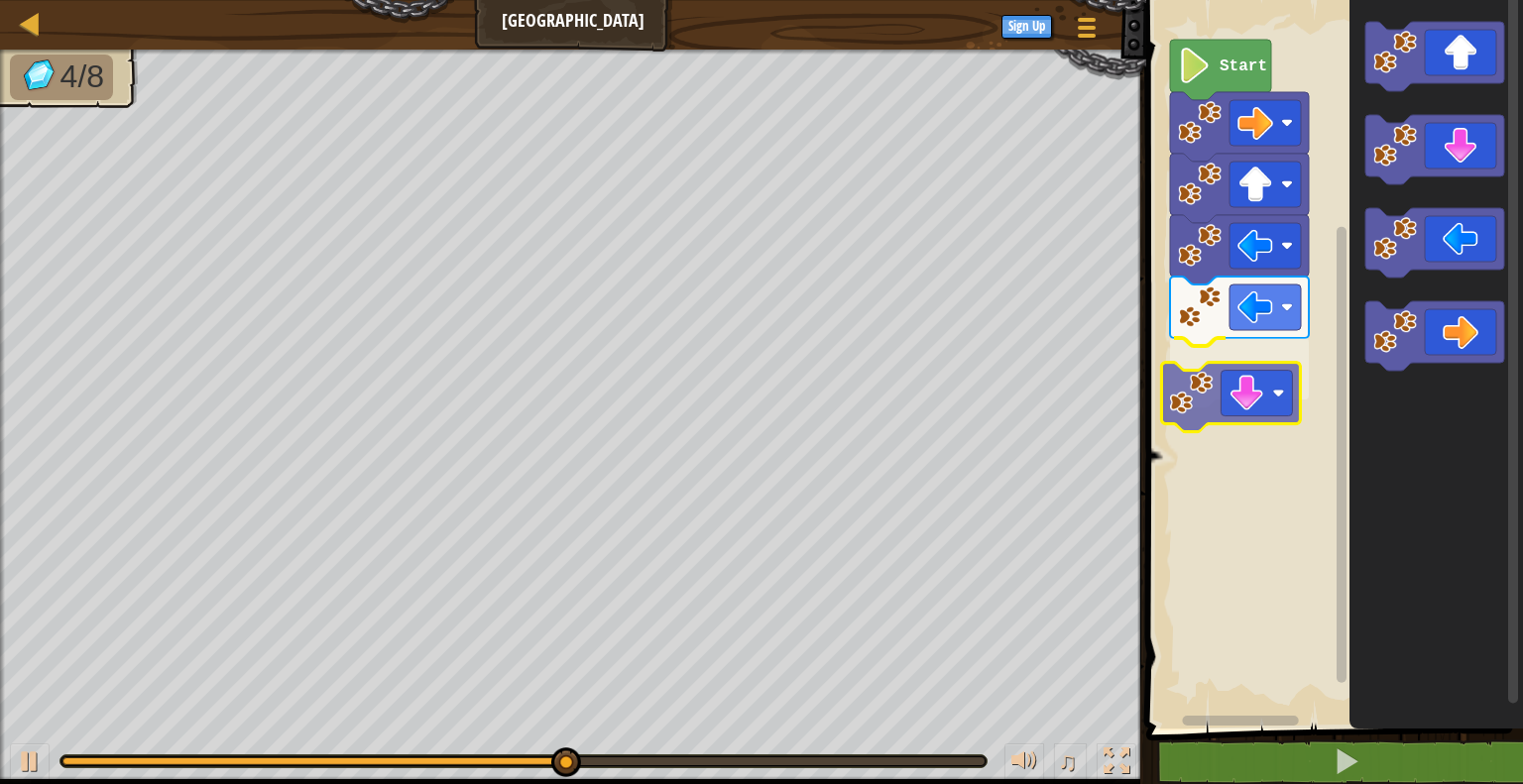 click on "Start" at bounding box center (1332, 359) 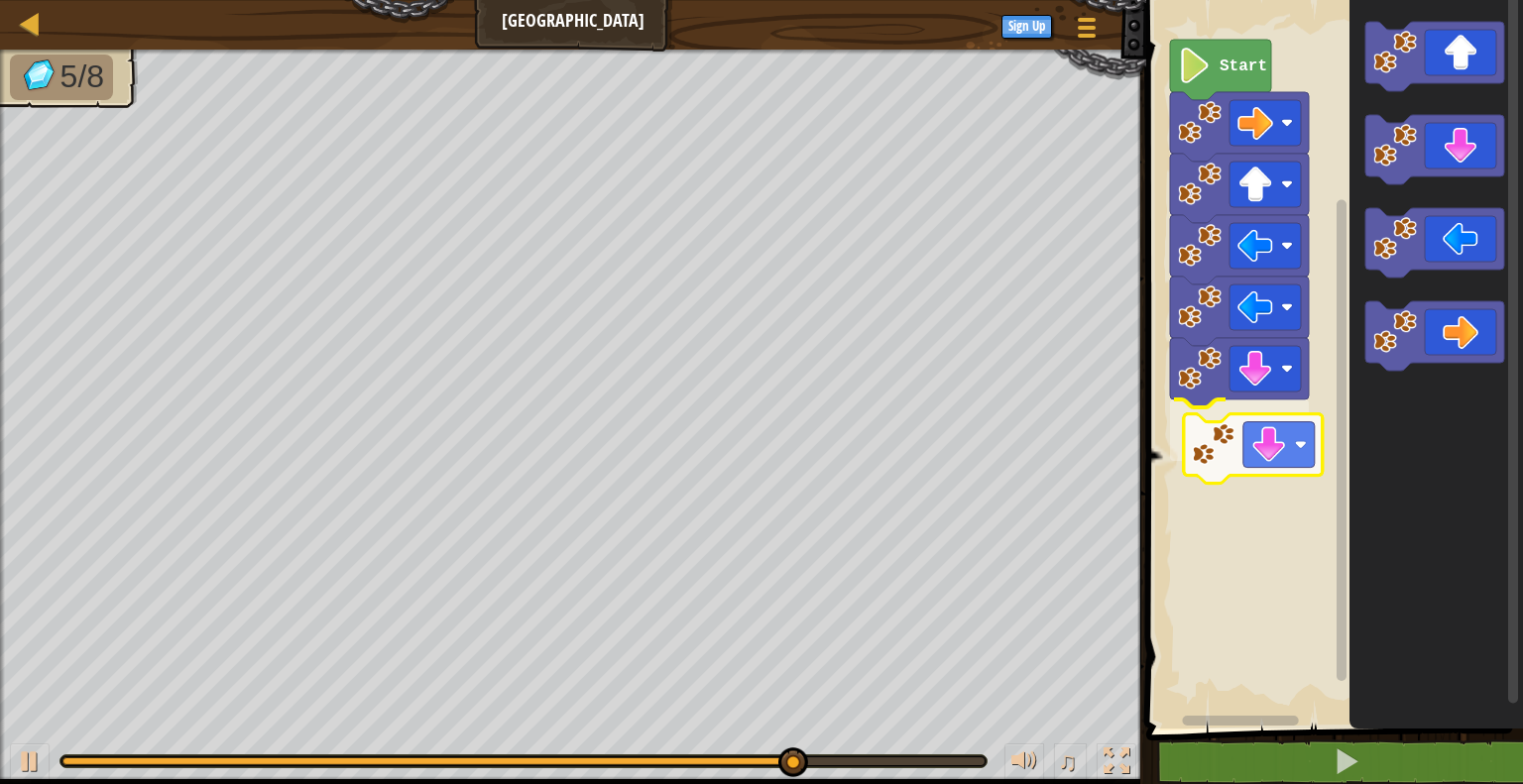 click on "Start" at bounding box center [1332, 359] 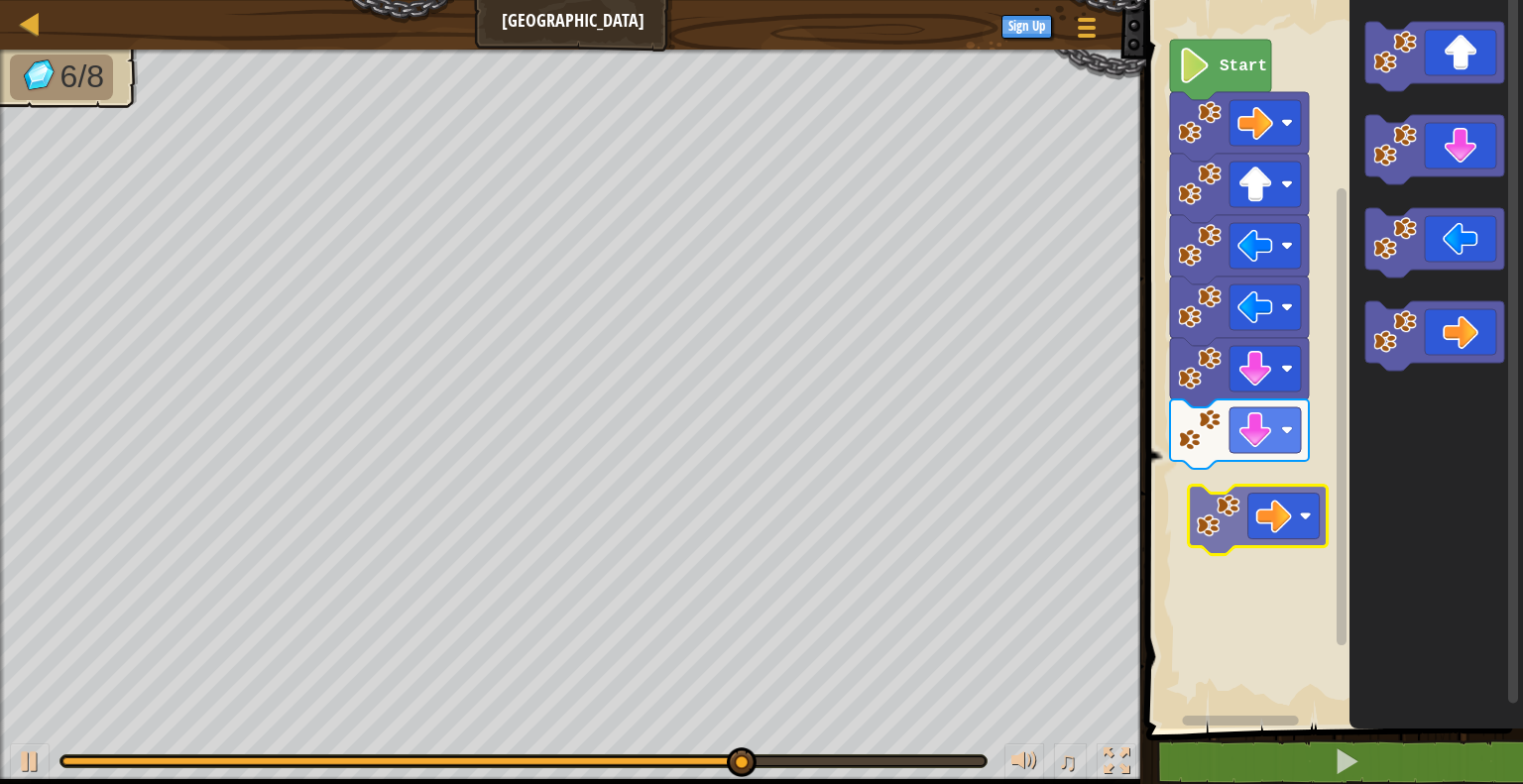 click on "Start" at bounding box center [1332, 359] 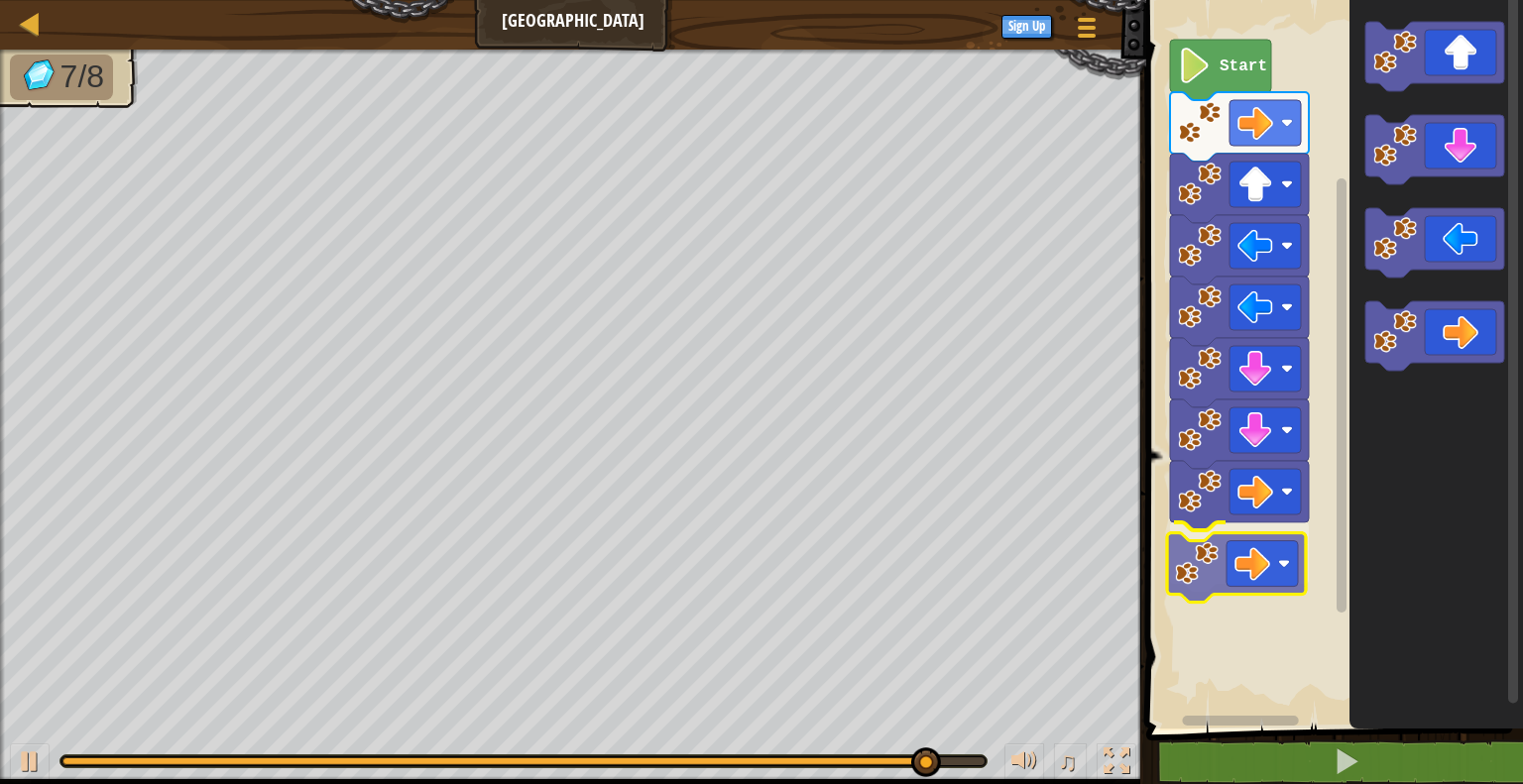 click on "Start" at bounding box center [1332, 359] 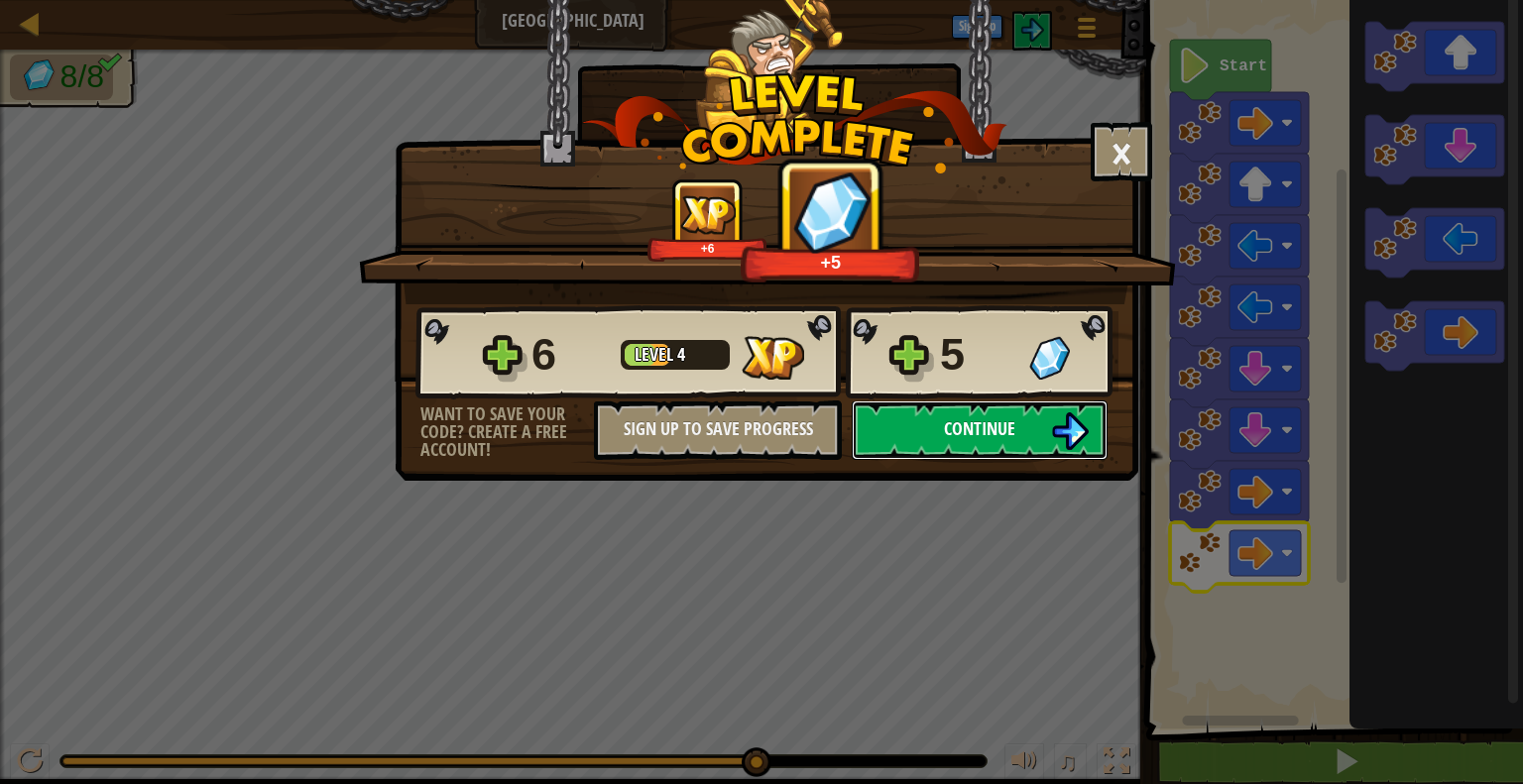 click at bounding box center [1070, 431] 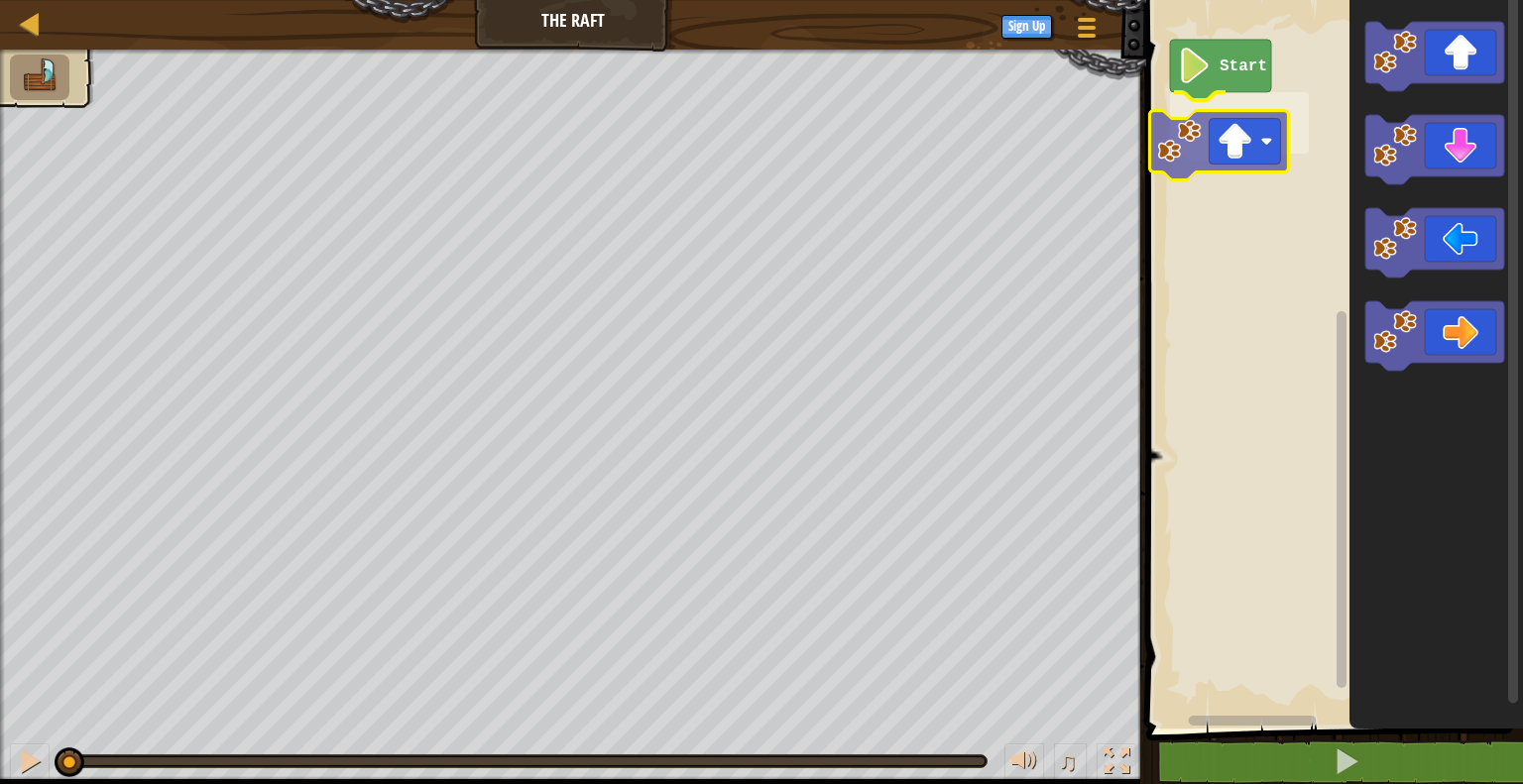 click on "Start" at bounding box center [1332, 359] 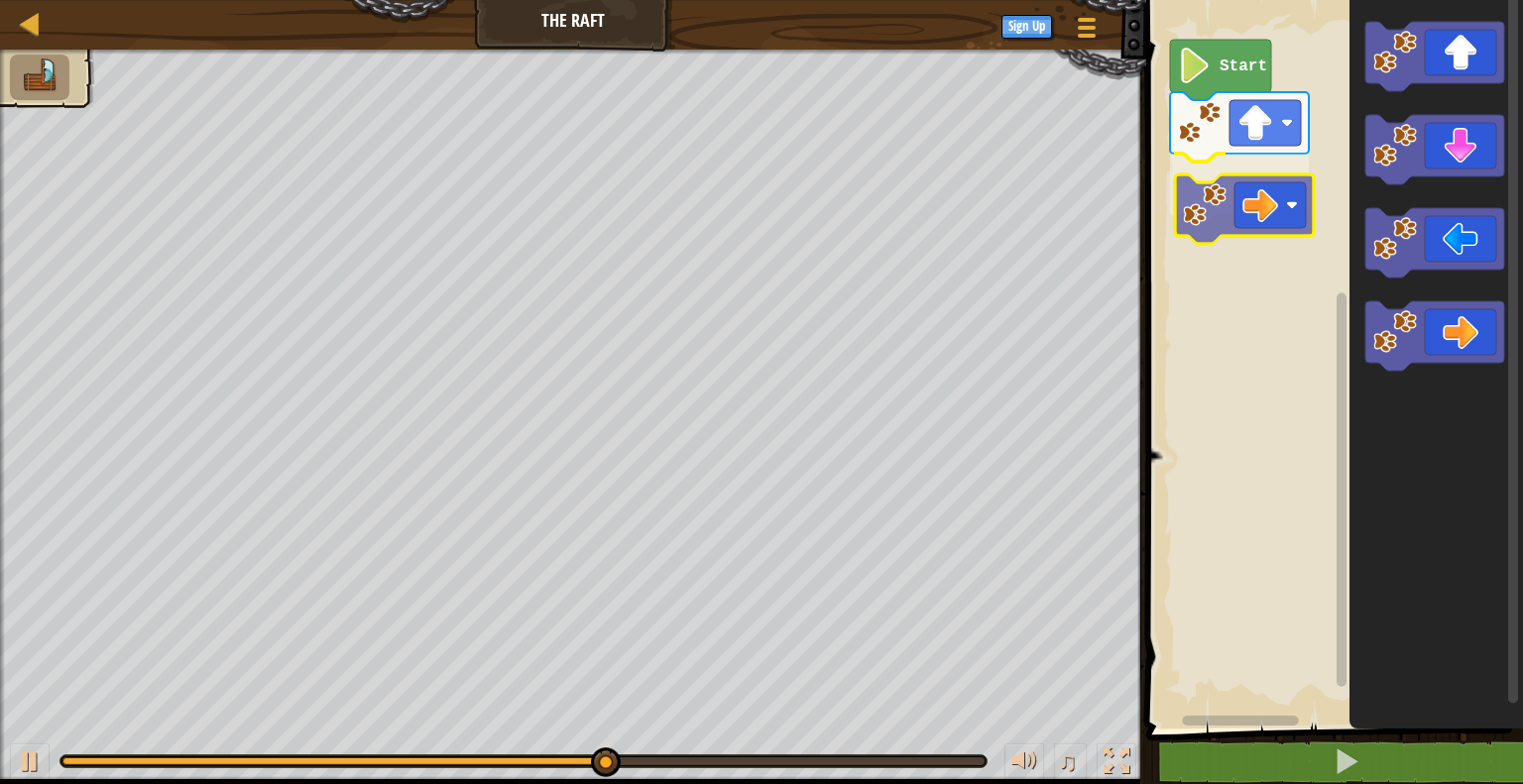 click on "Start" at bounding box center (1332, 359) 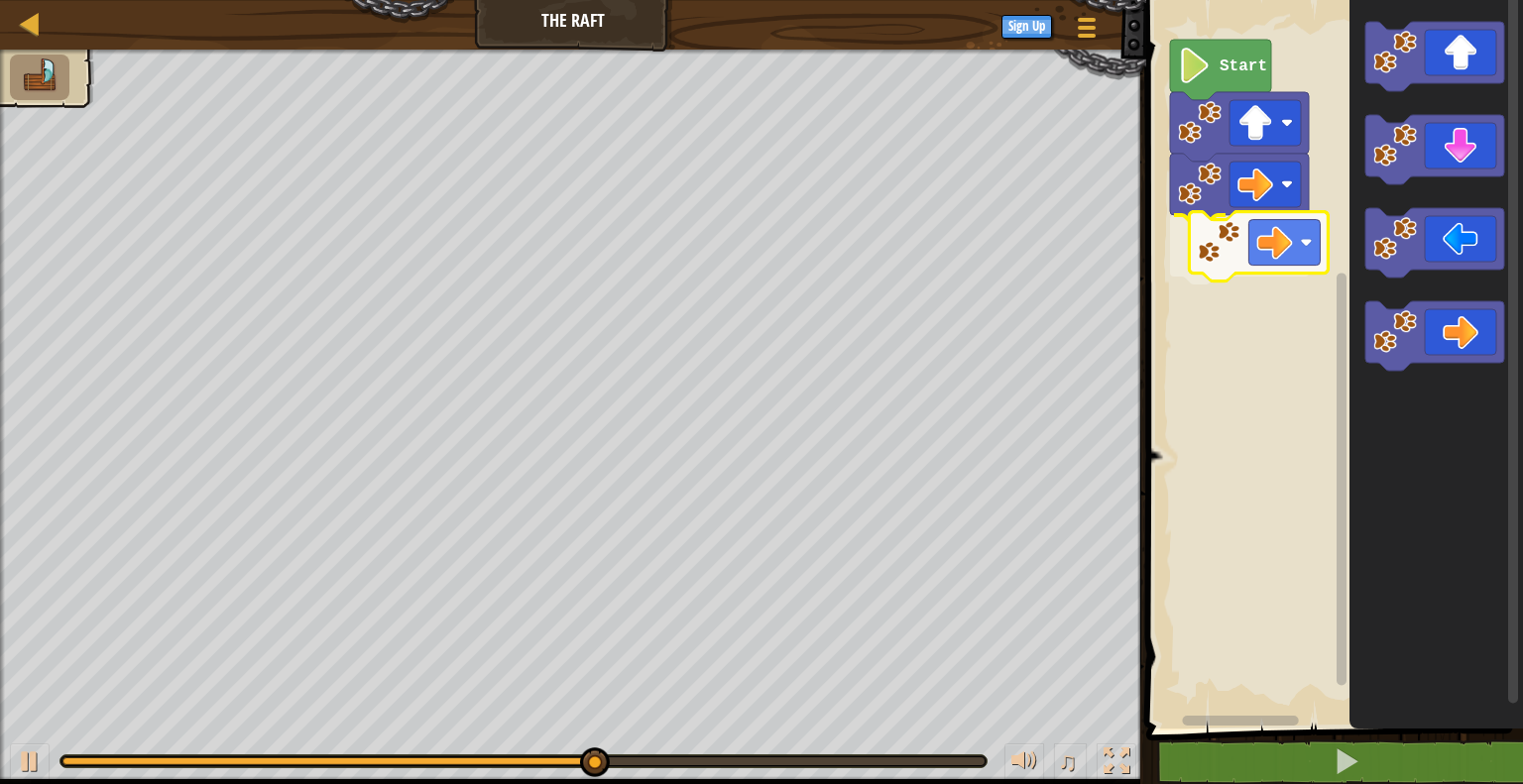 click on "Start" at bounding box center [1332, 359] 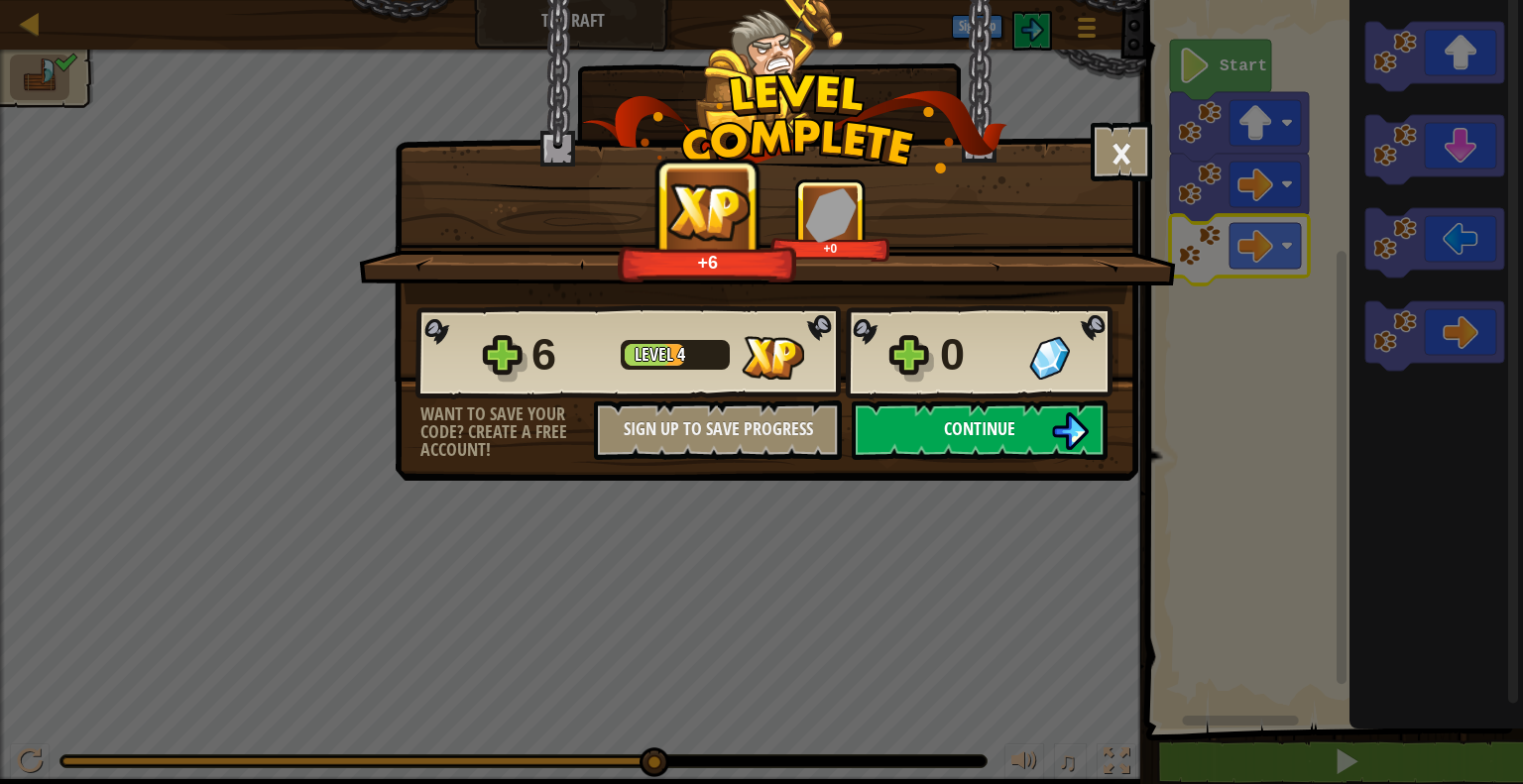 click at bounding box center (1070, 431) 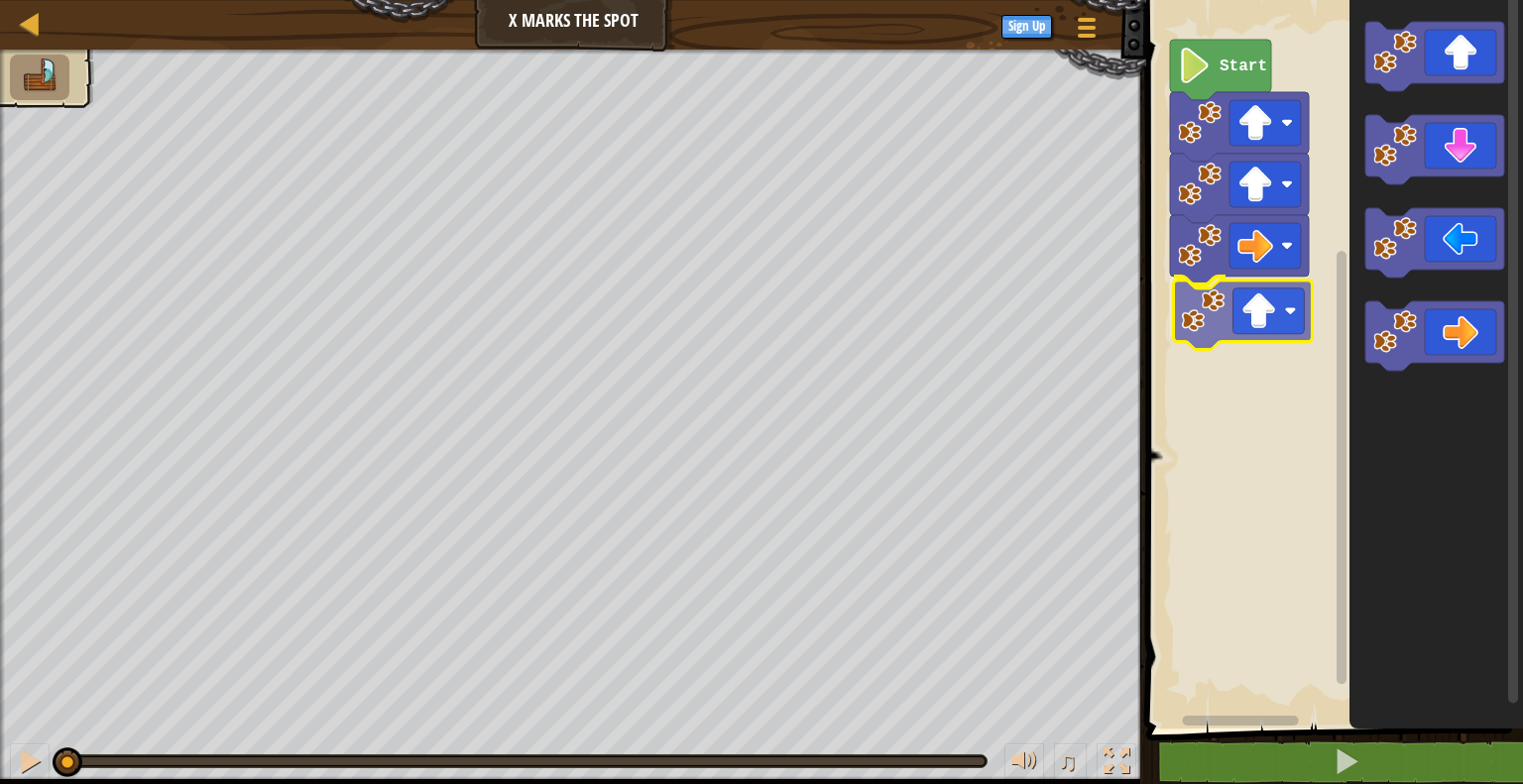 click on "Start" at bounding box center [1332, 359] 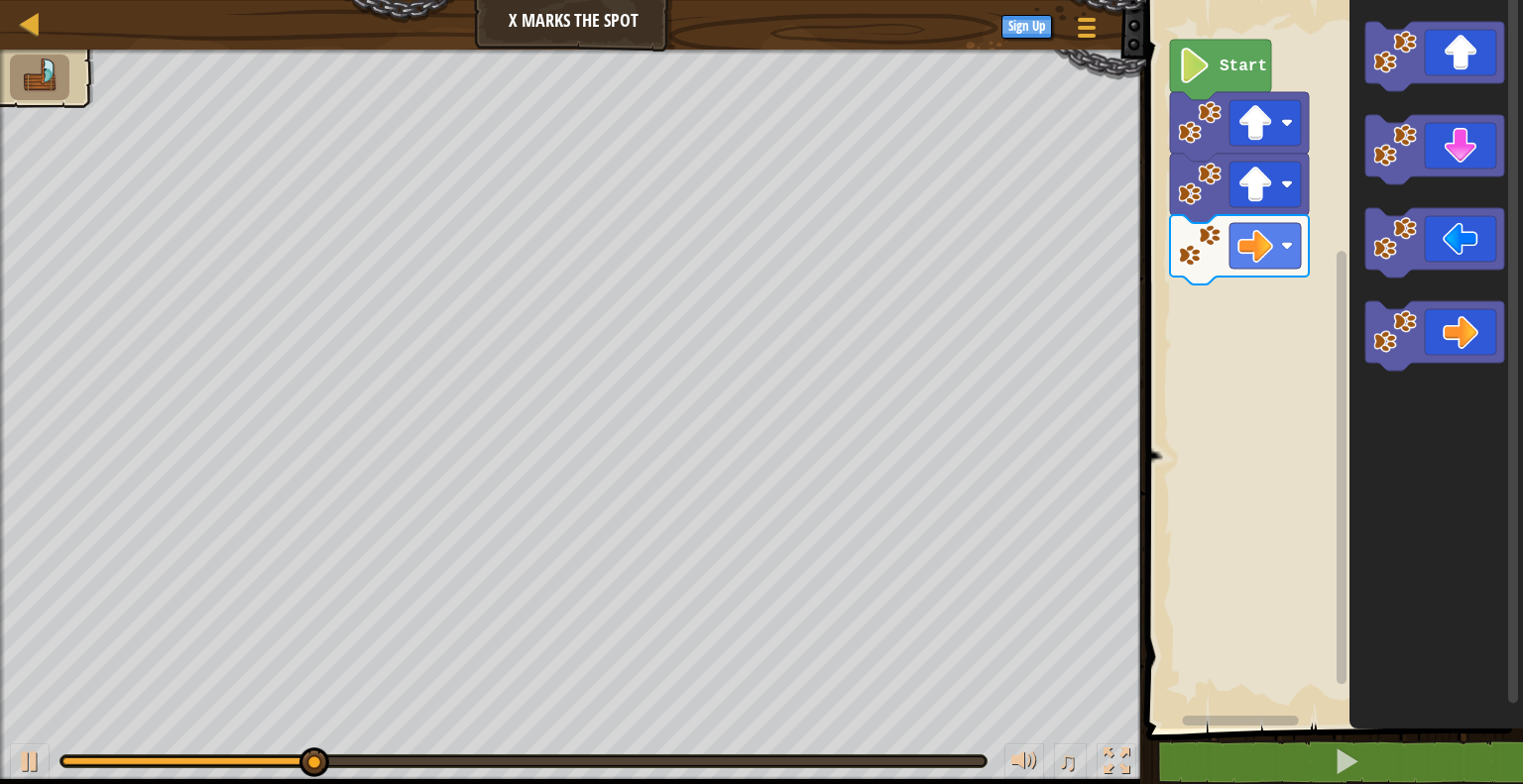 click 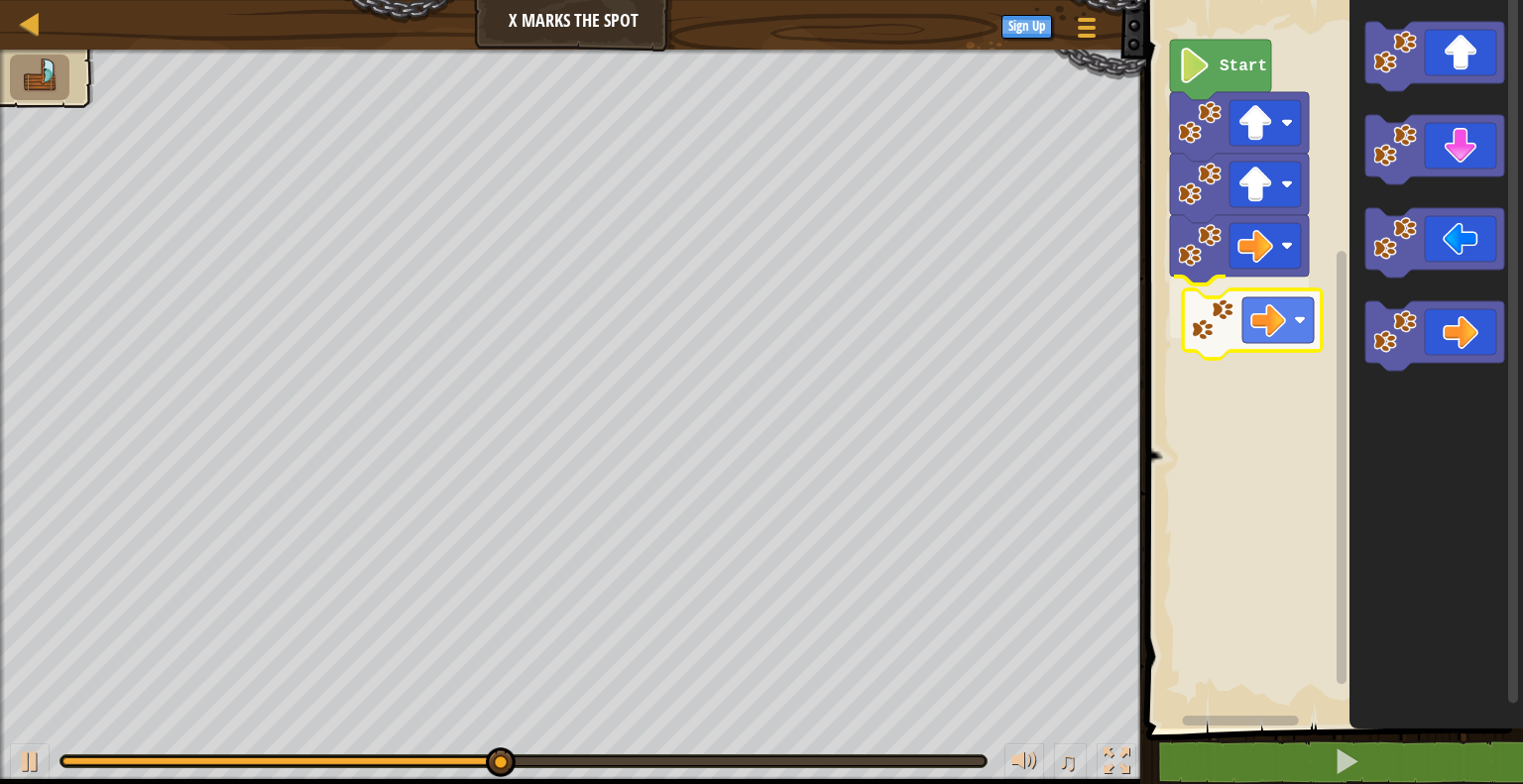 click on "Start" at bounding box center [1332, 359] 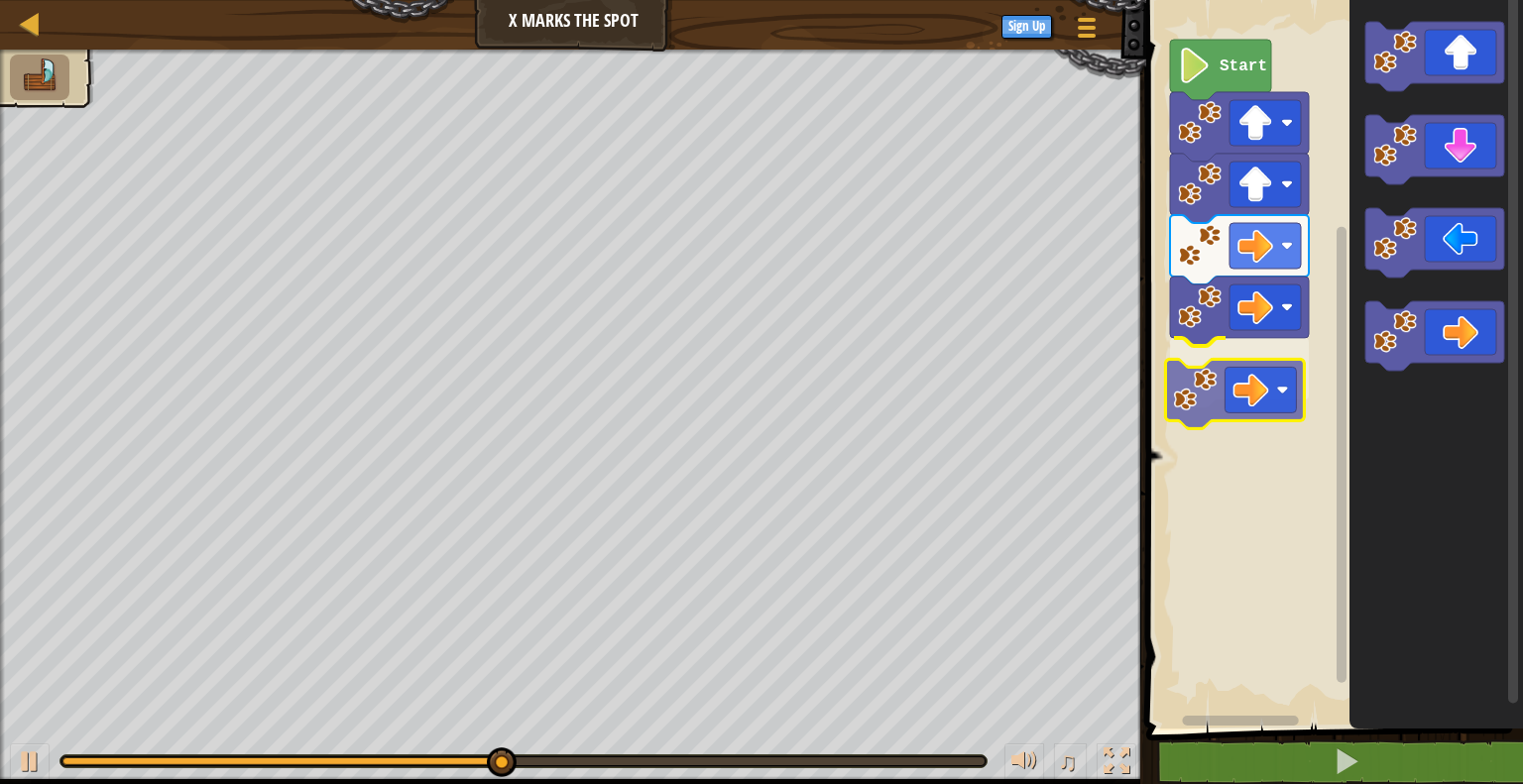 click on "Start" at bounding box center (1332, 359) 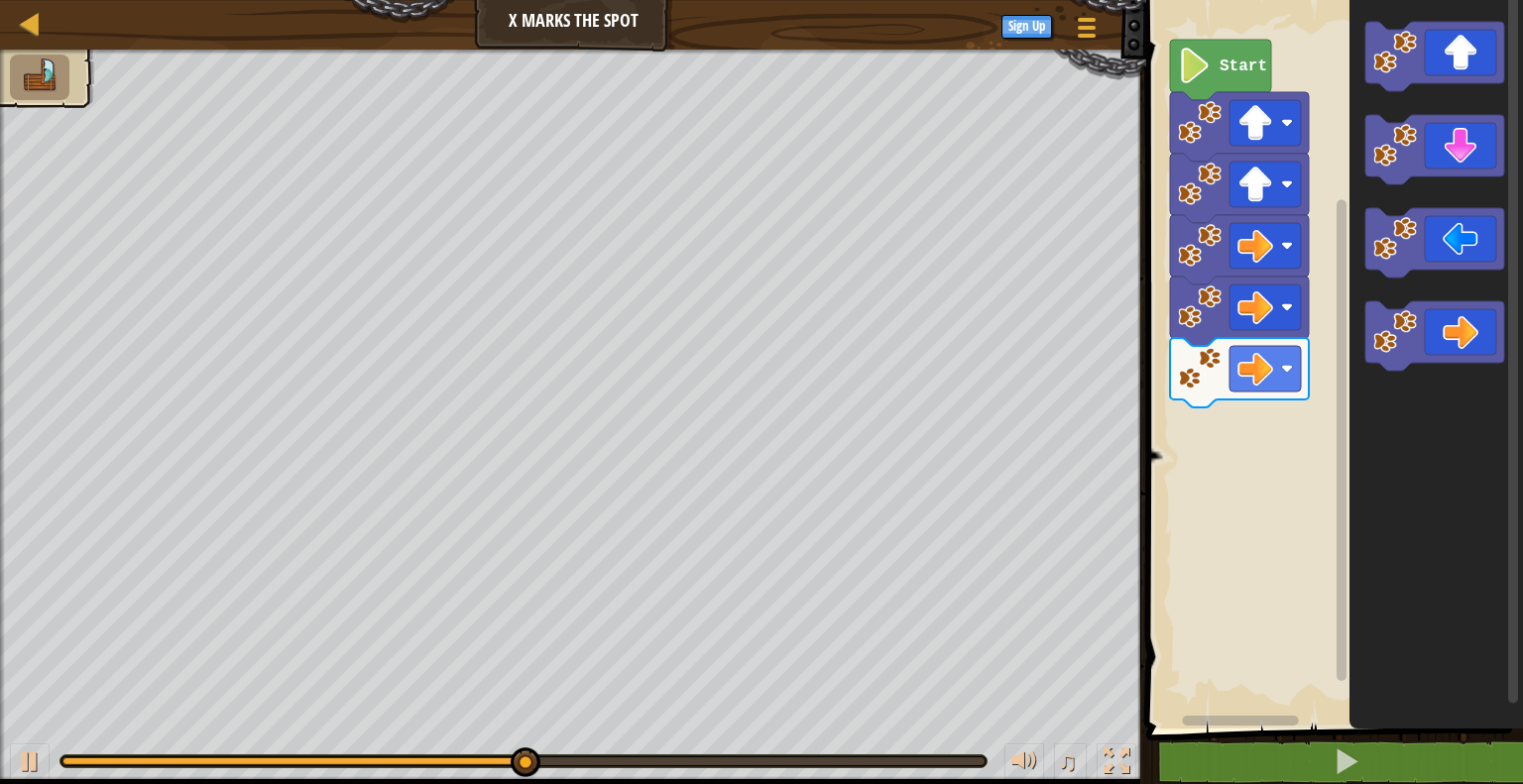 click 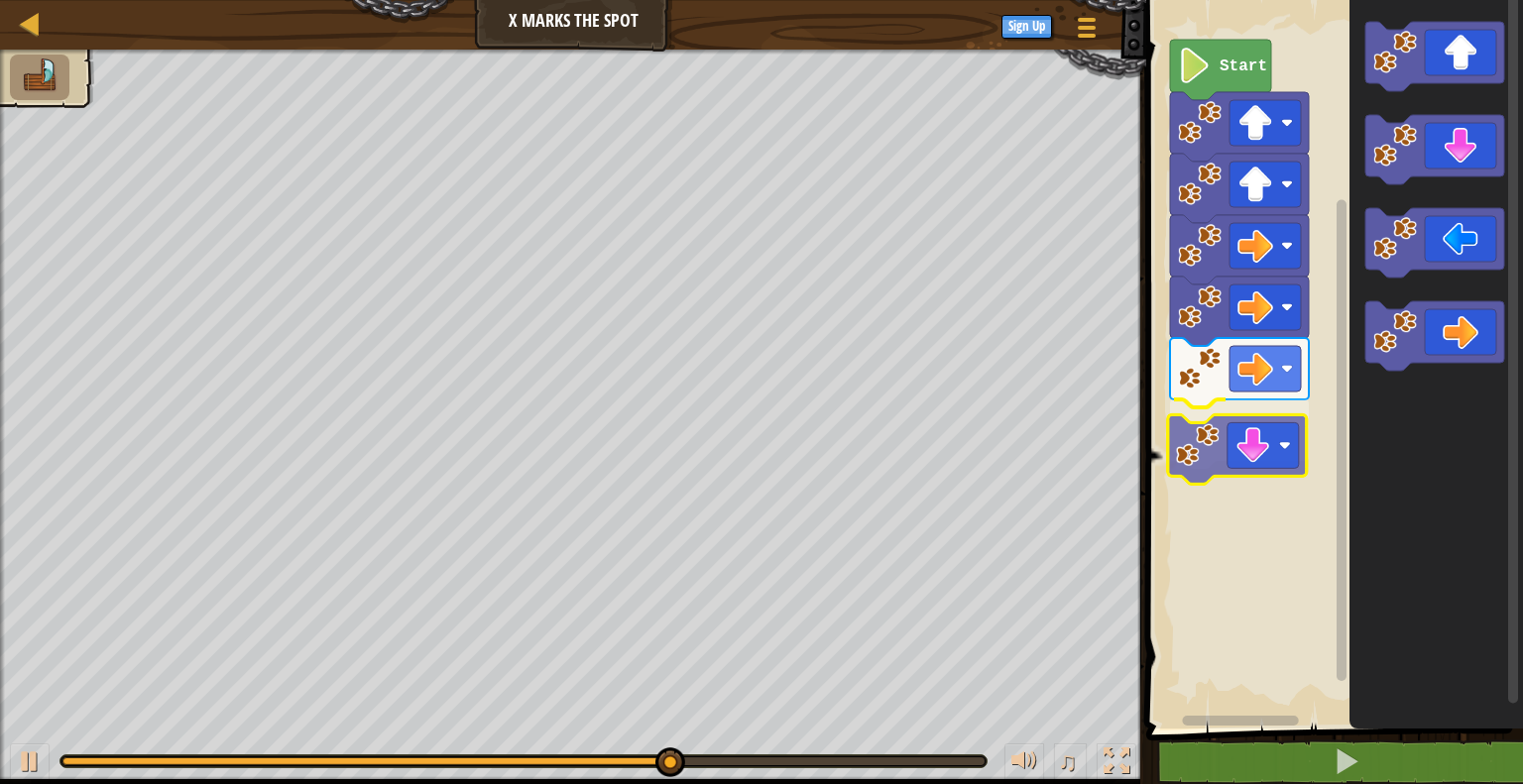 click on "Start" at bounding box center (1332, 359) 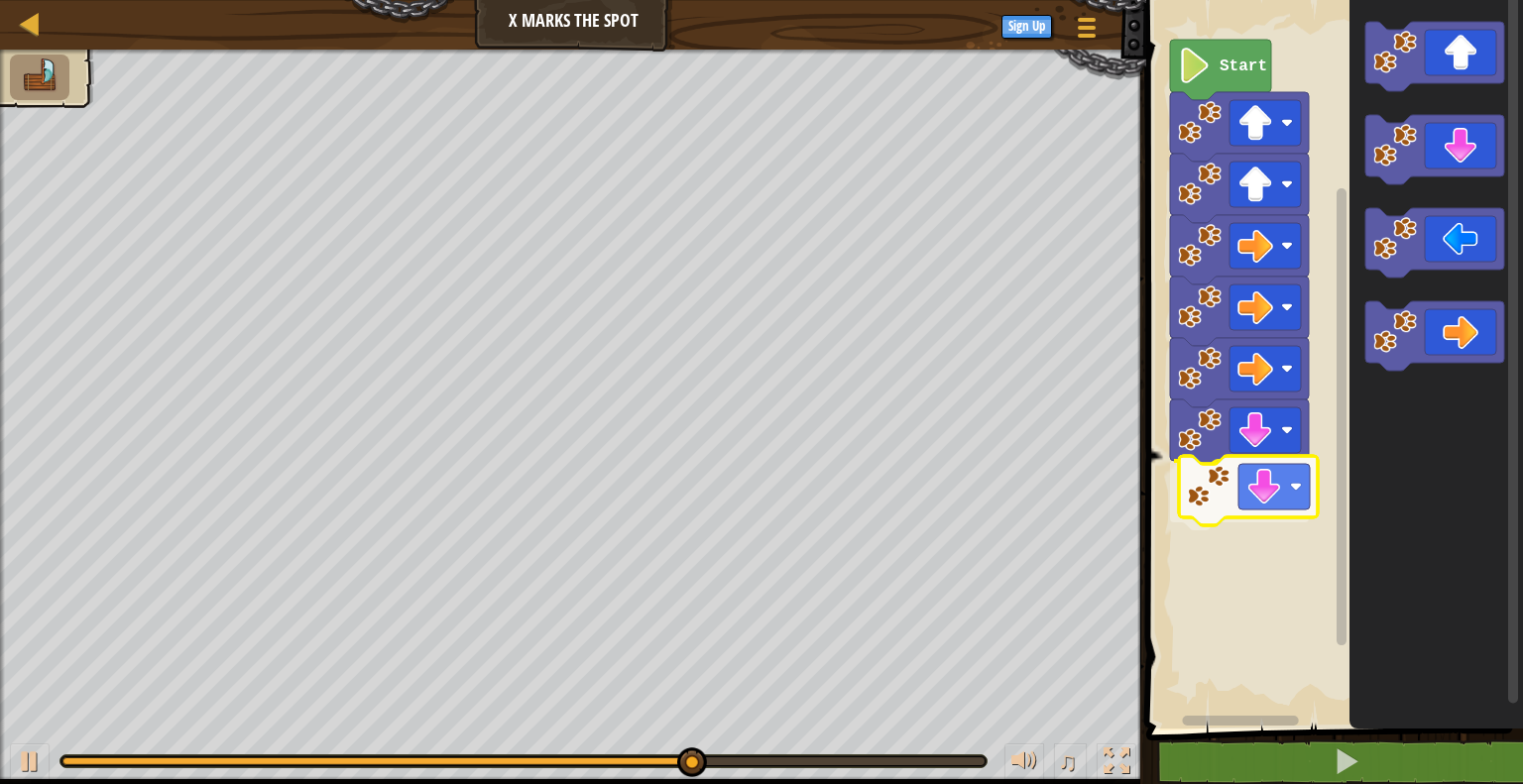 click on "Start" at bounding box center [1332, 359] 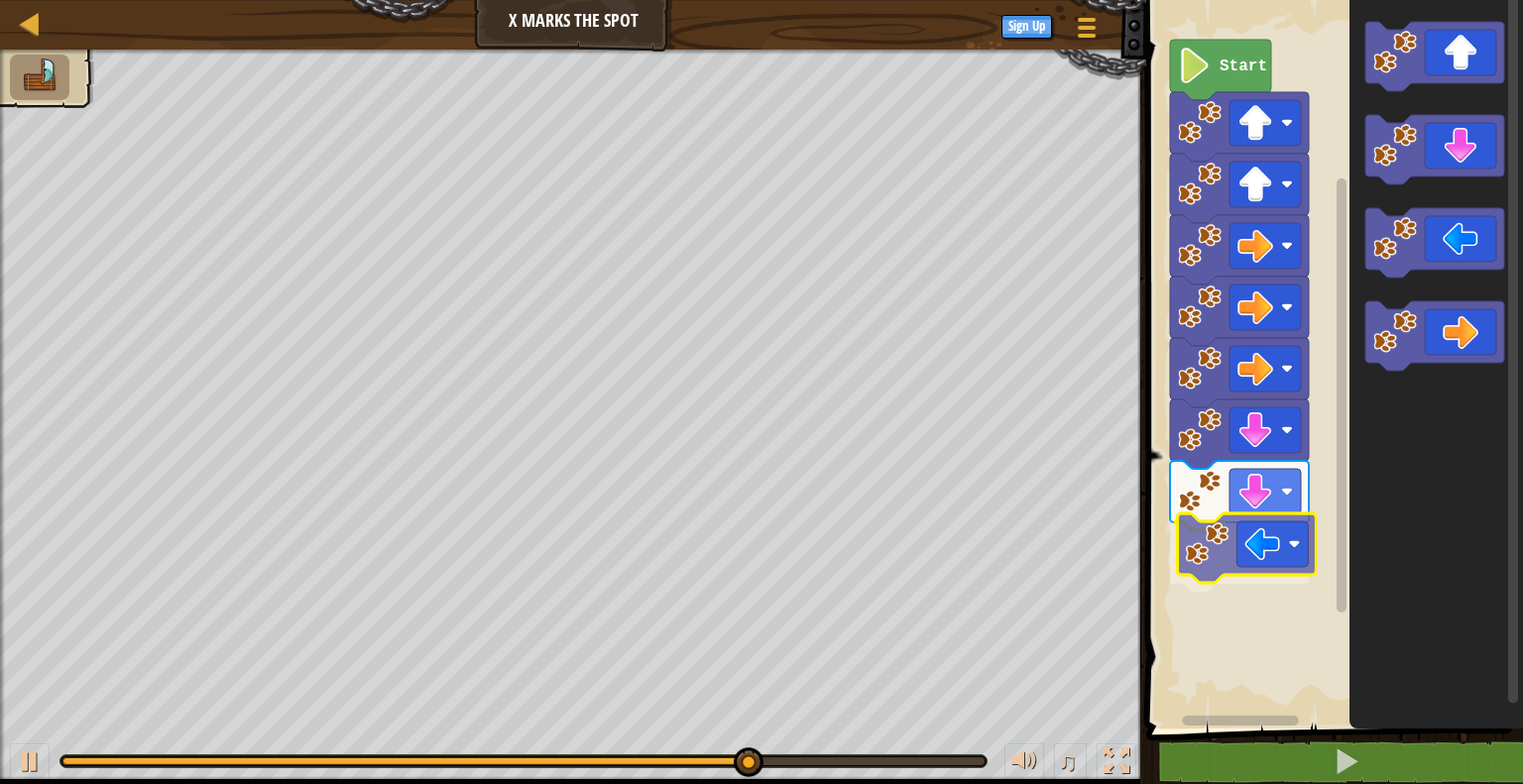click on "Start" at bounding box center (1332, 359) 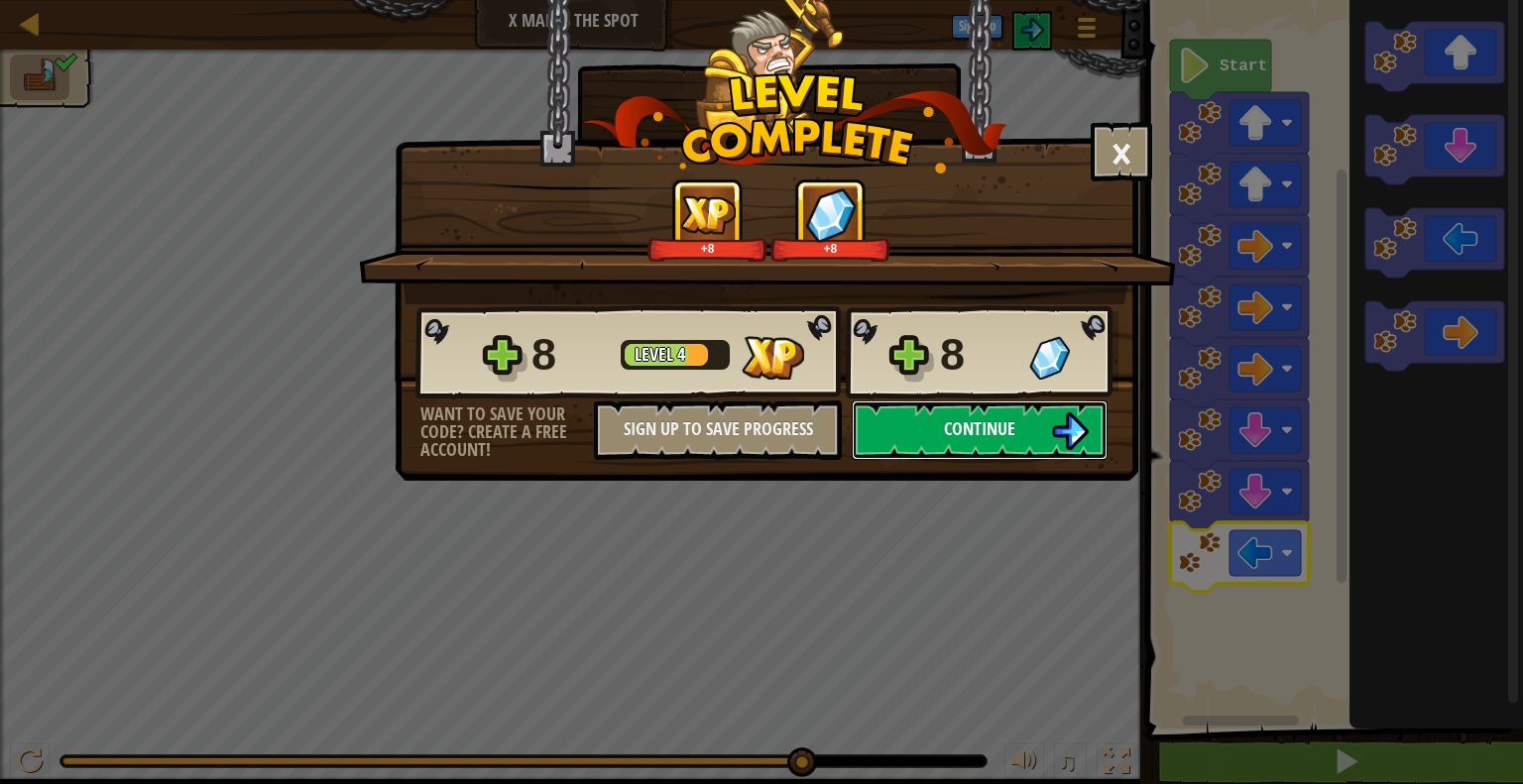 click at bounding box center [1070, 431] 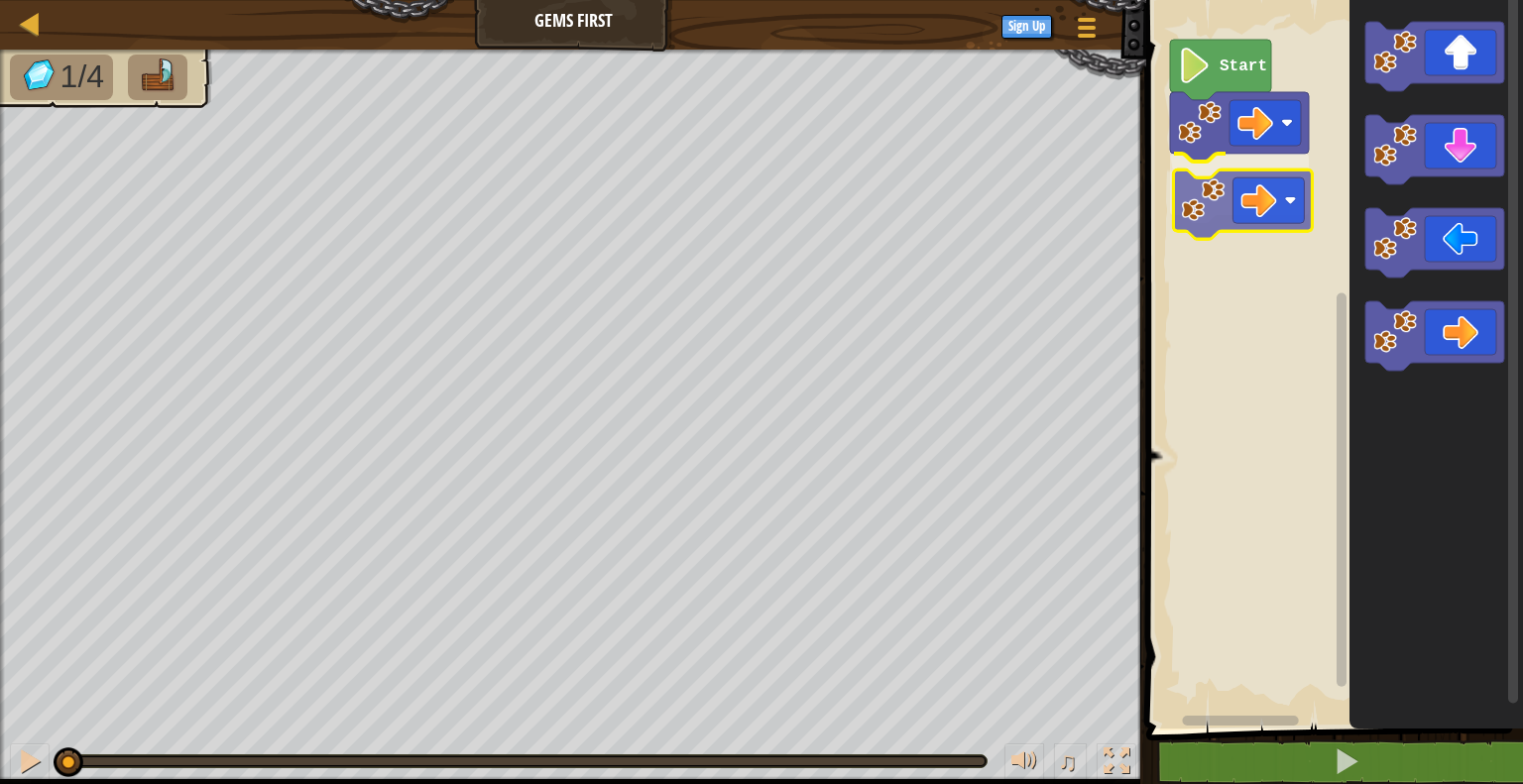 click on "Start" at bounding box center [1332, 359] 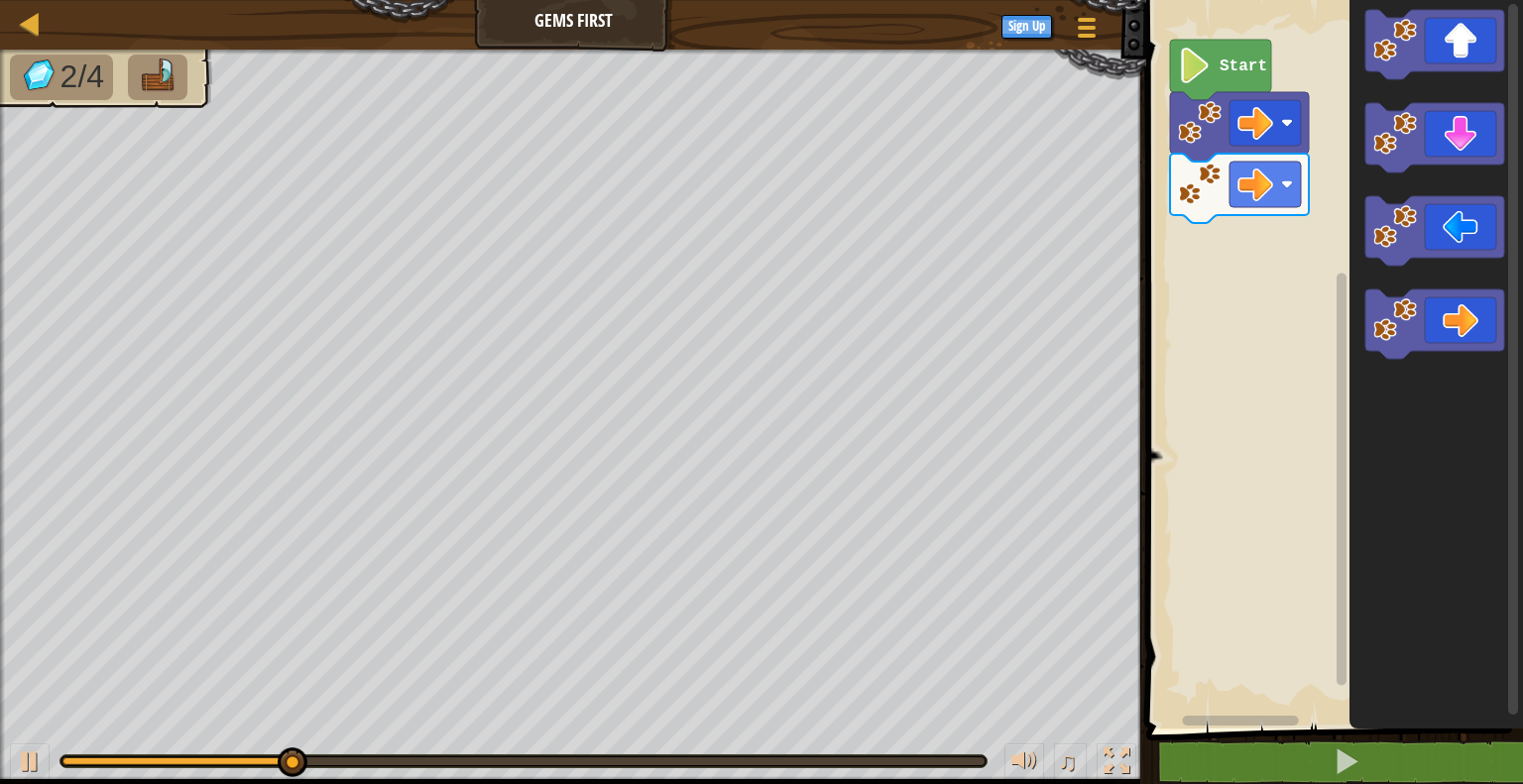 click 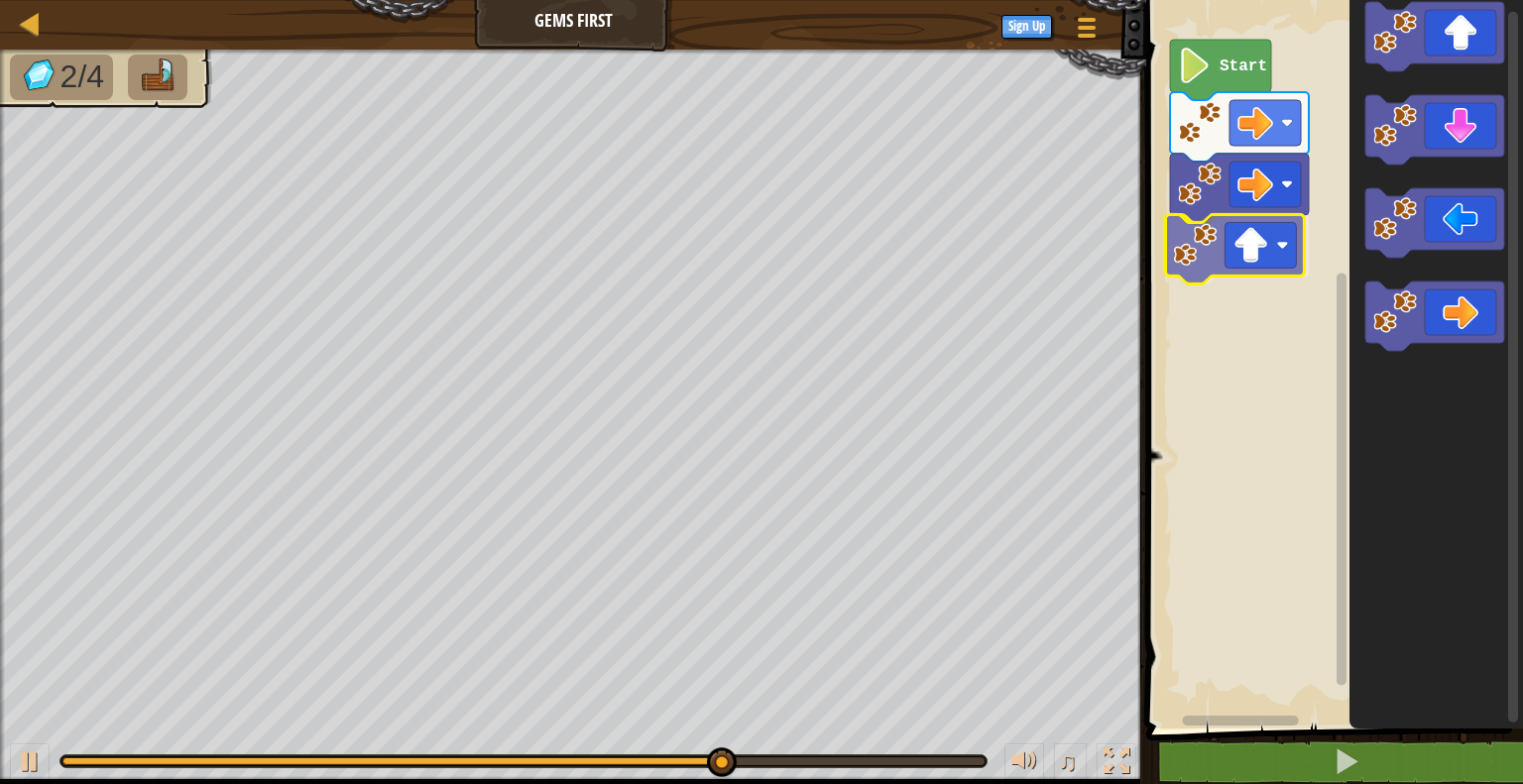 click on "Start" at bounding box center [1332, 359] 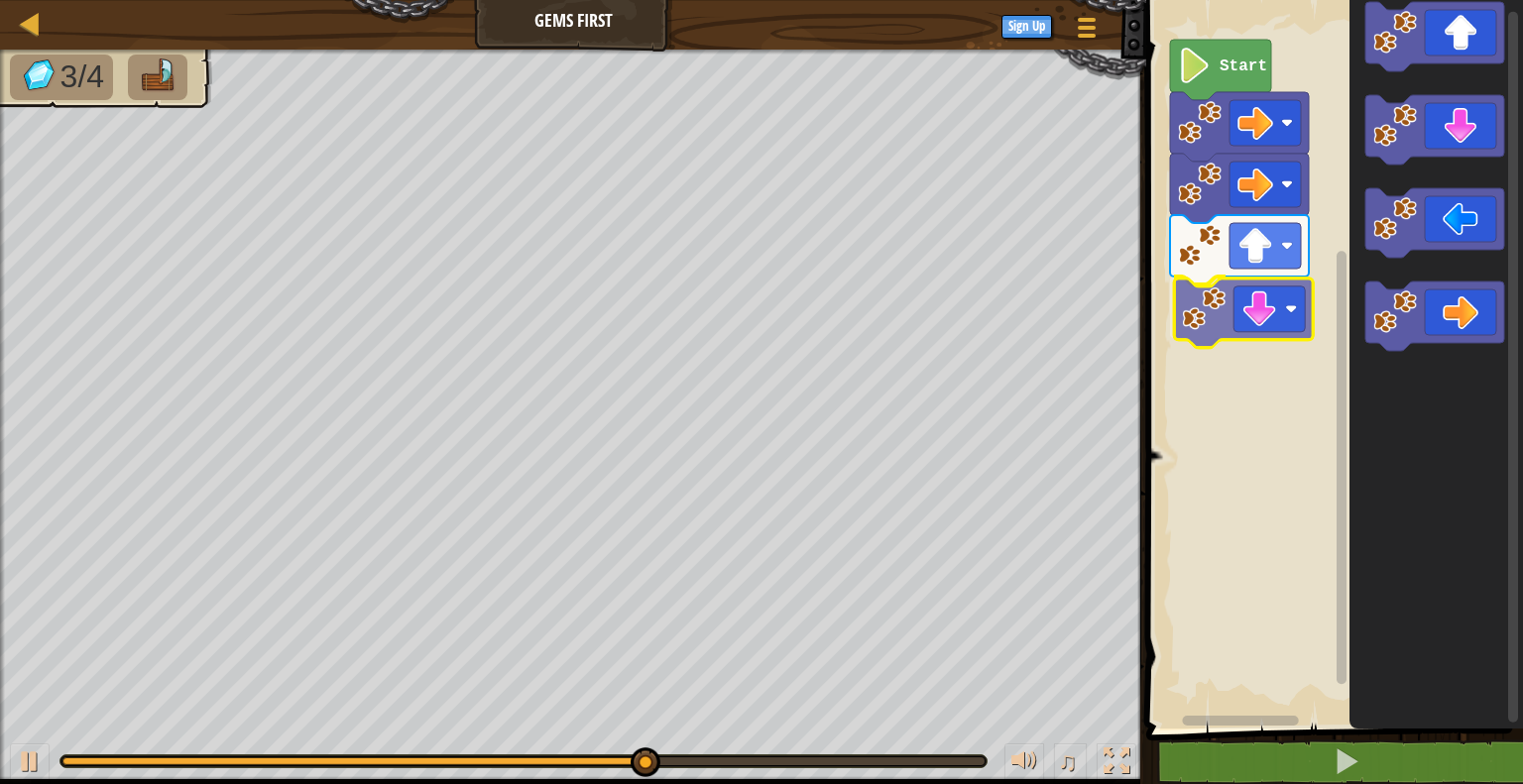 click on "Start" at bounding box center [1332, 359] 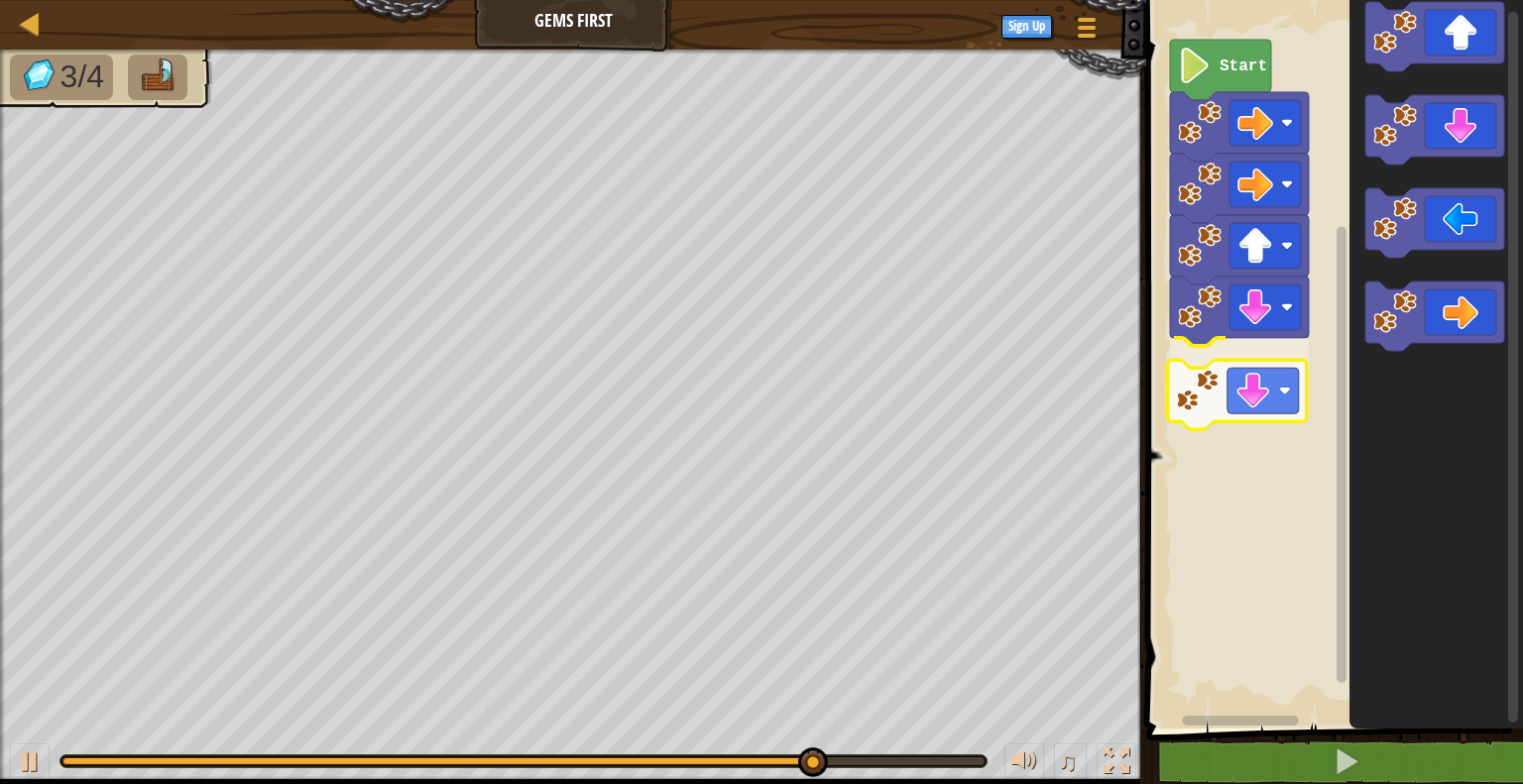 click on "Start" at bounding box center (1332, 359) 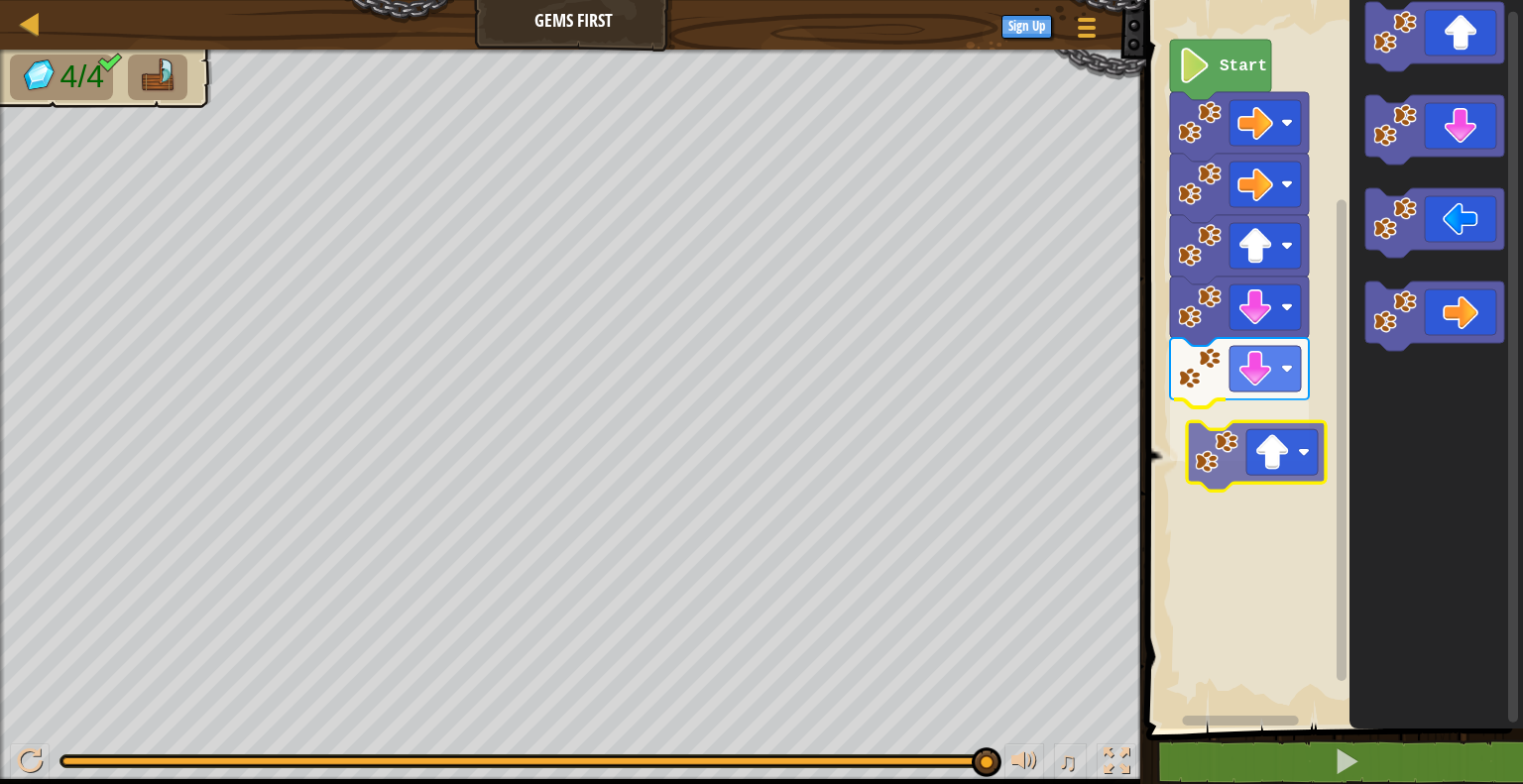 click on "Start" at bounding box center [1332, 359] 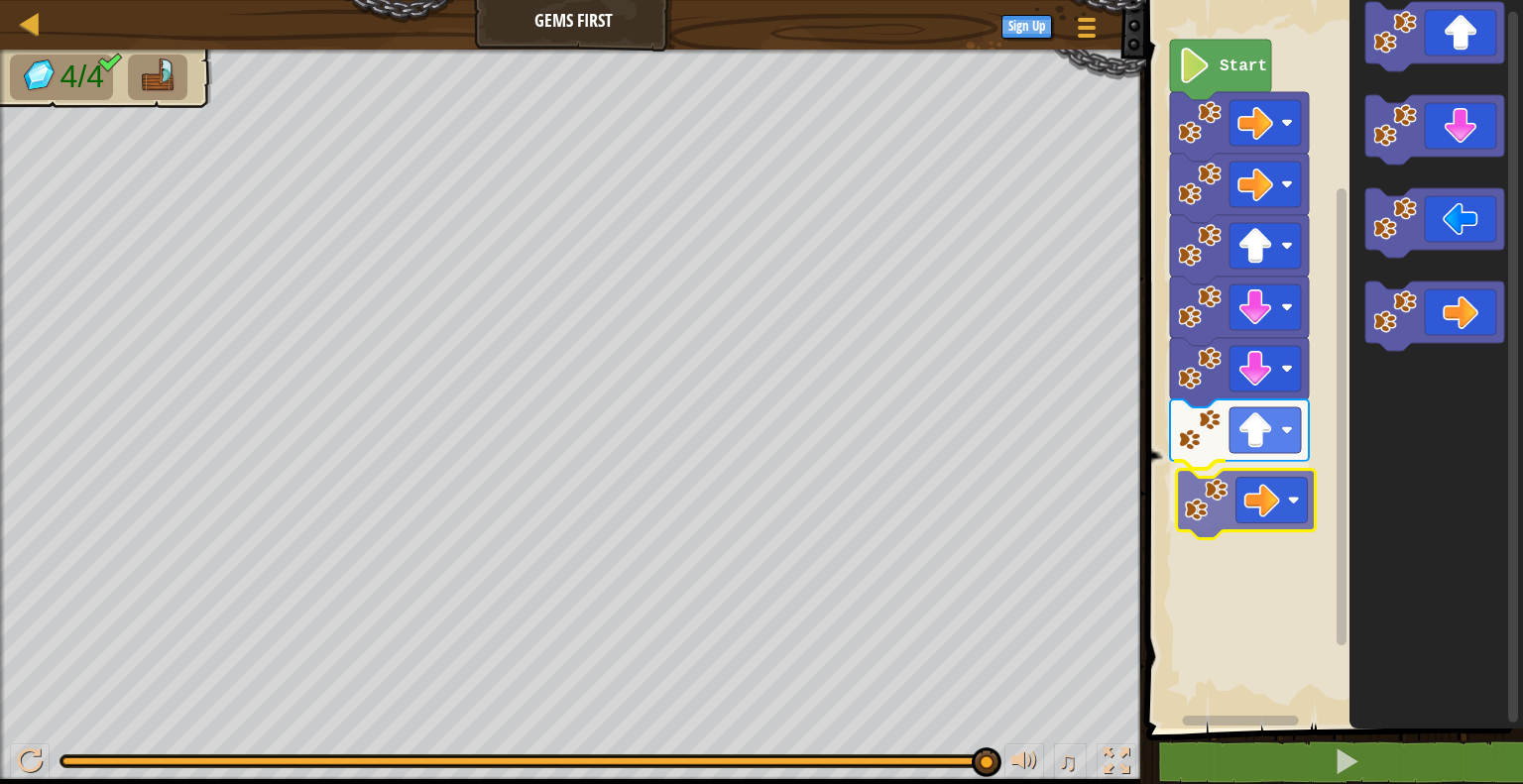 click on "Start" at bounding box center [1332, 359] 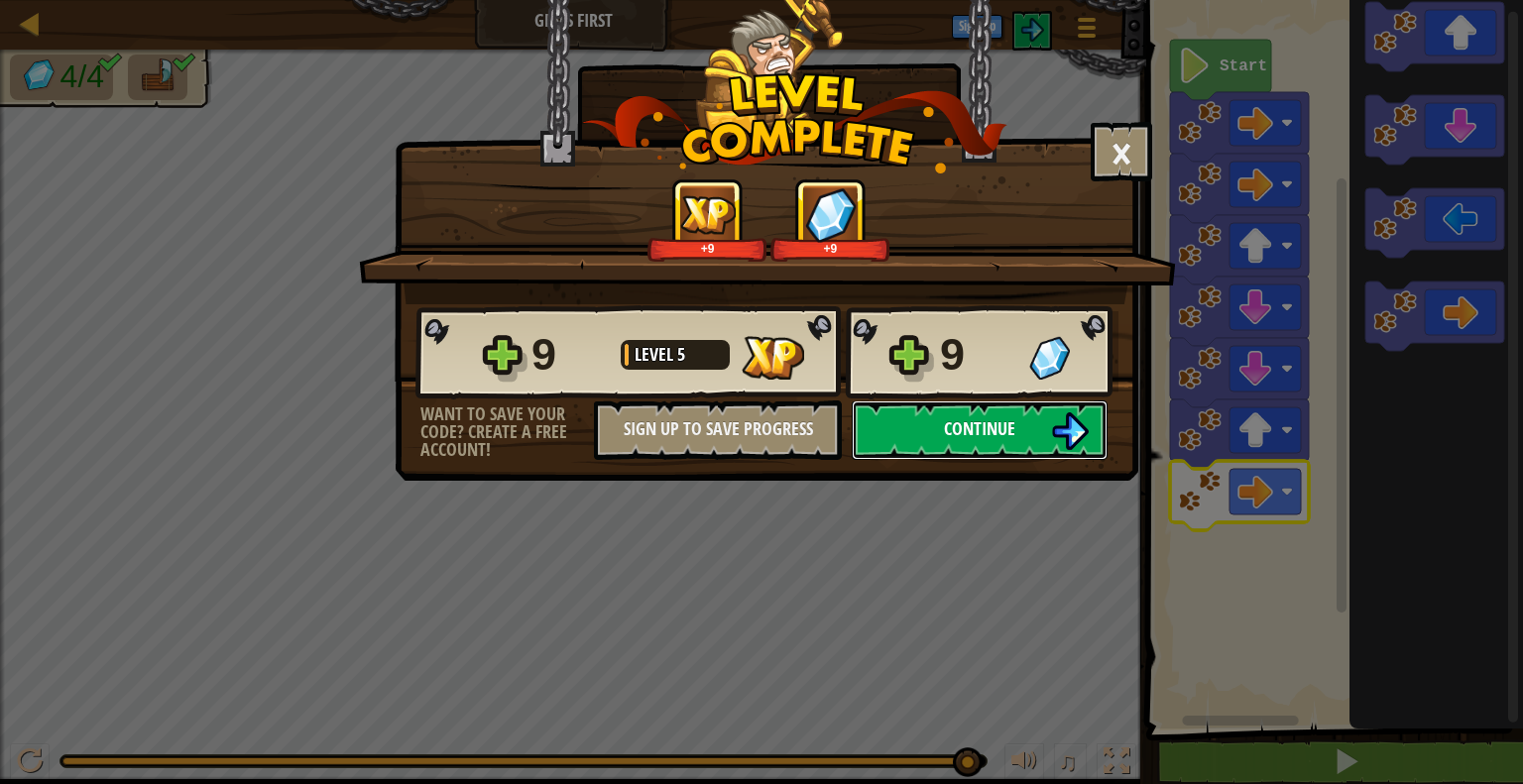click on "Continue" at bounding box center (980, 428) 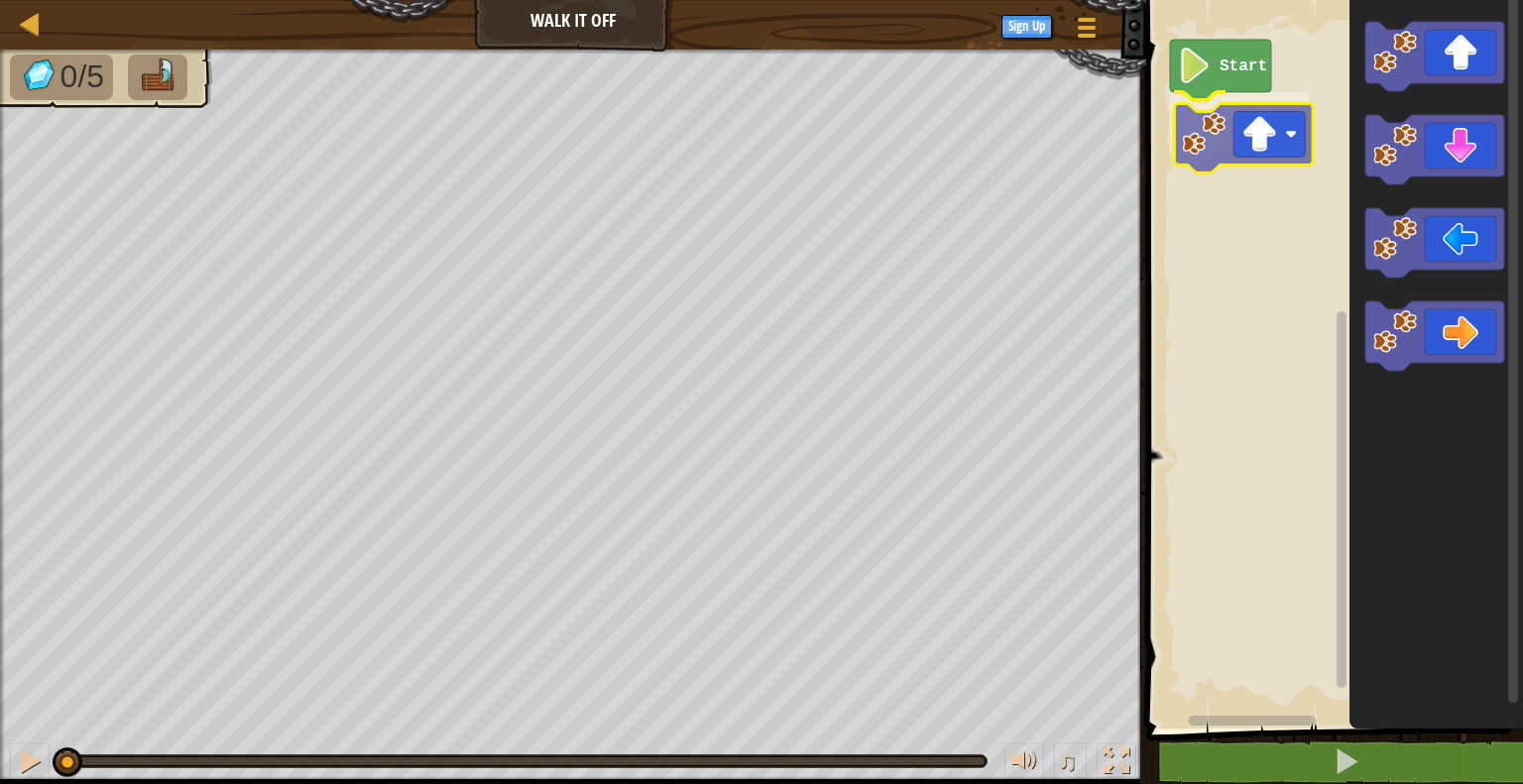 click on "Start" at bounding box center (1332, 359) 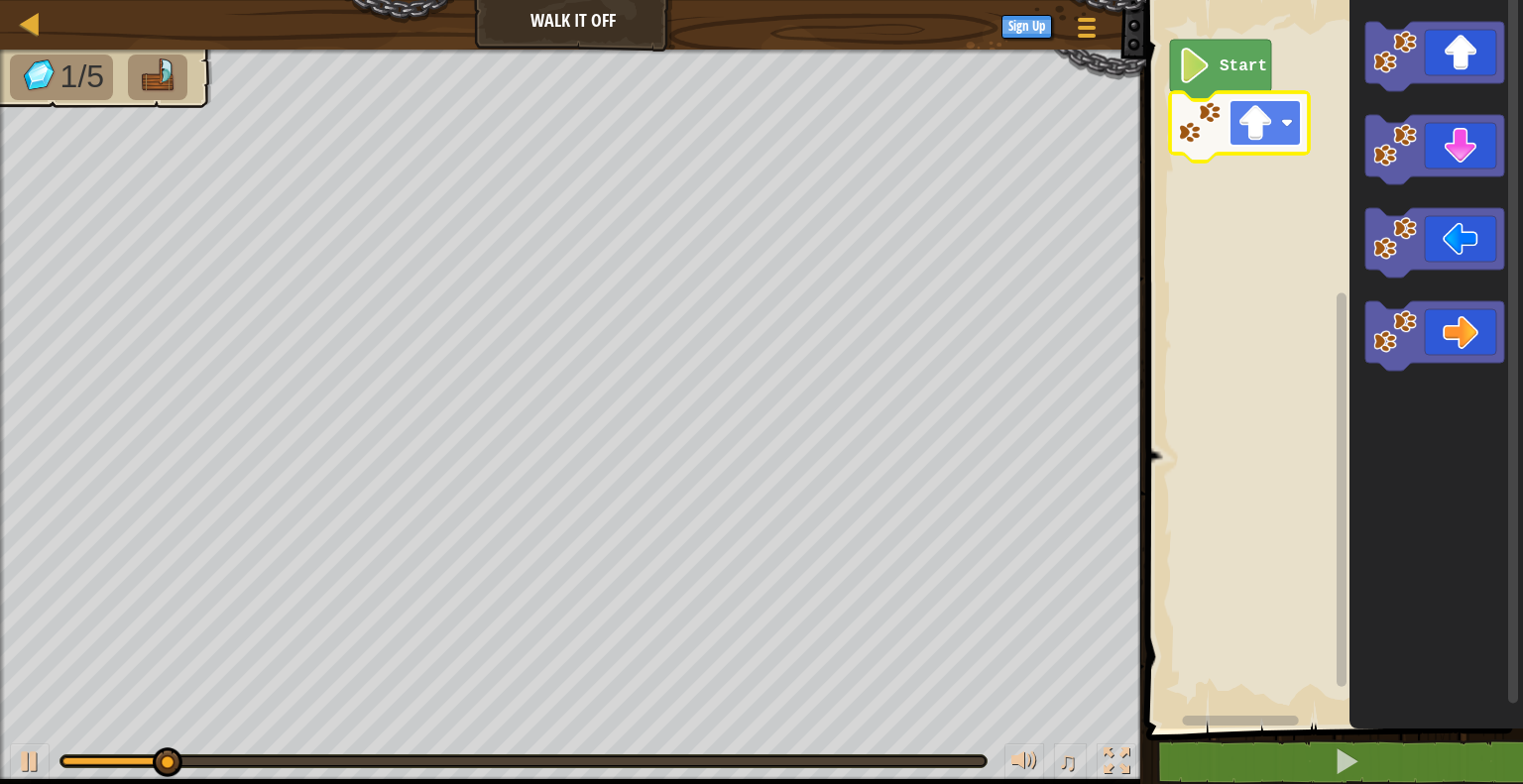 click 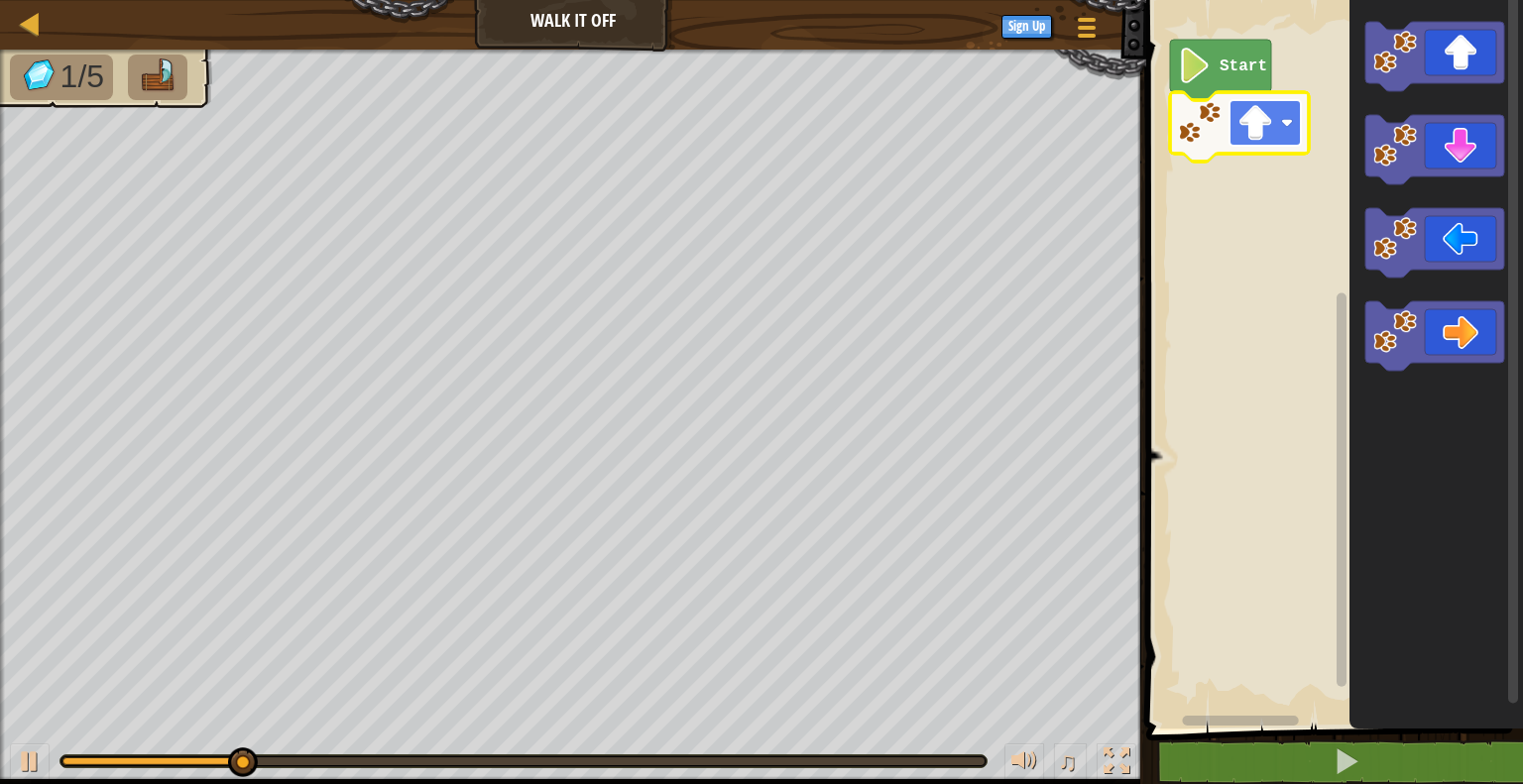 click 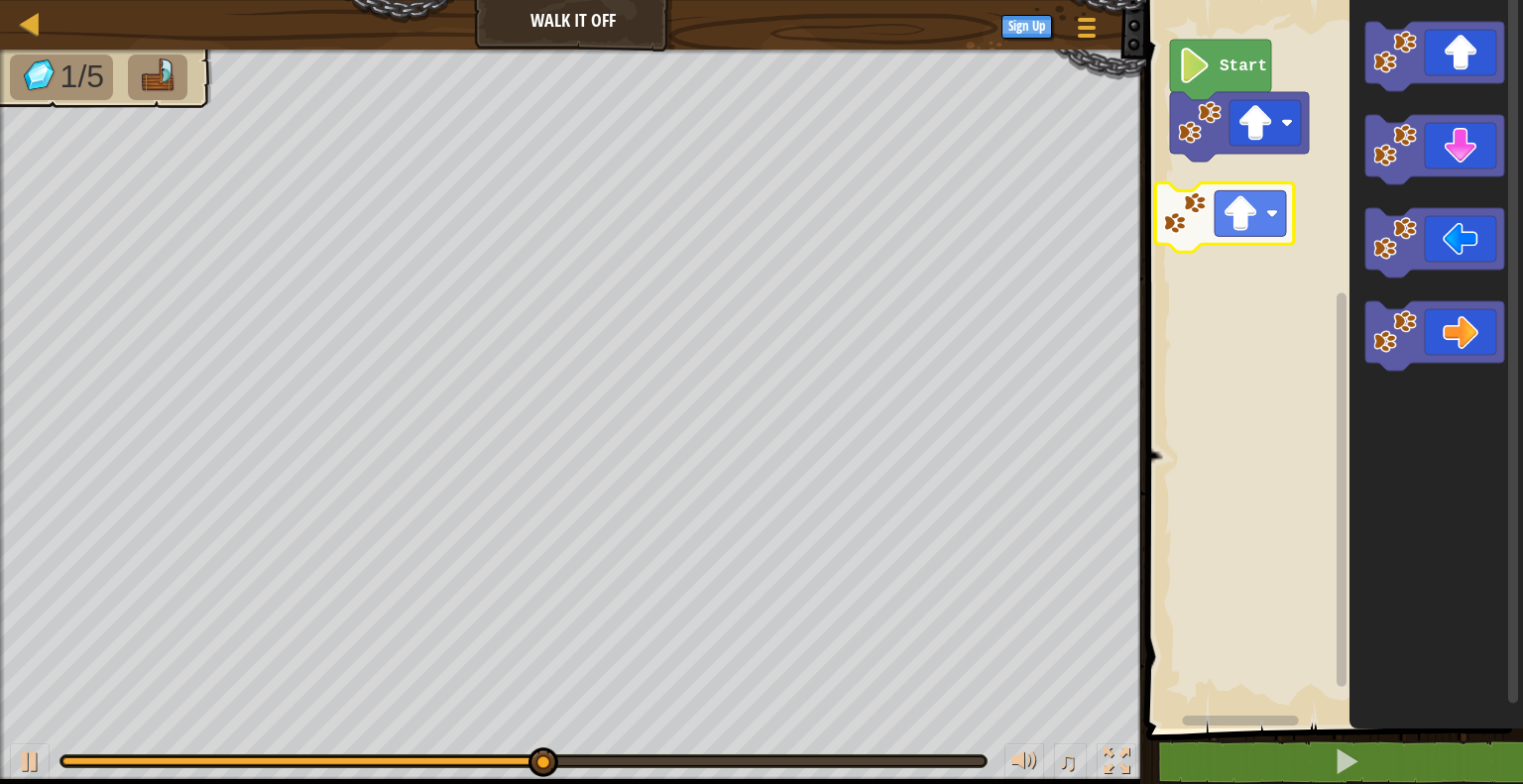 click on "Start" at bounding box center [1332, 359] 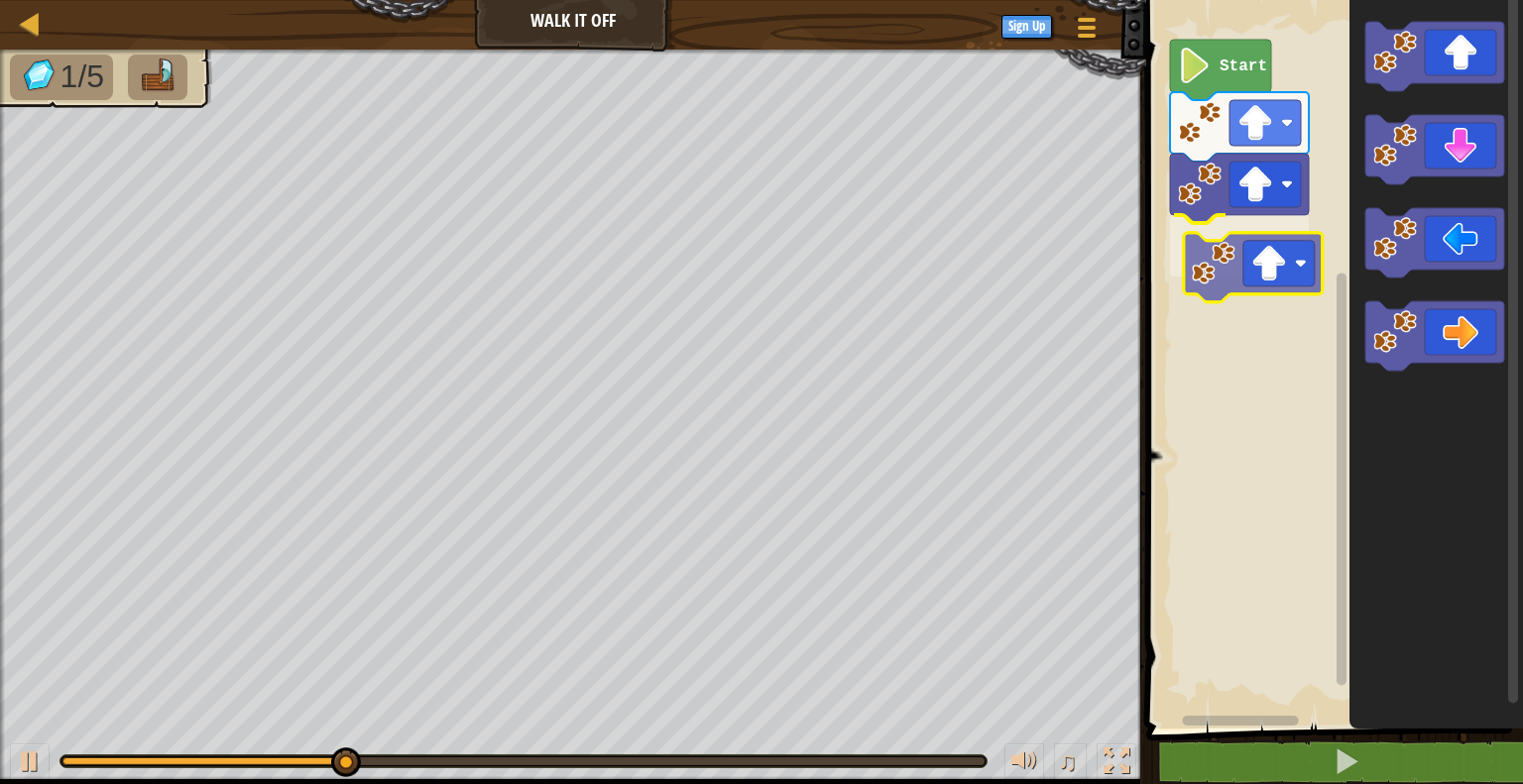 click on "Start" at bounding box center (1332, 359) 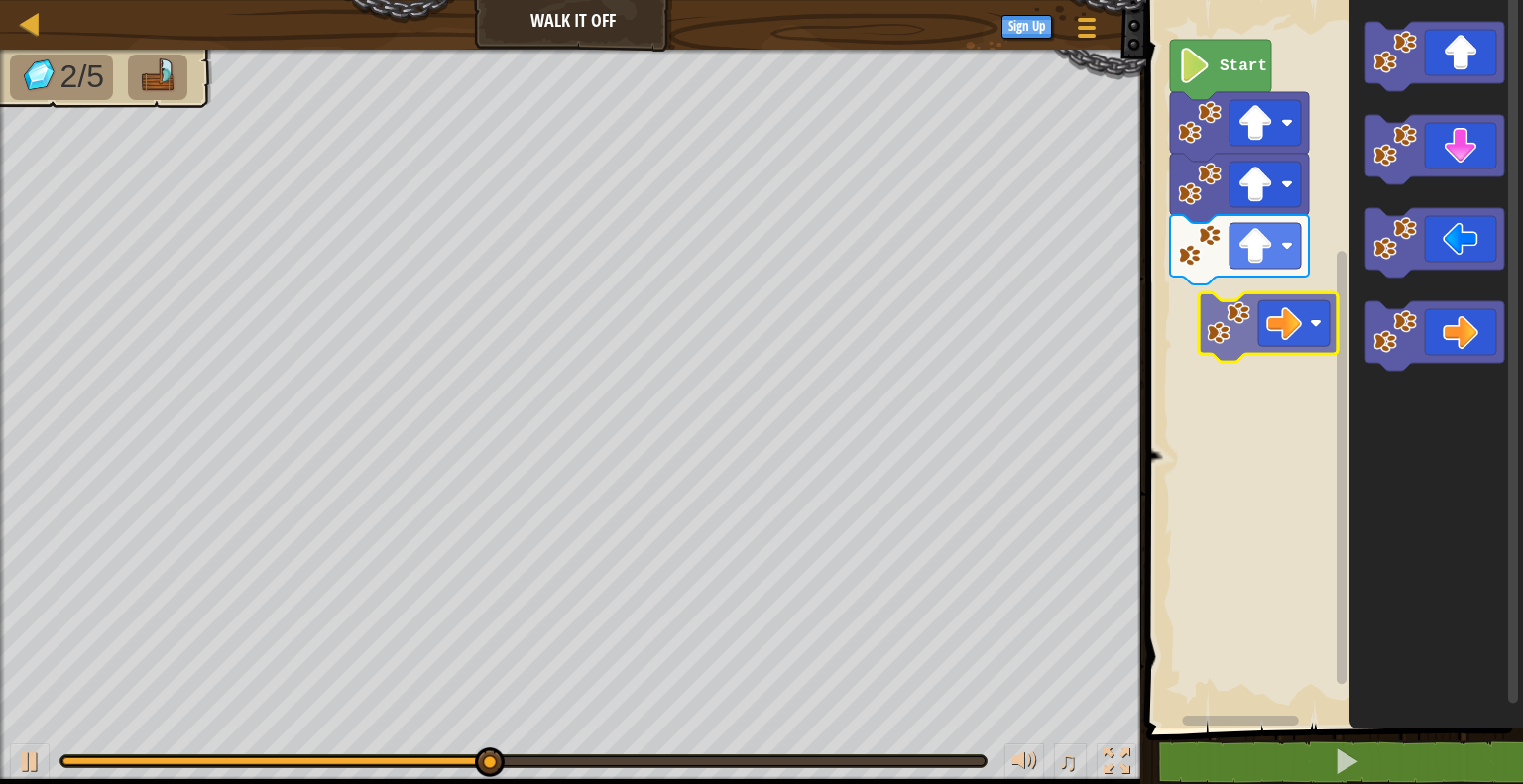 click on "Start" at bounding box center (1332, 359) 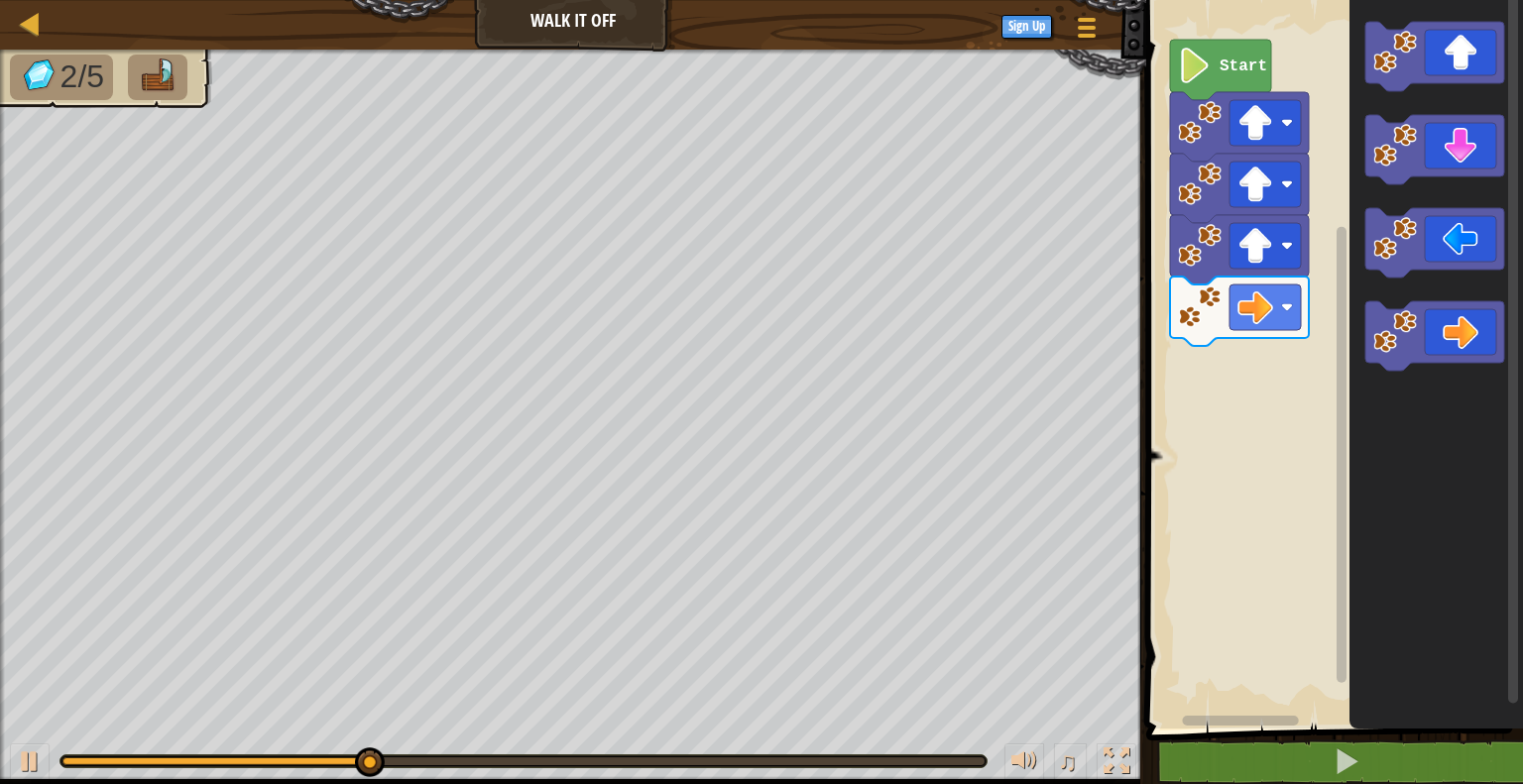 click 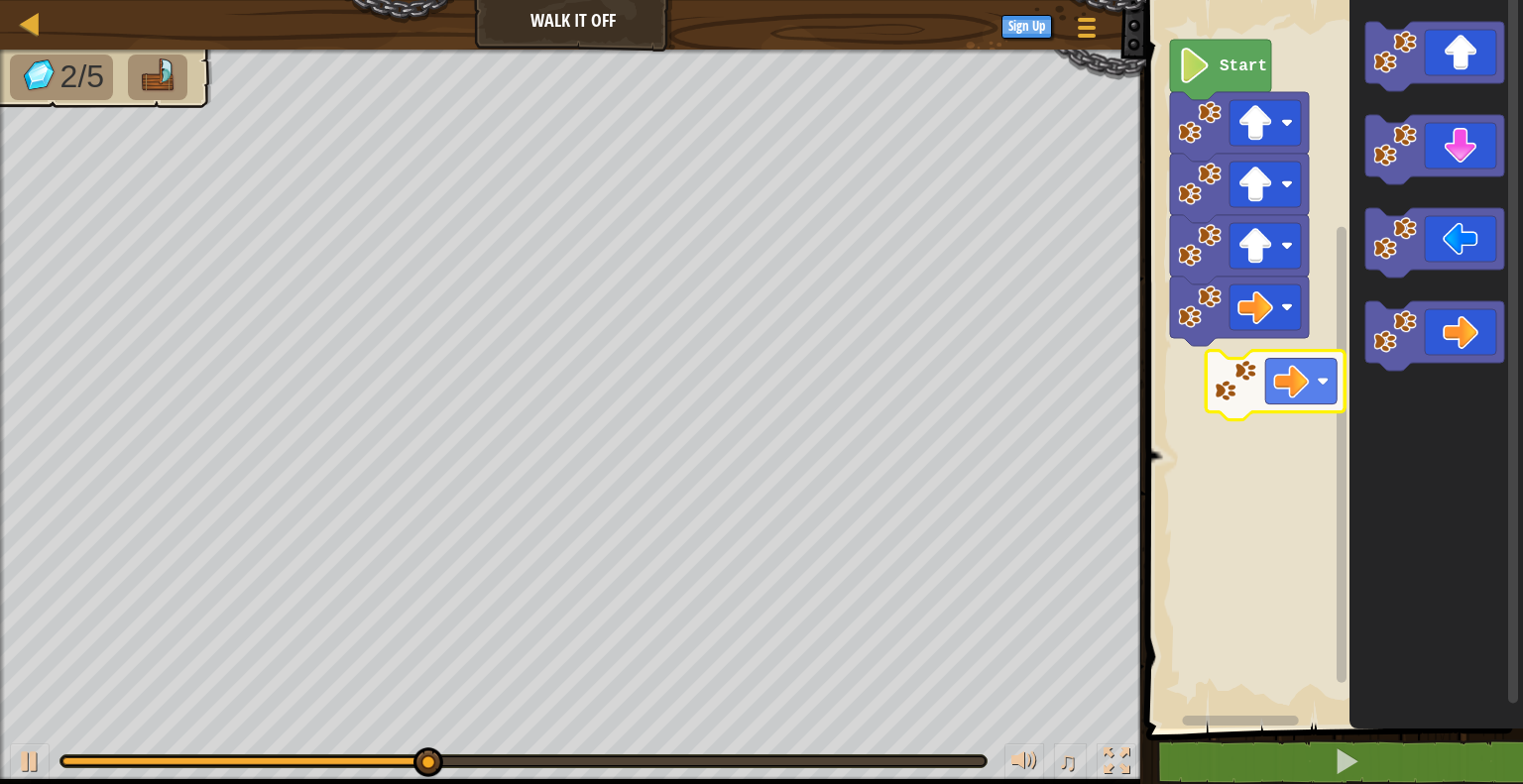 click on "Start" at bounding box center [1332, 359] 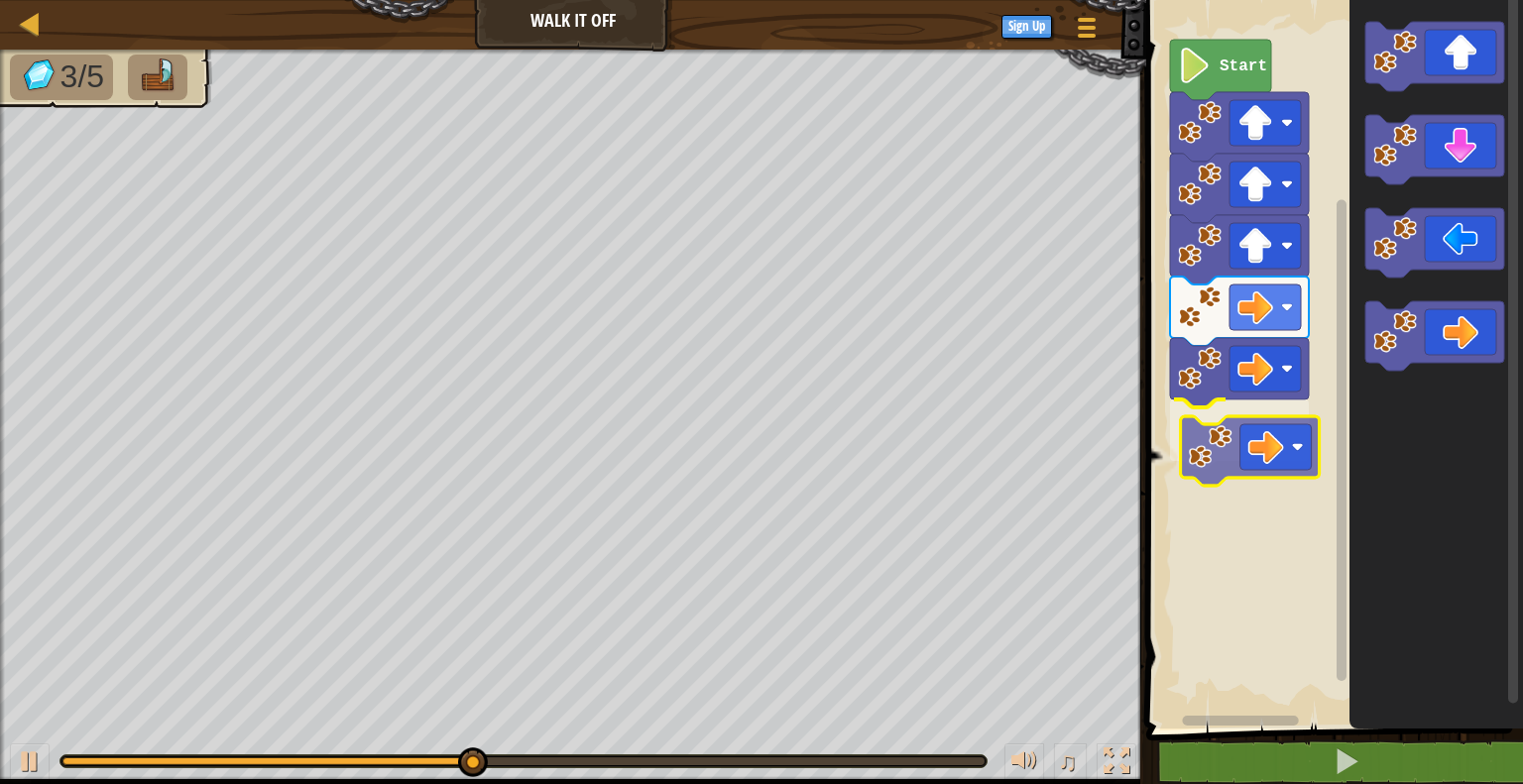 click on "Start" at bounding box center [1332, 359] 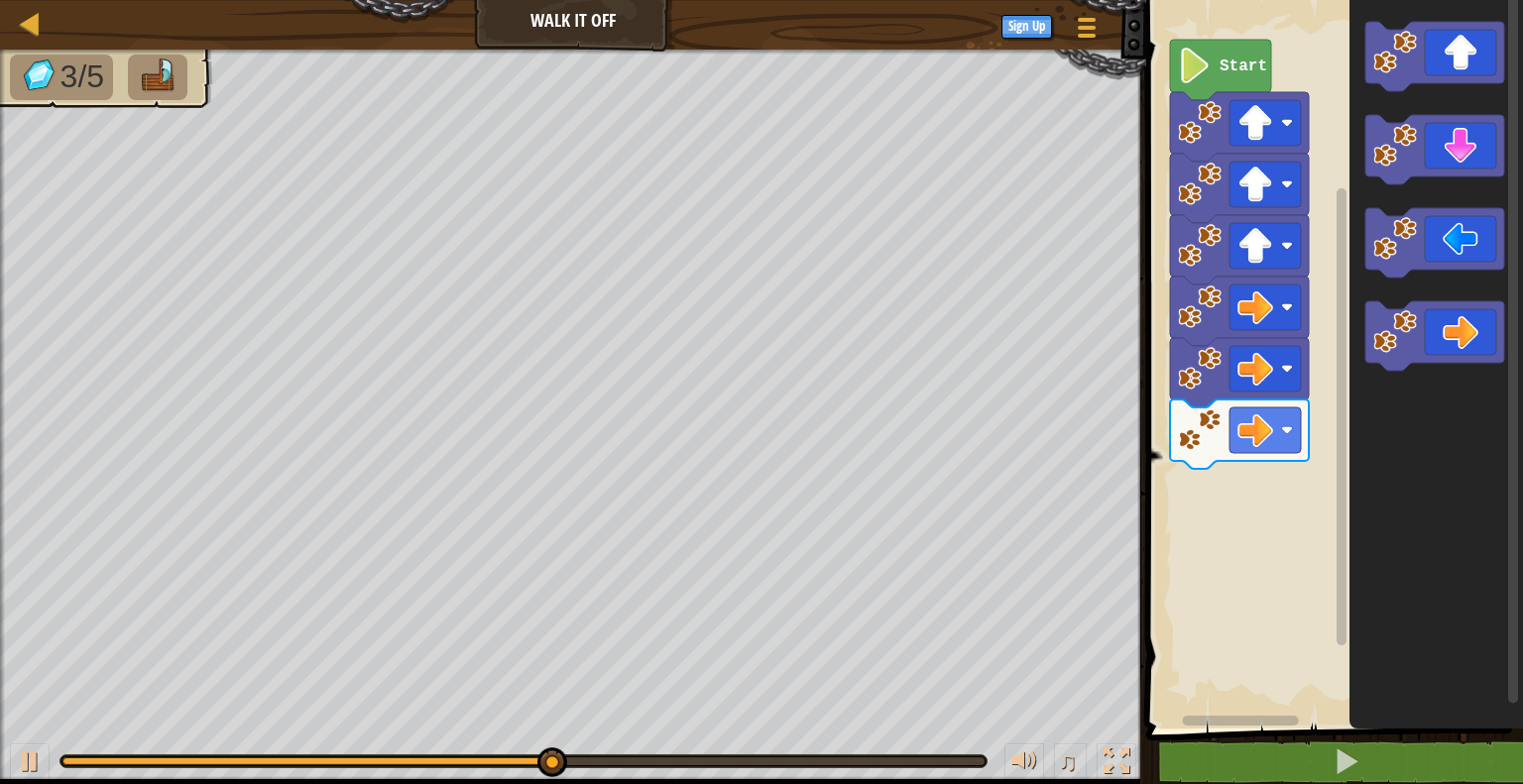 click 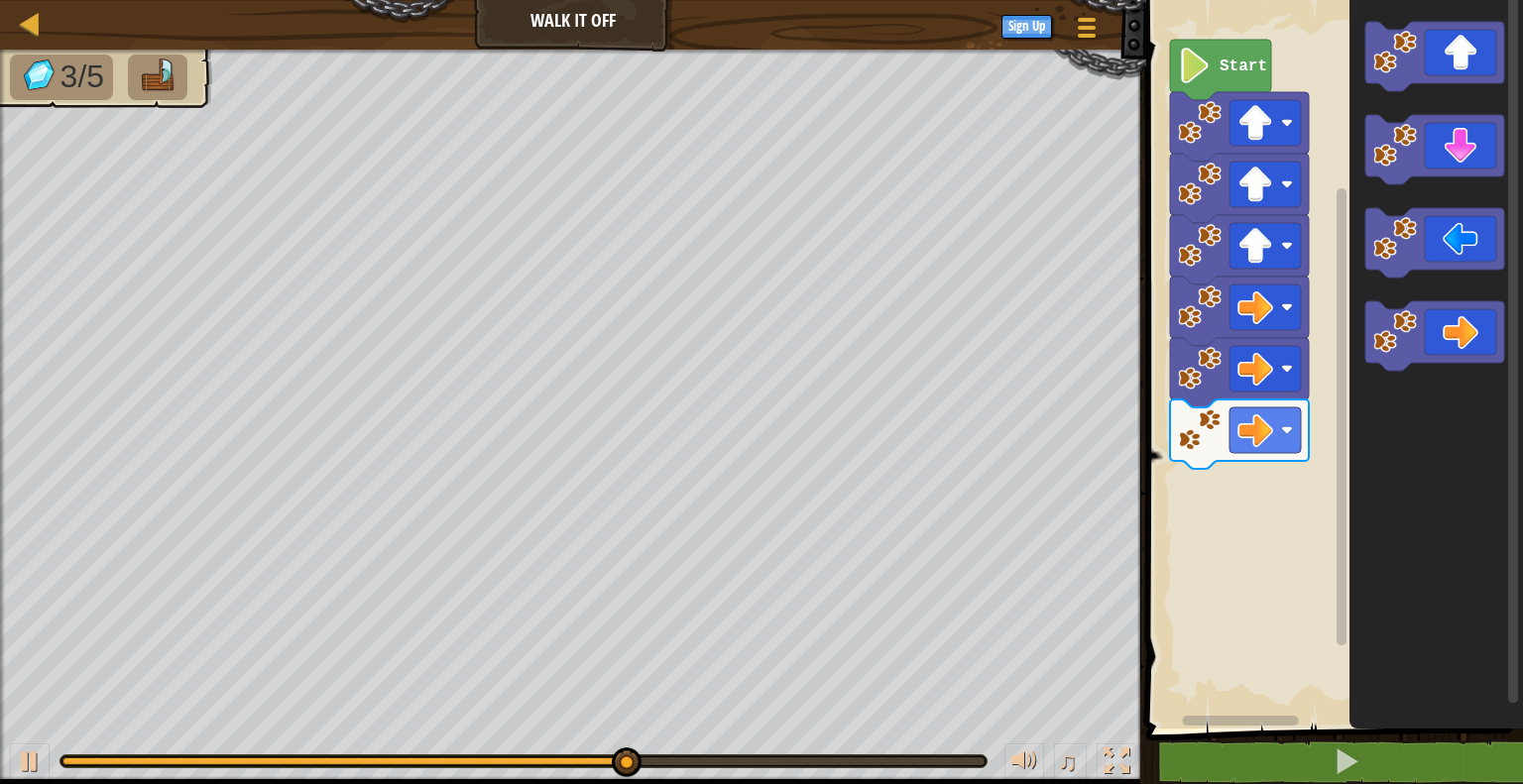 click 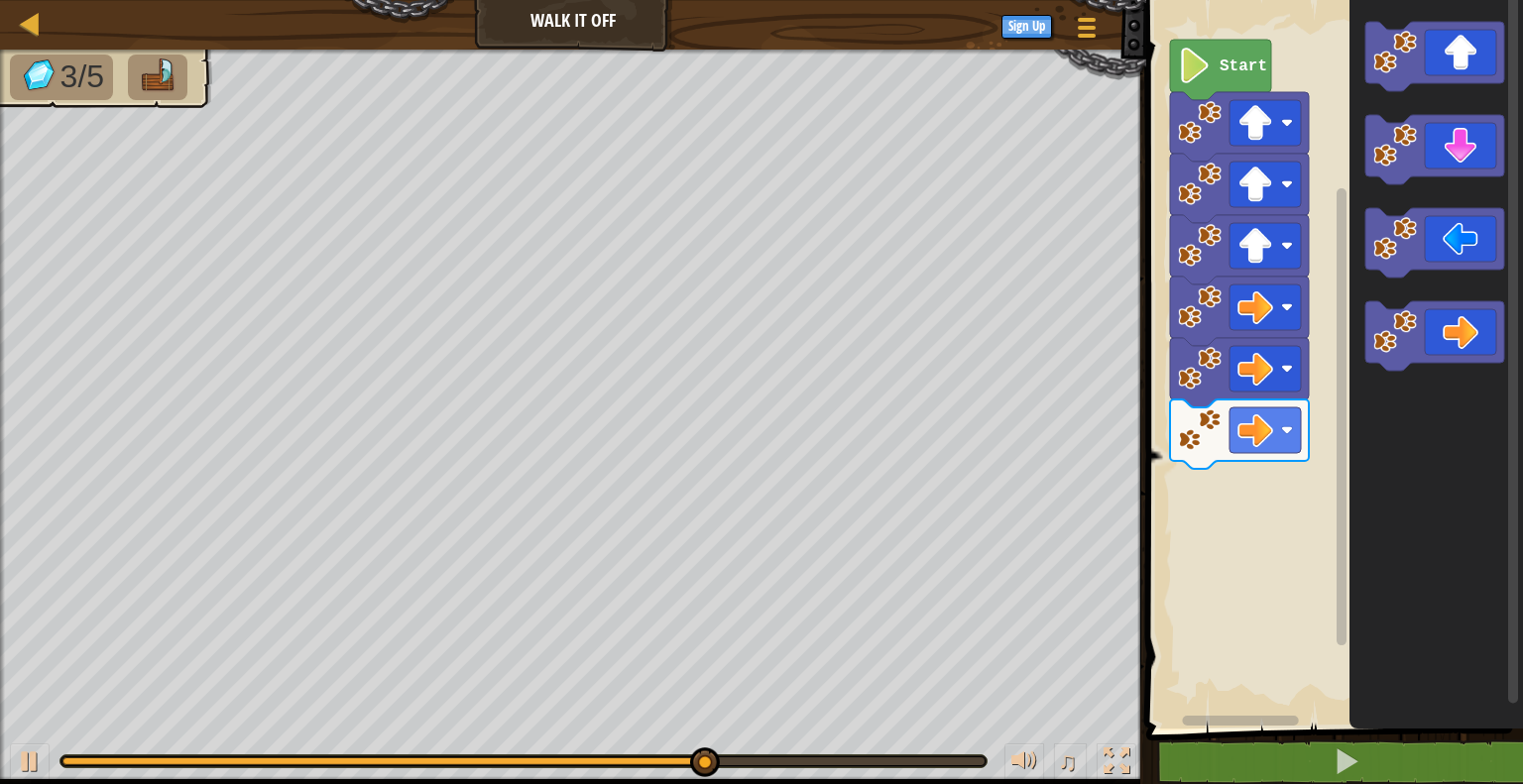 click 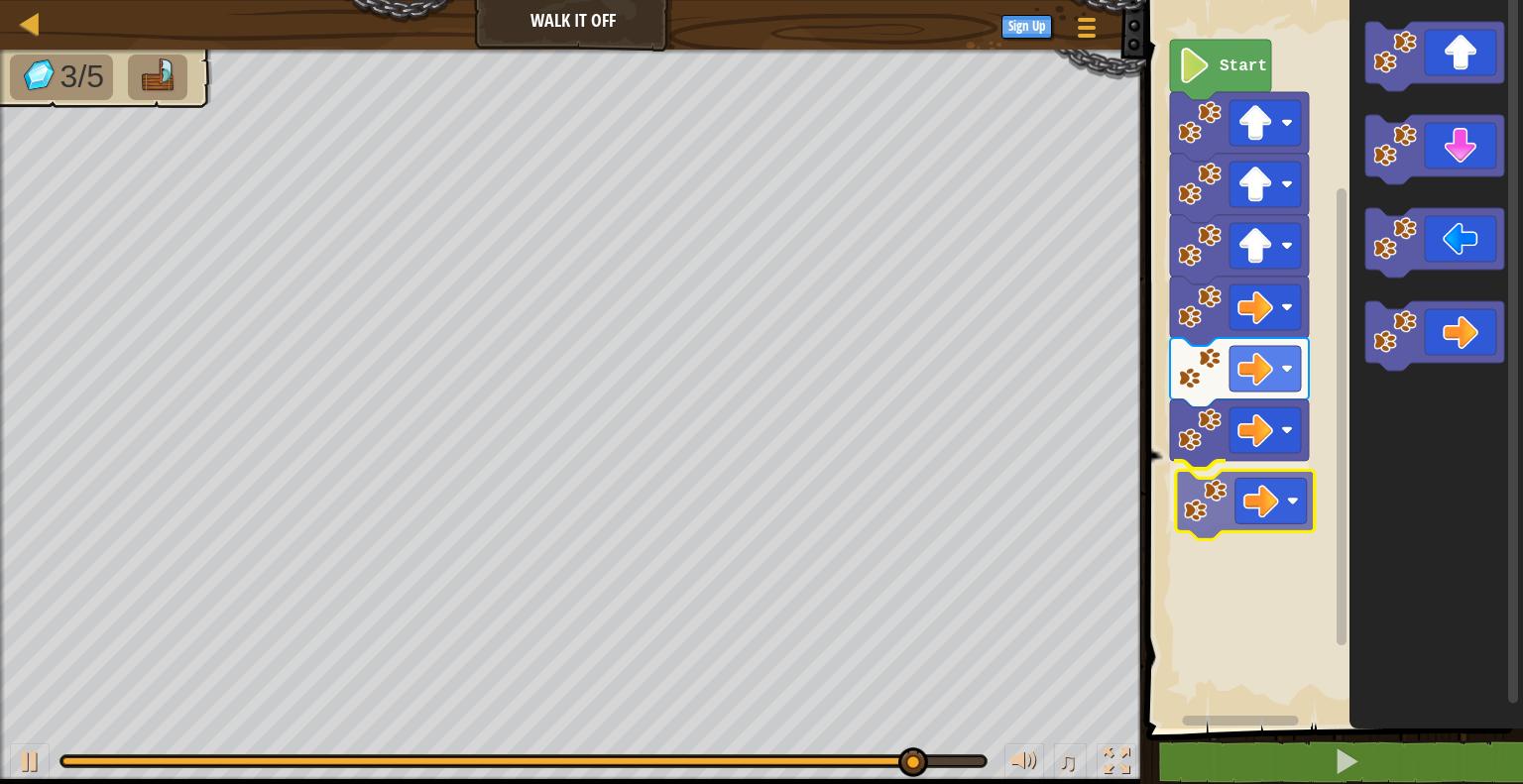click on "Start" at bounding box center (1332, 359) 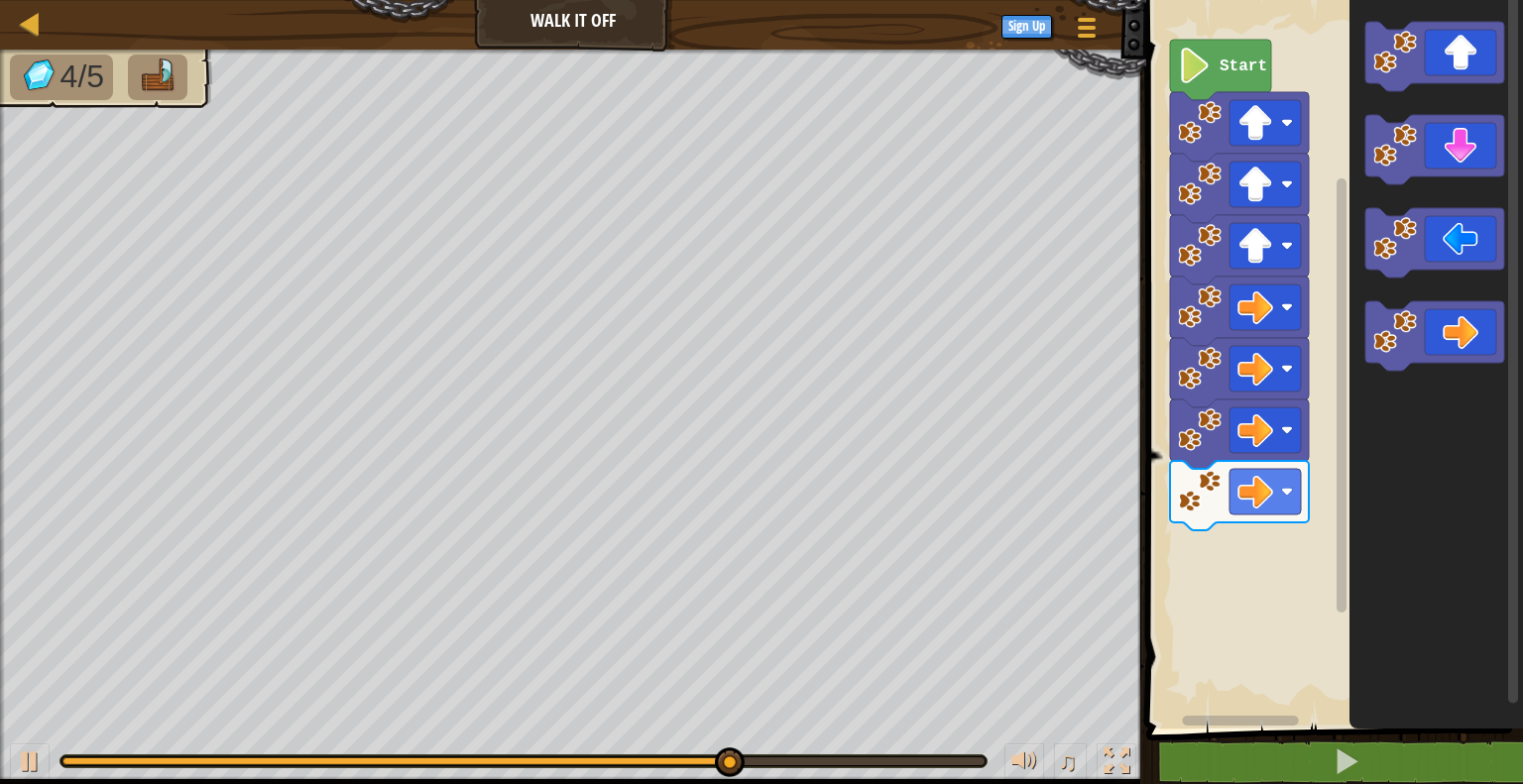 click on "Start" at bounding box center [1332, 359] 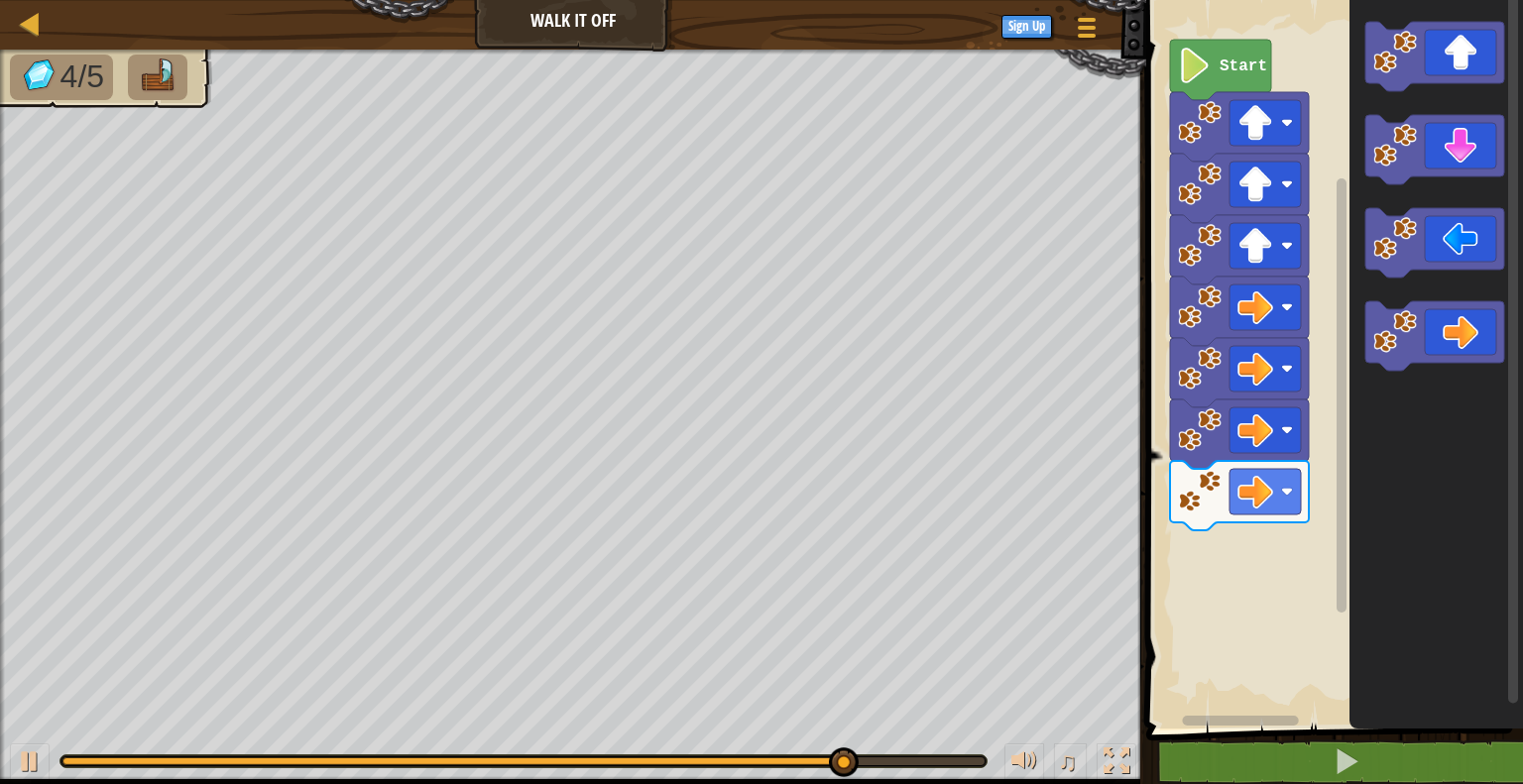 click on "Start" at bounding box center [1332, 359] 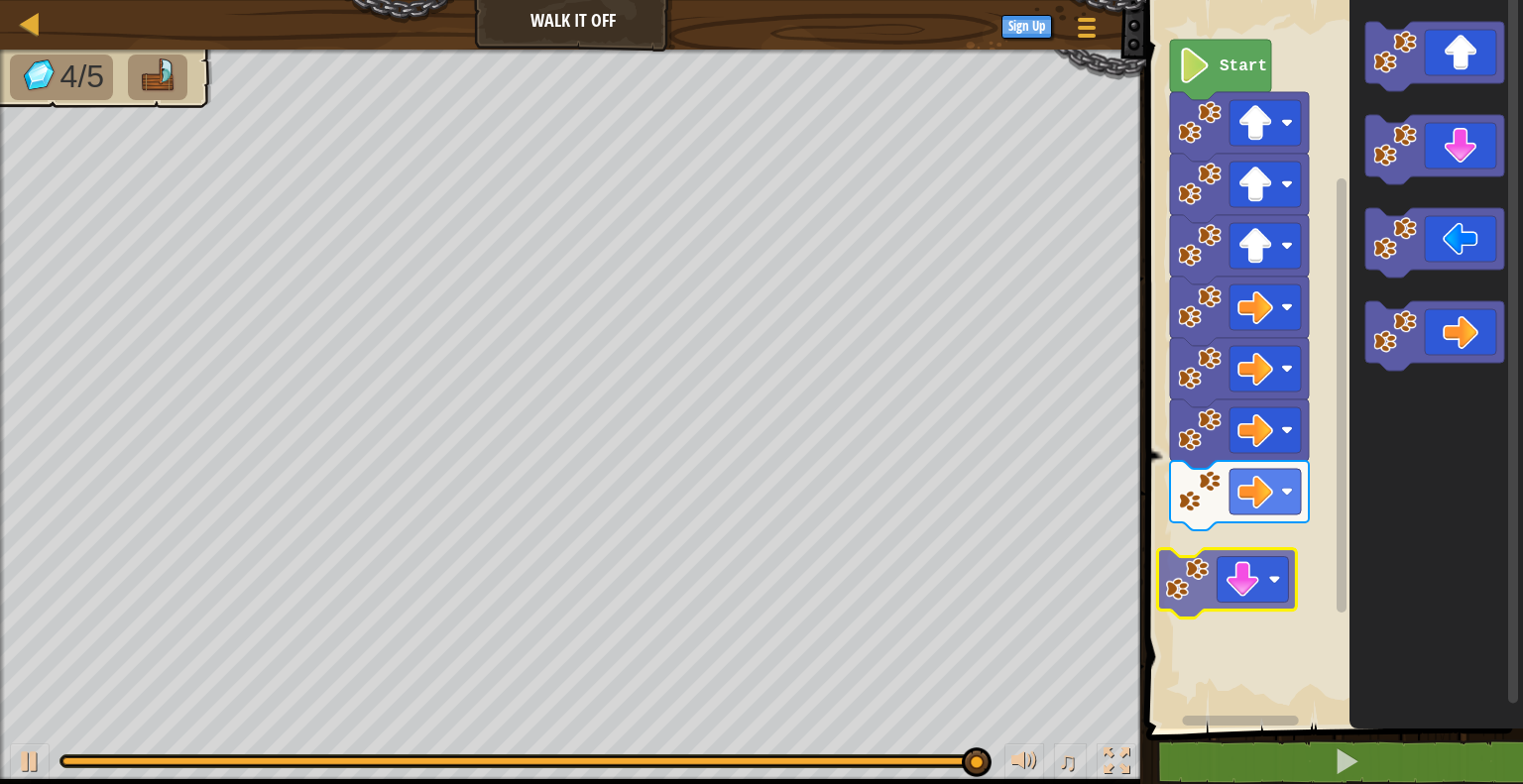 click on "Start" at bounding box center (1332, 359) 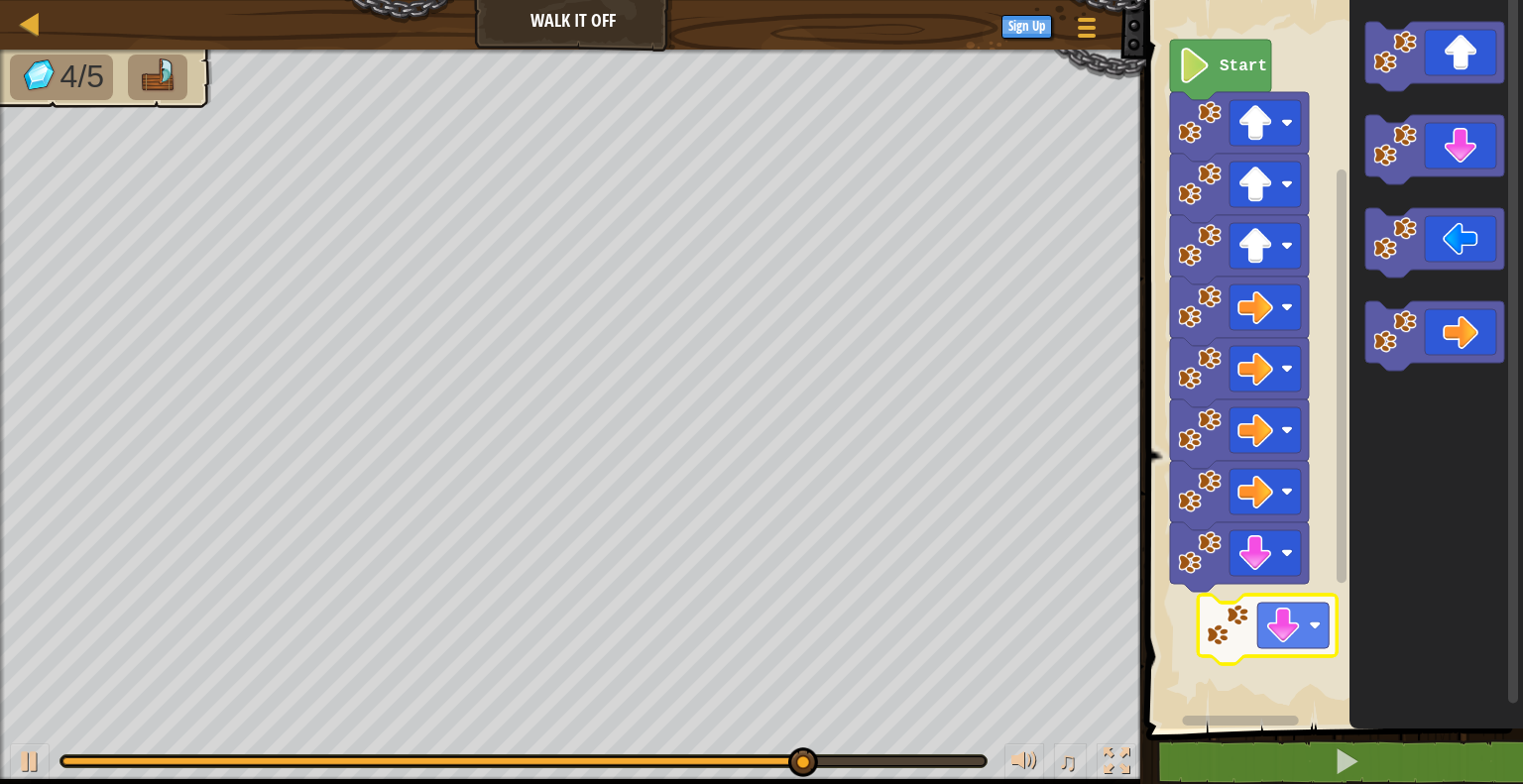 click on "Start" at bounding box center (1332, 359) 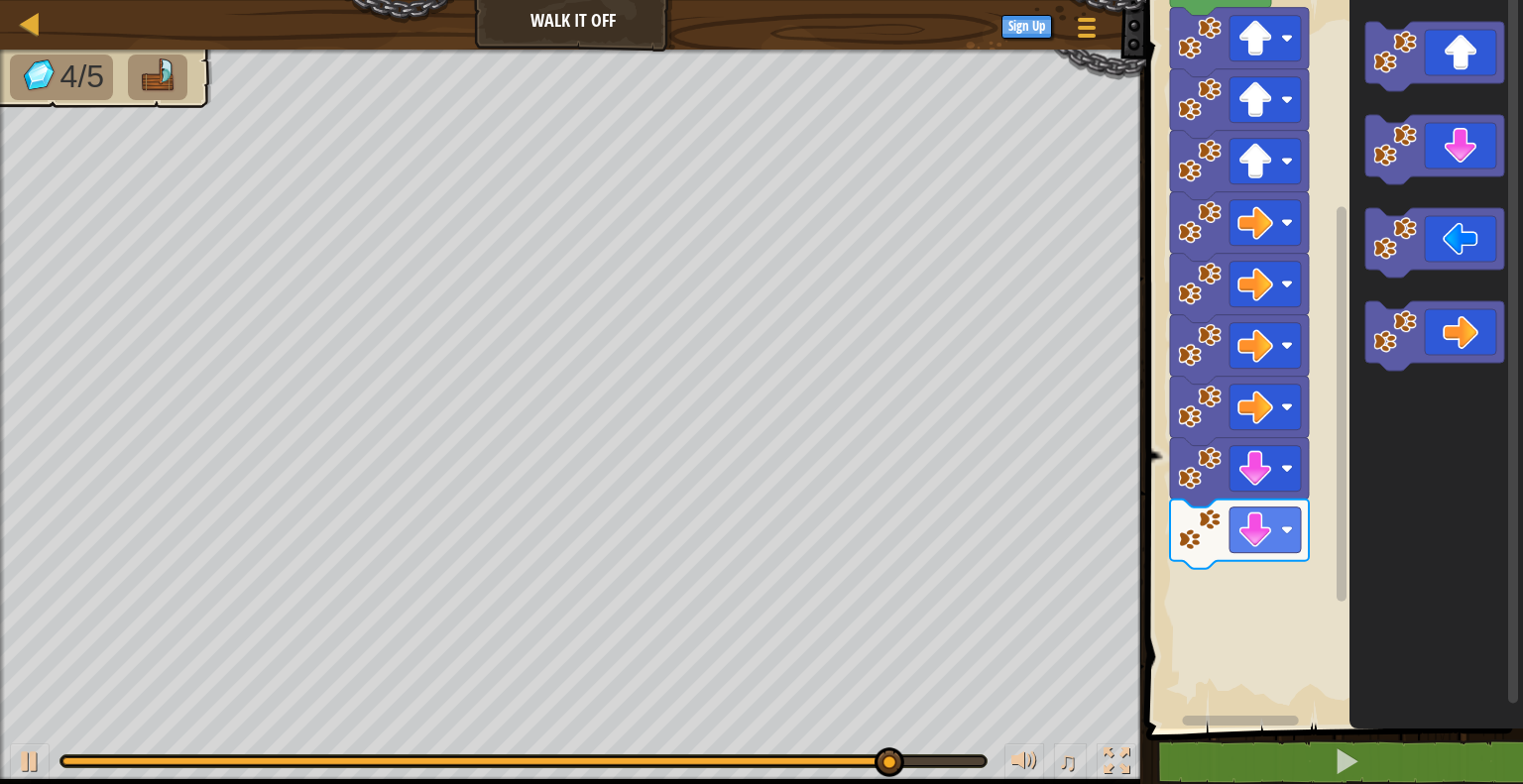 click on "Start" at bounding box center (1332, 359) 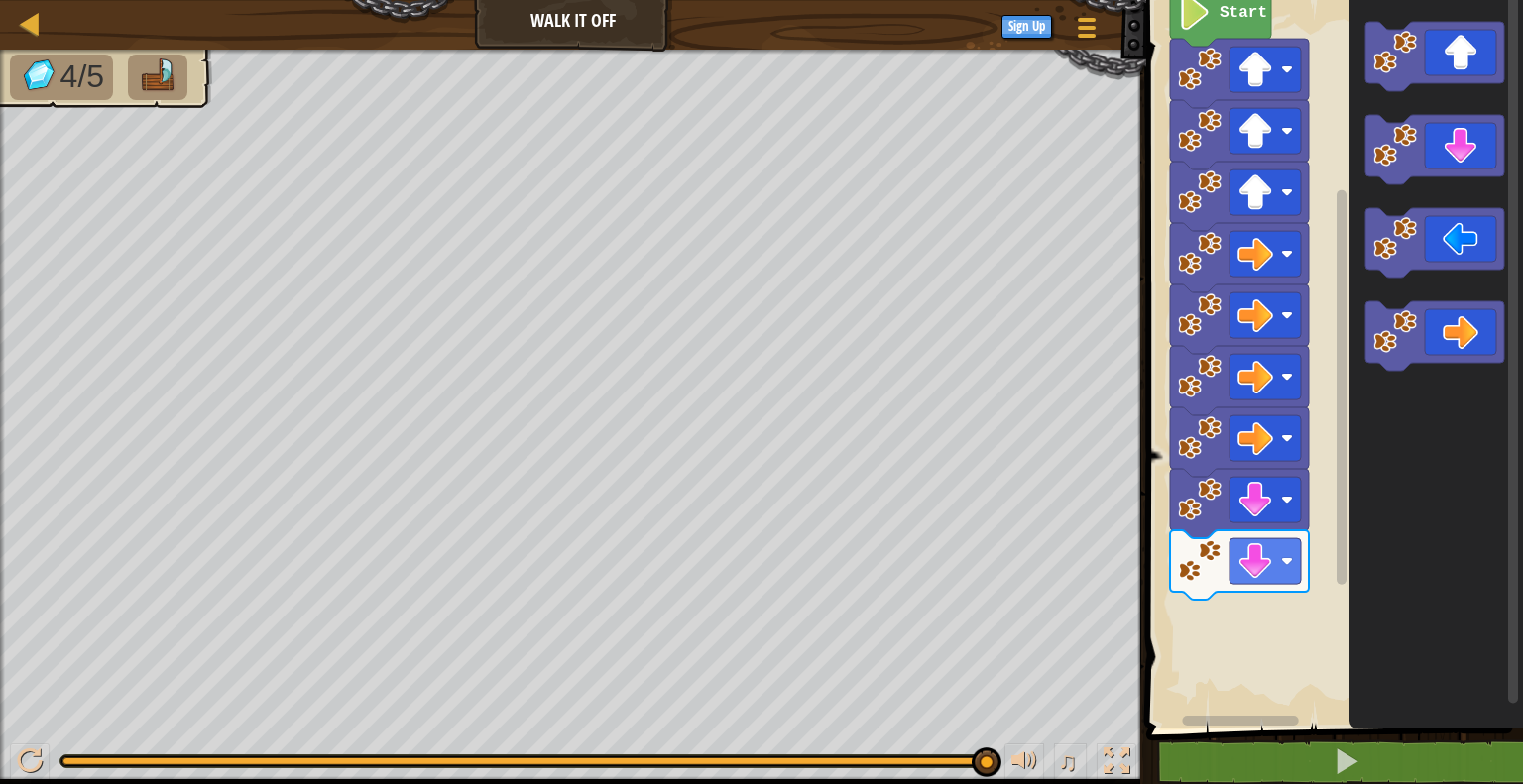 click on "Start" at bounding box center [1332, 359] 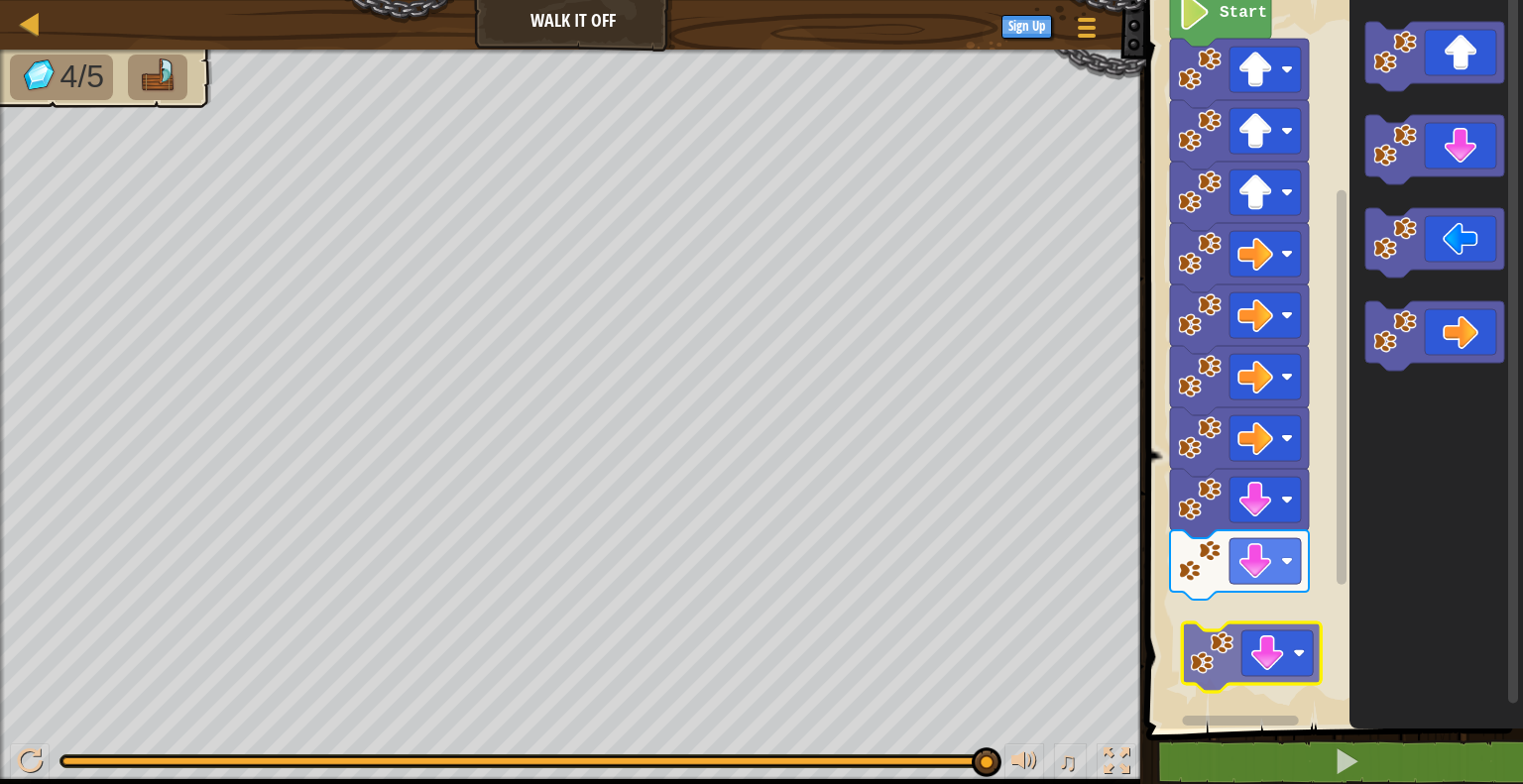 click on "Start" at bounding box center [1332, 359] 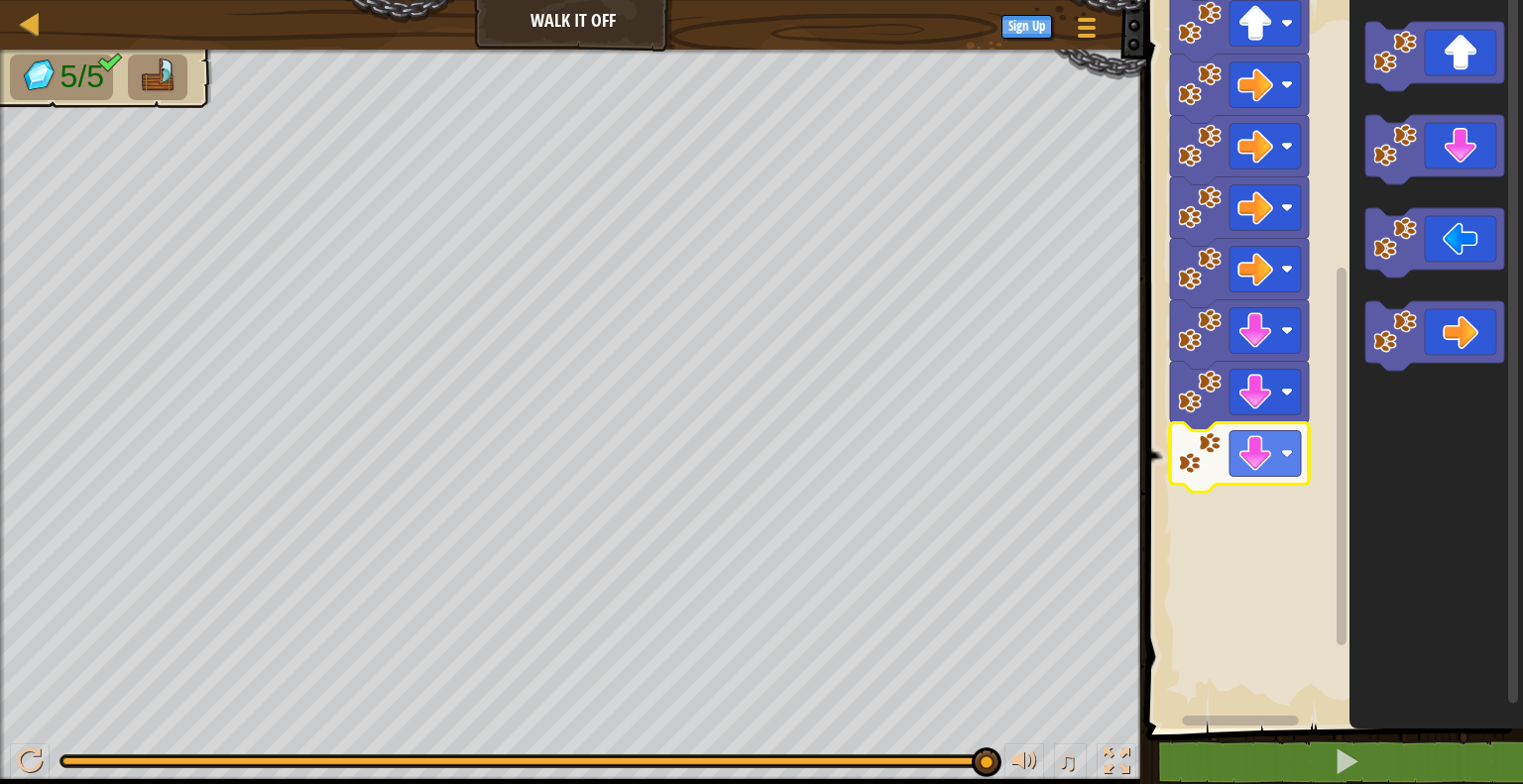 click 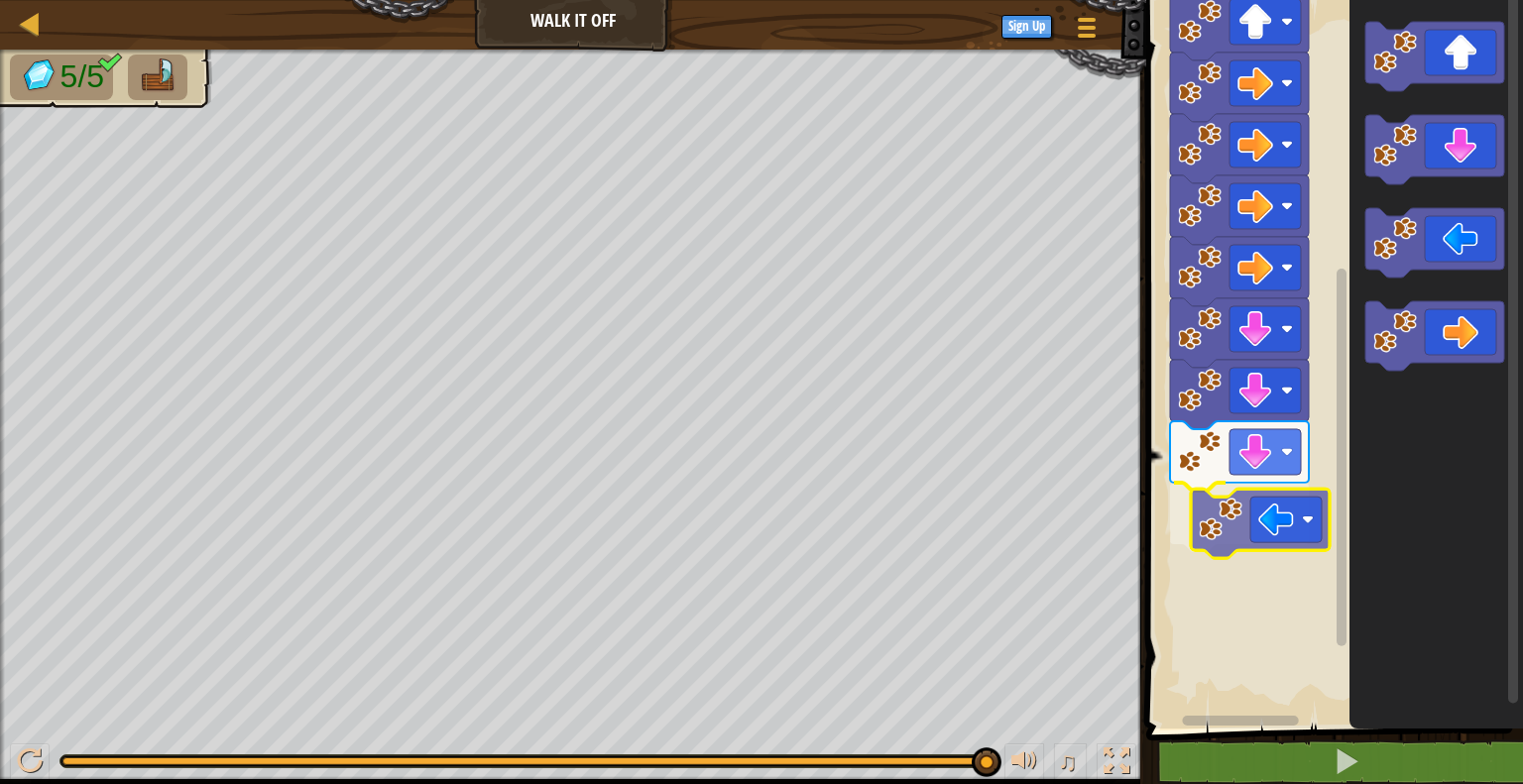 click on "Start" at bounding box center [1332, 359] 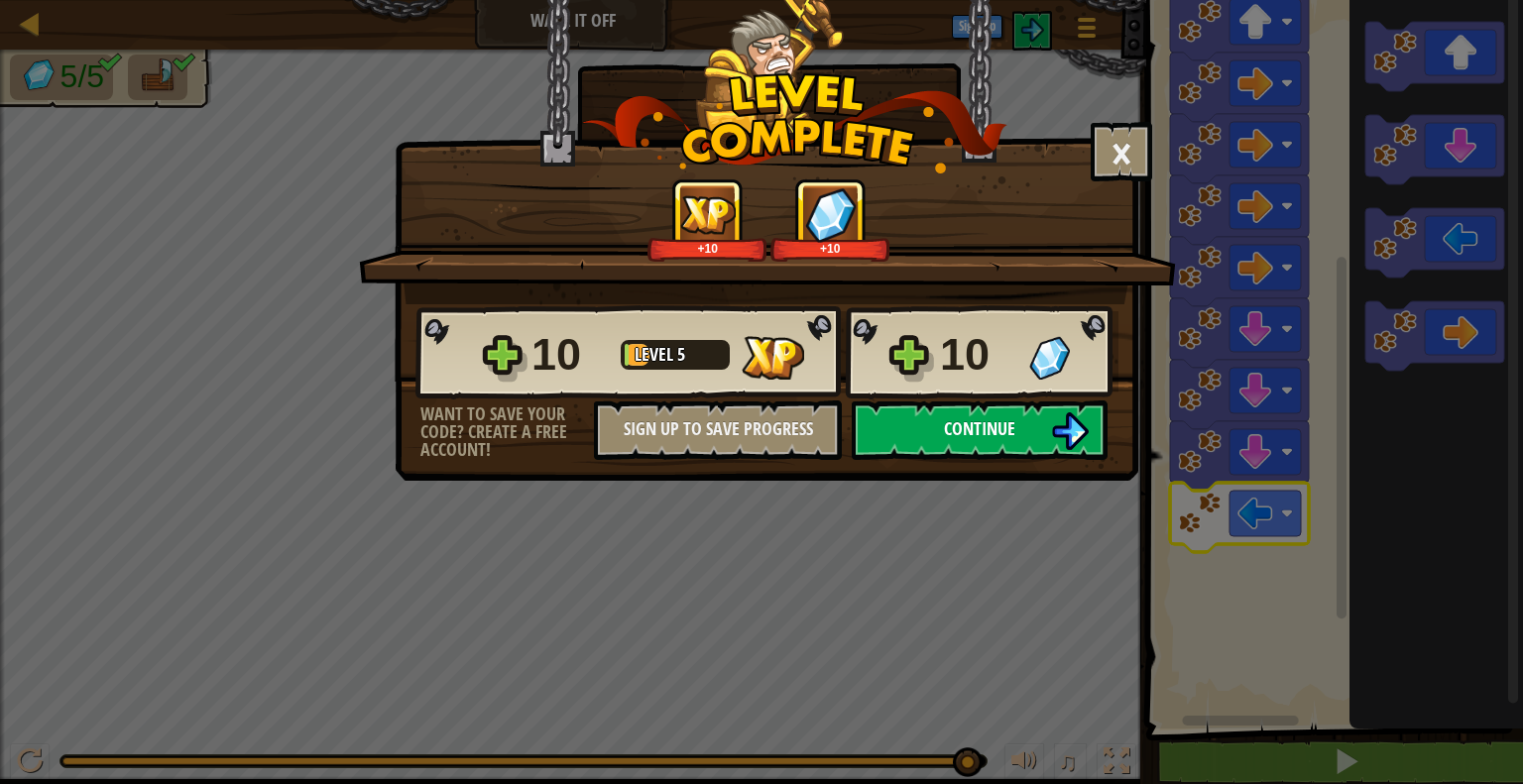 click at bounding box center [1070, 431] 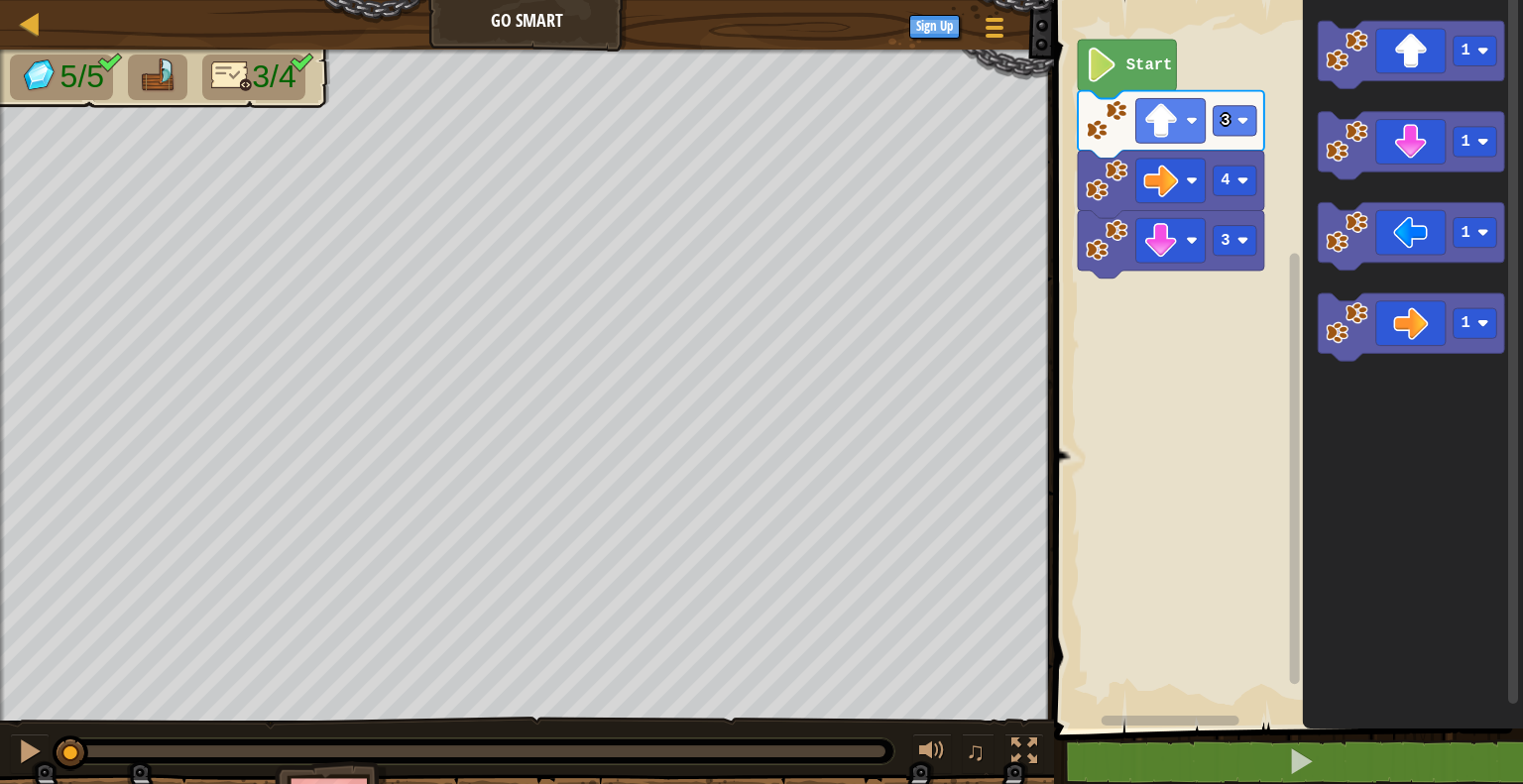 click 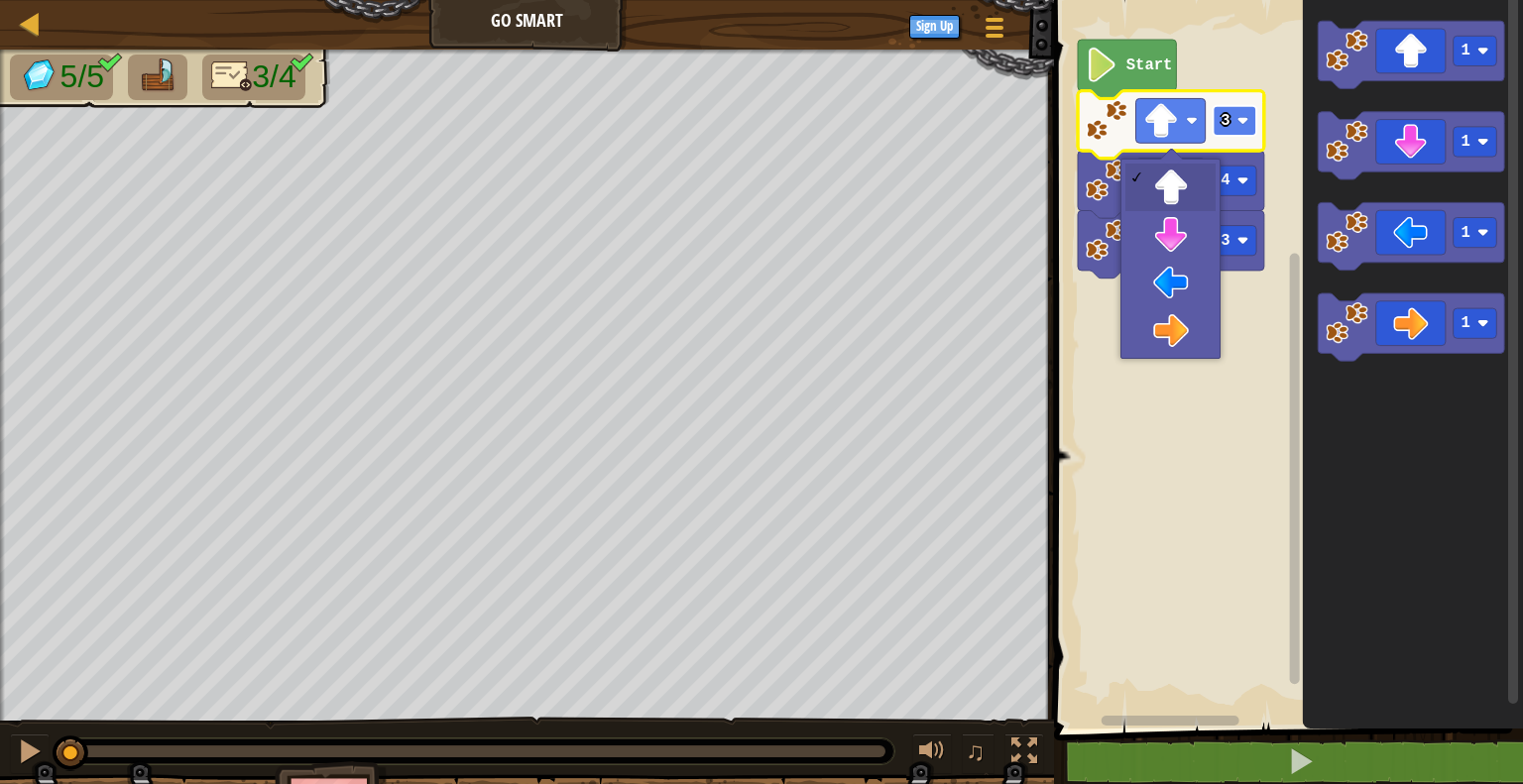 click 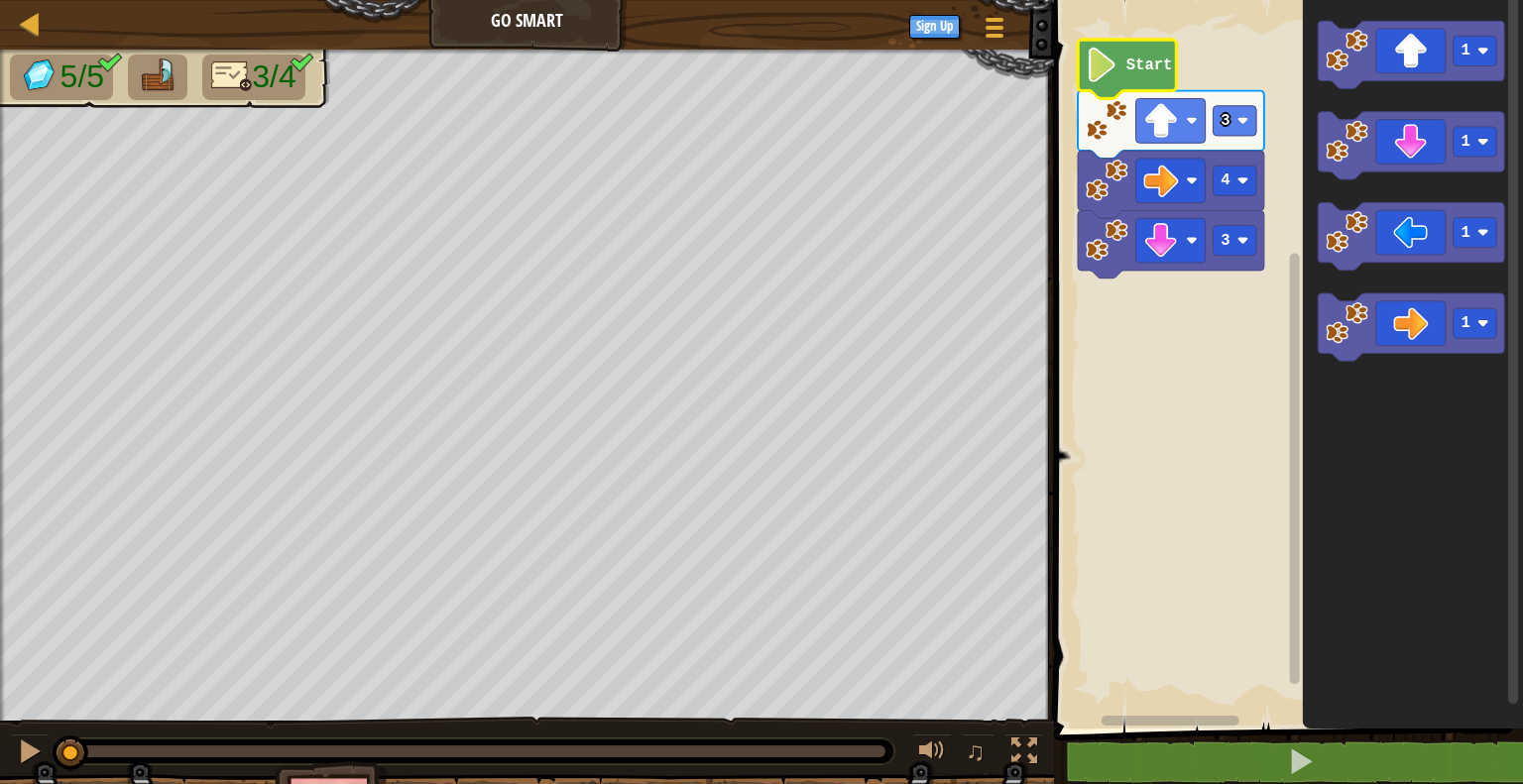 click on "Start" 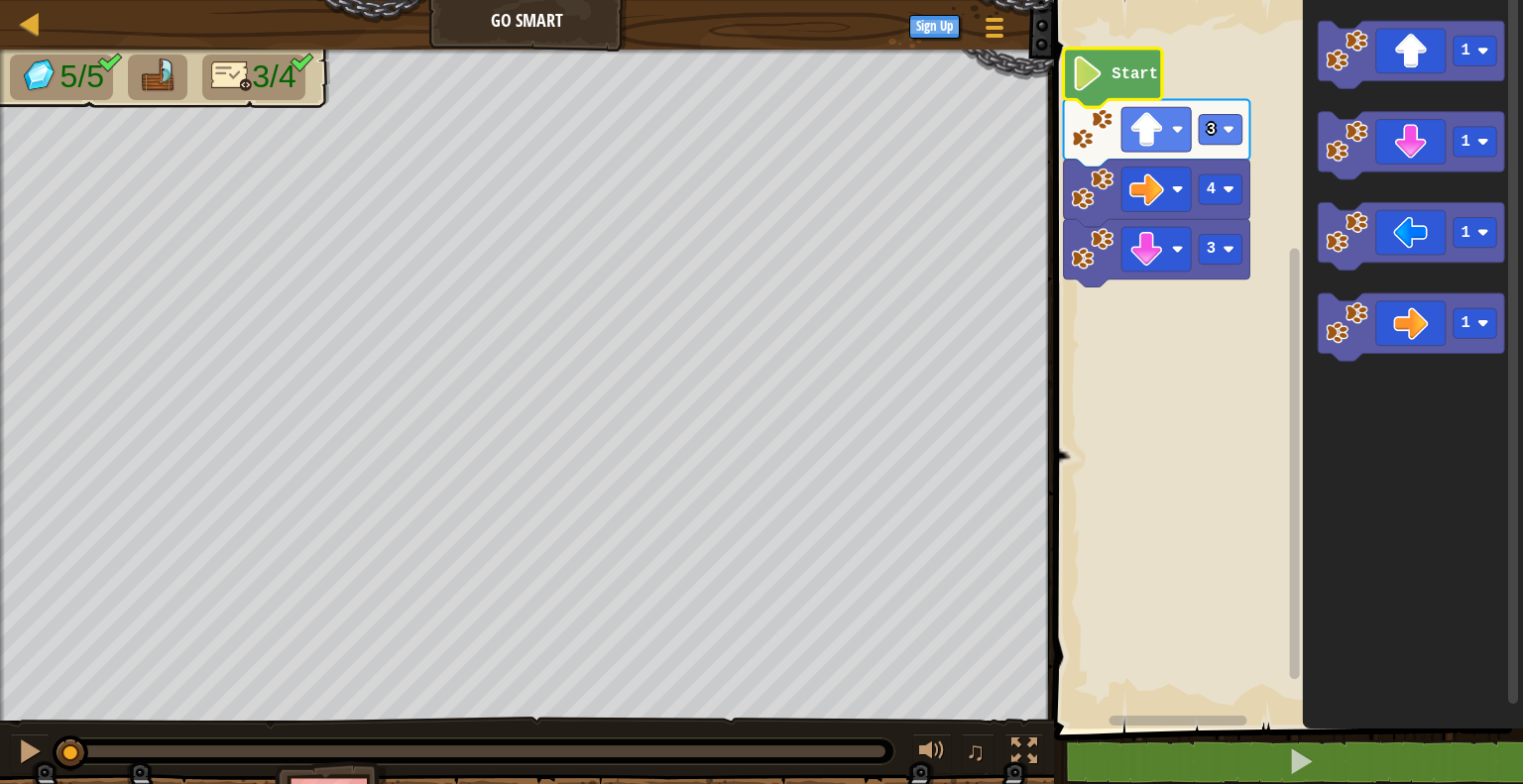 click on "Start" 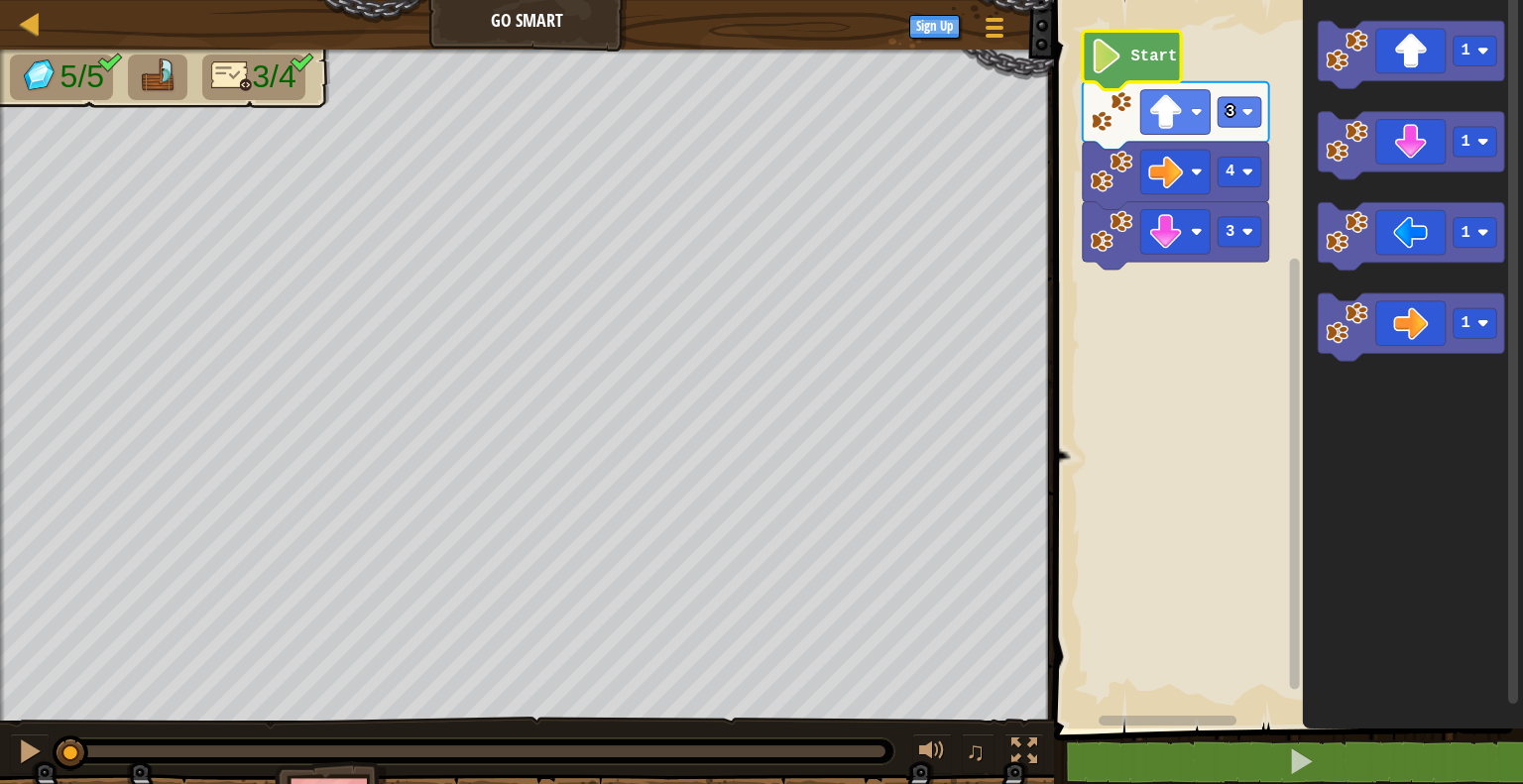 click 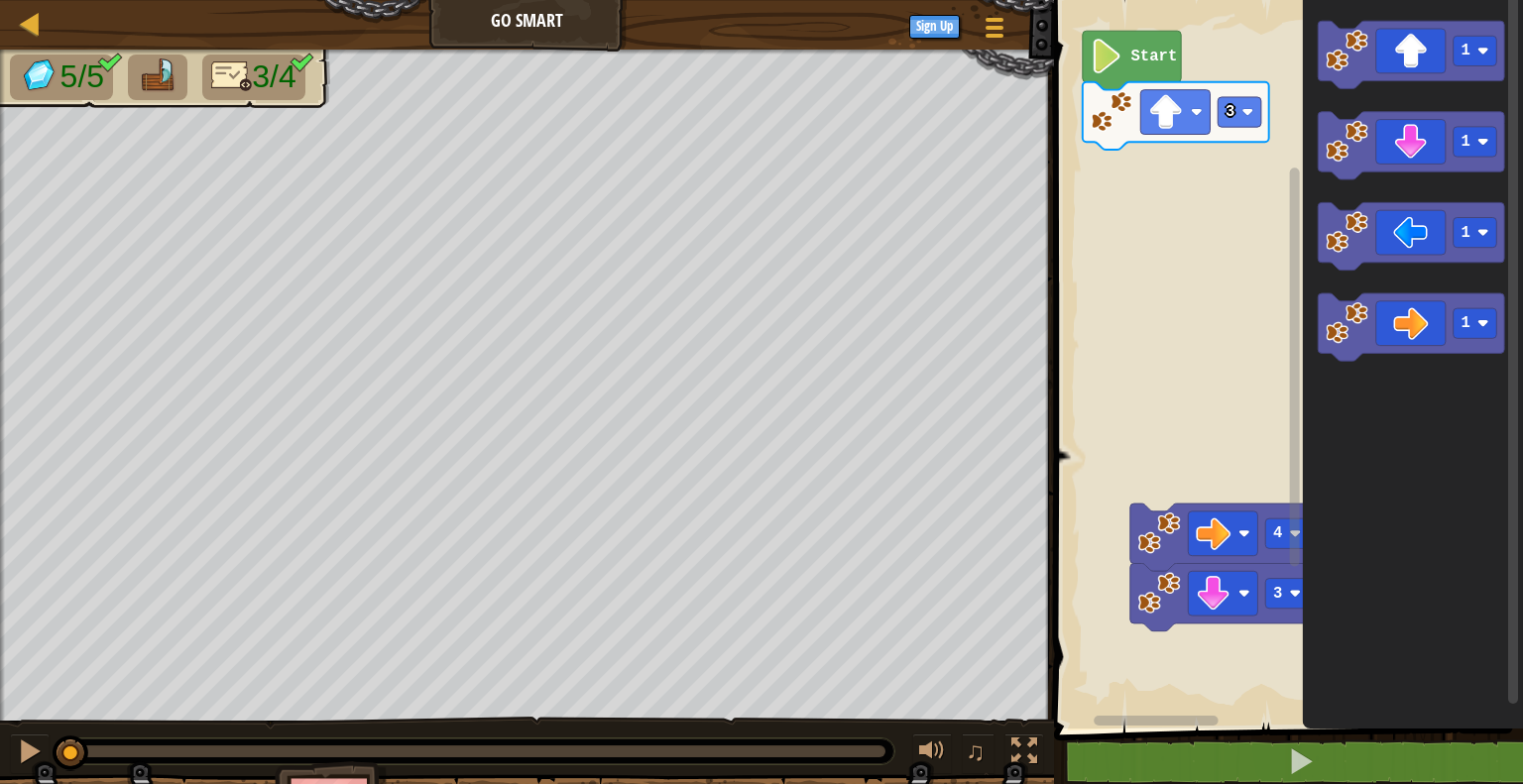 click on "Start 3 3 4 1 1 1 1" at bounding box center [1285, 359] 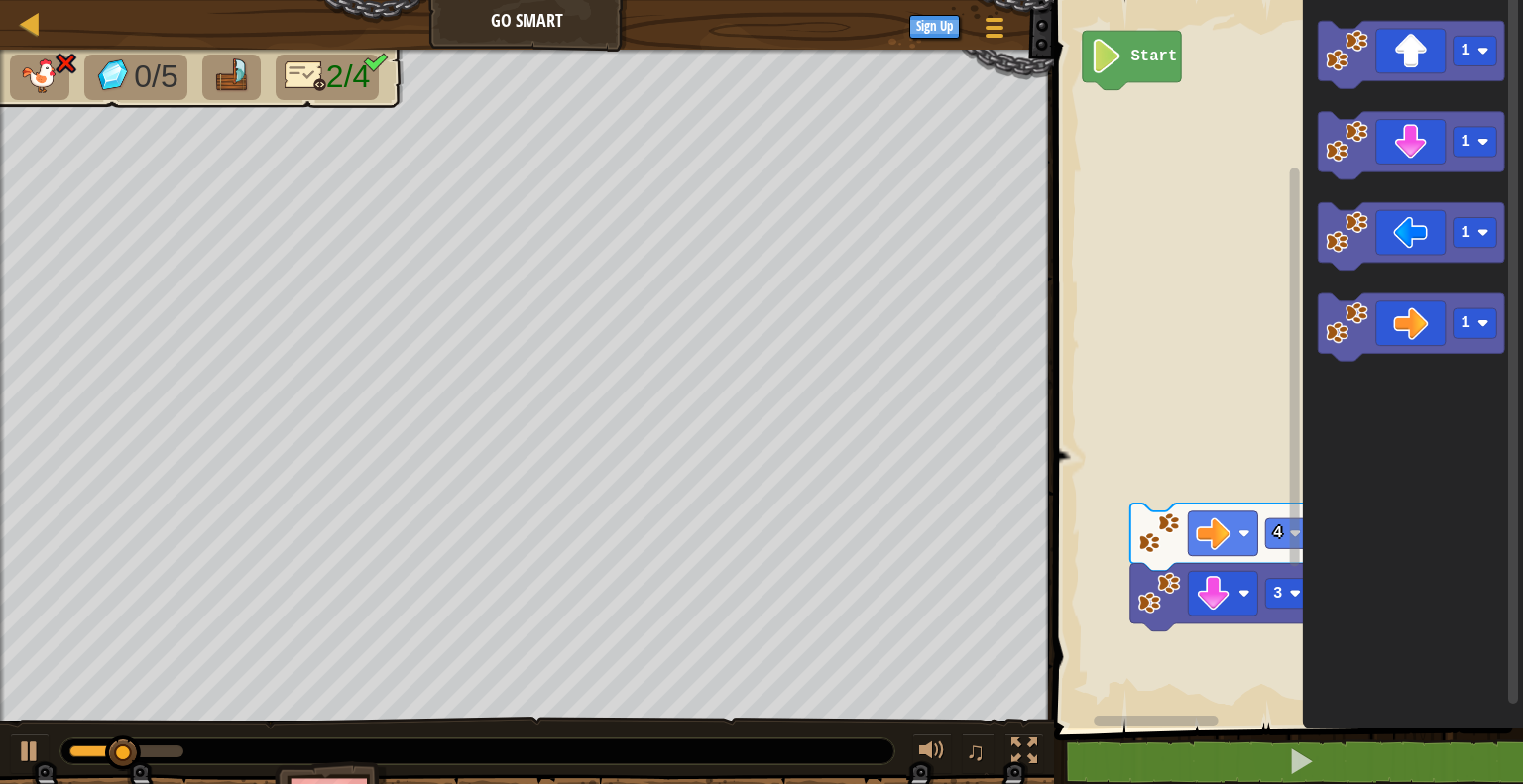 click on "Start 3 4 1 1 1 1" at bounding box center [1285, 359] 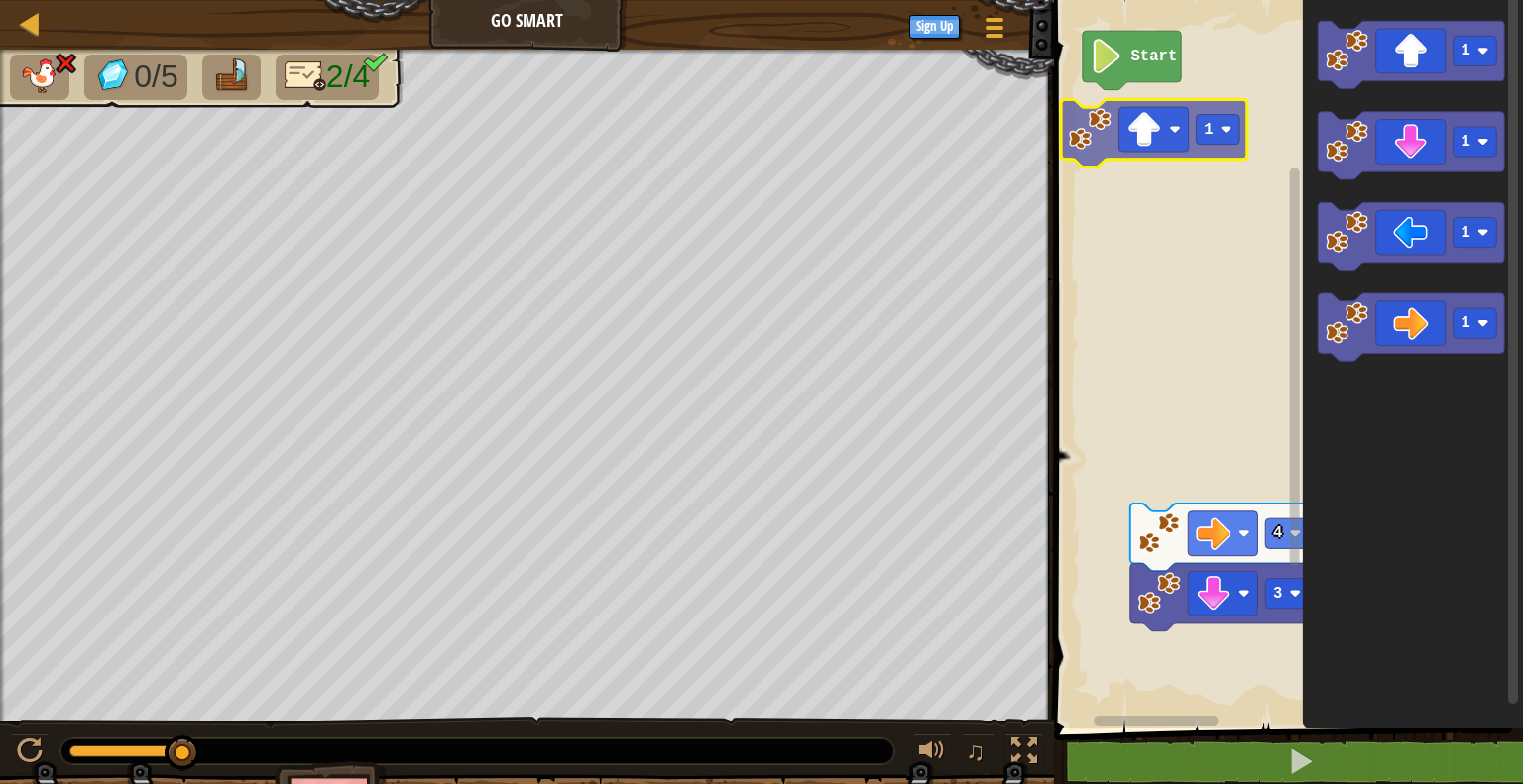 click on "Start 3 4 1 1 1 1 1 1" at bounding box center (1285, 359) 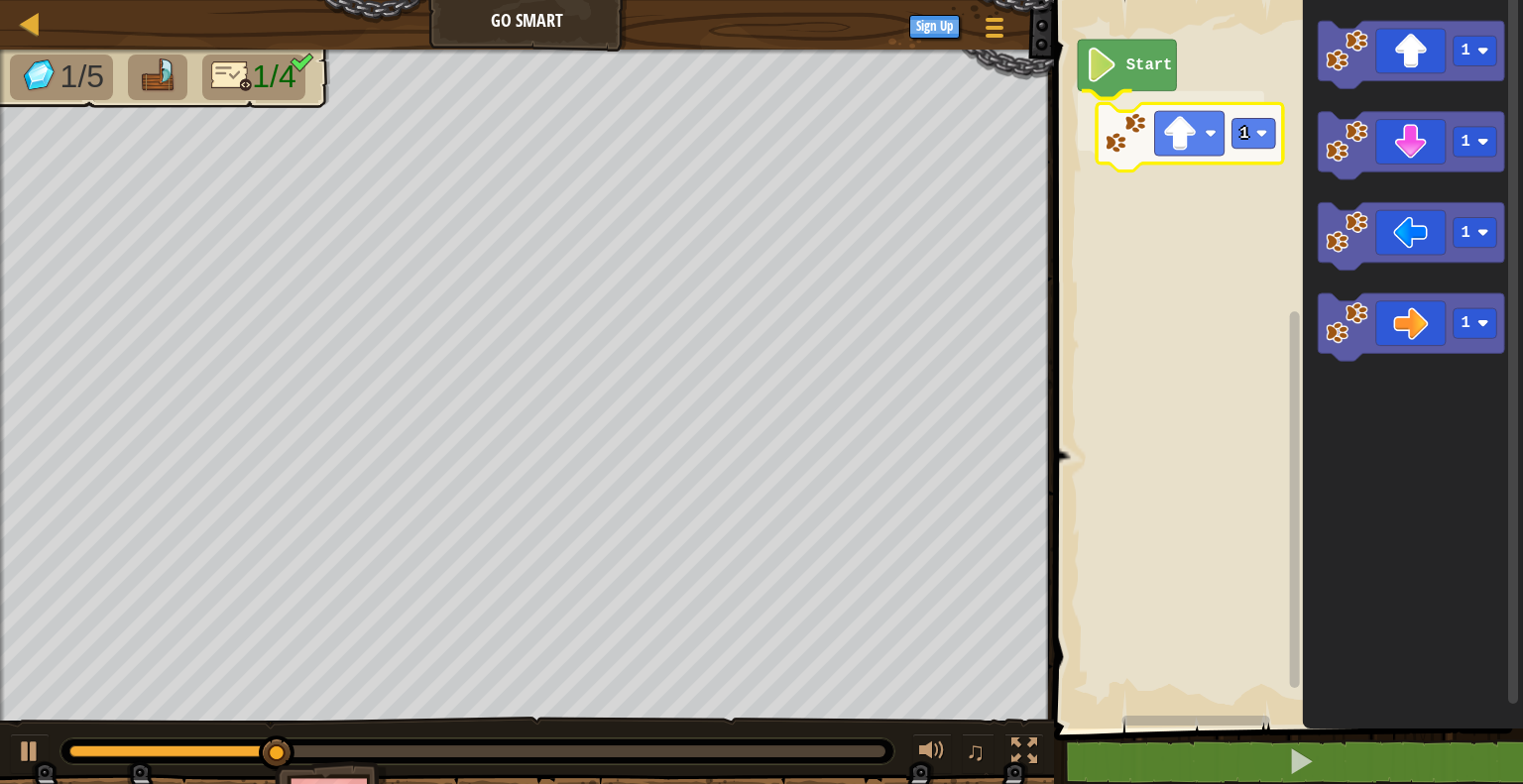 click on "Start 1 1 1 1 1 1" at bounding box center [1285, 359] 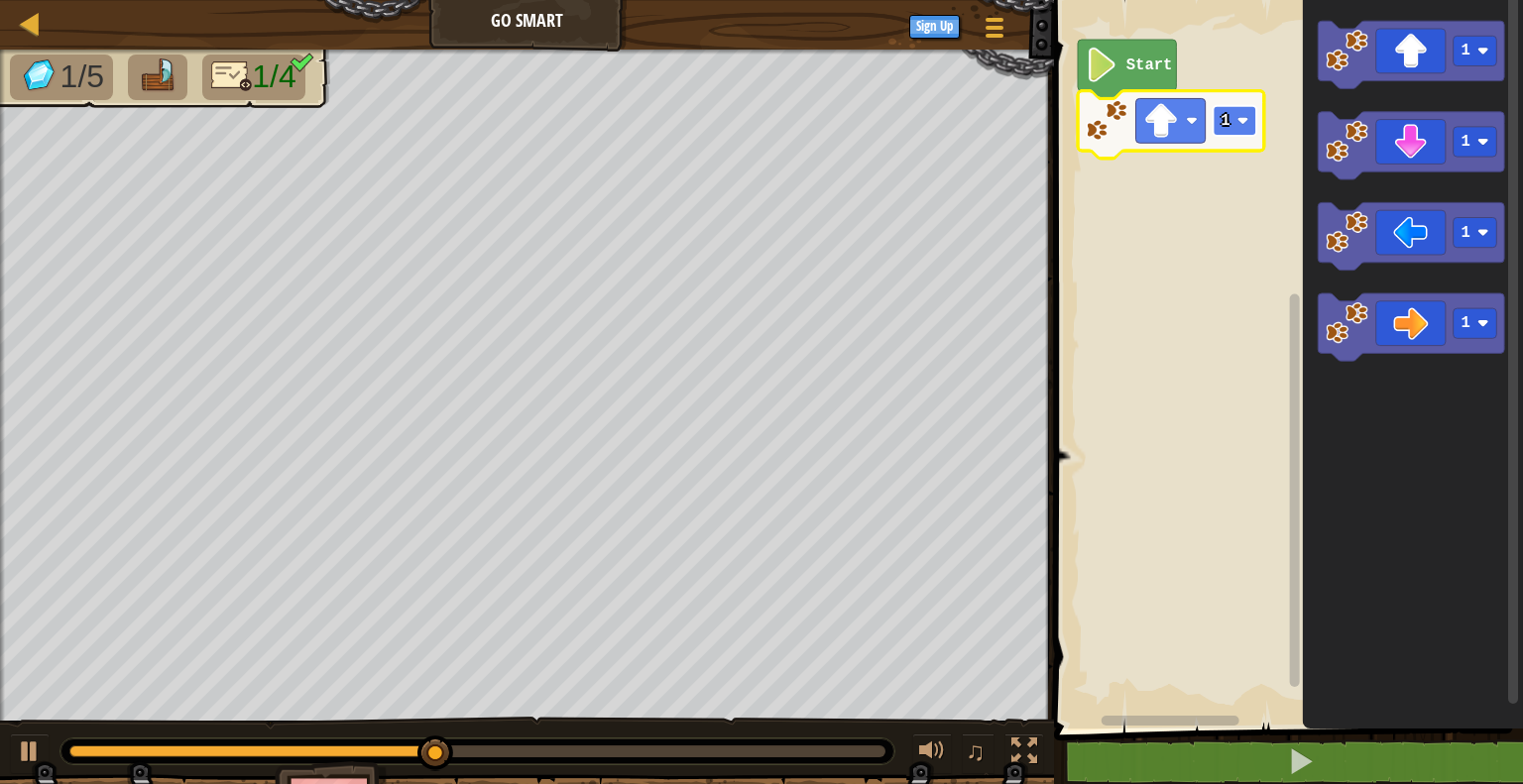 click 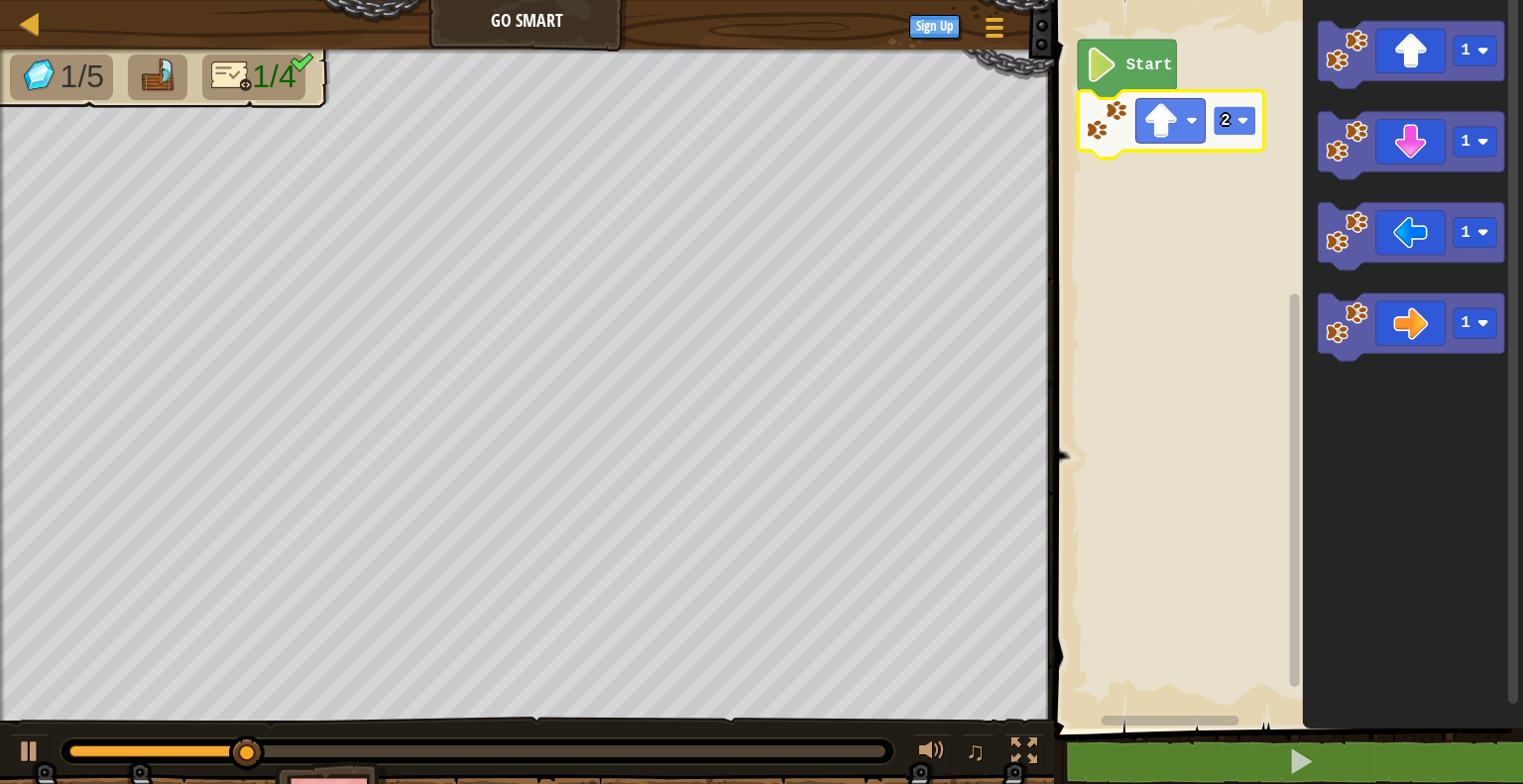 click 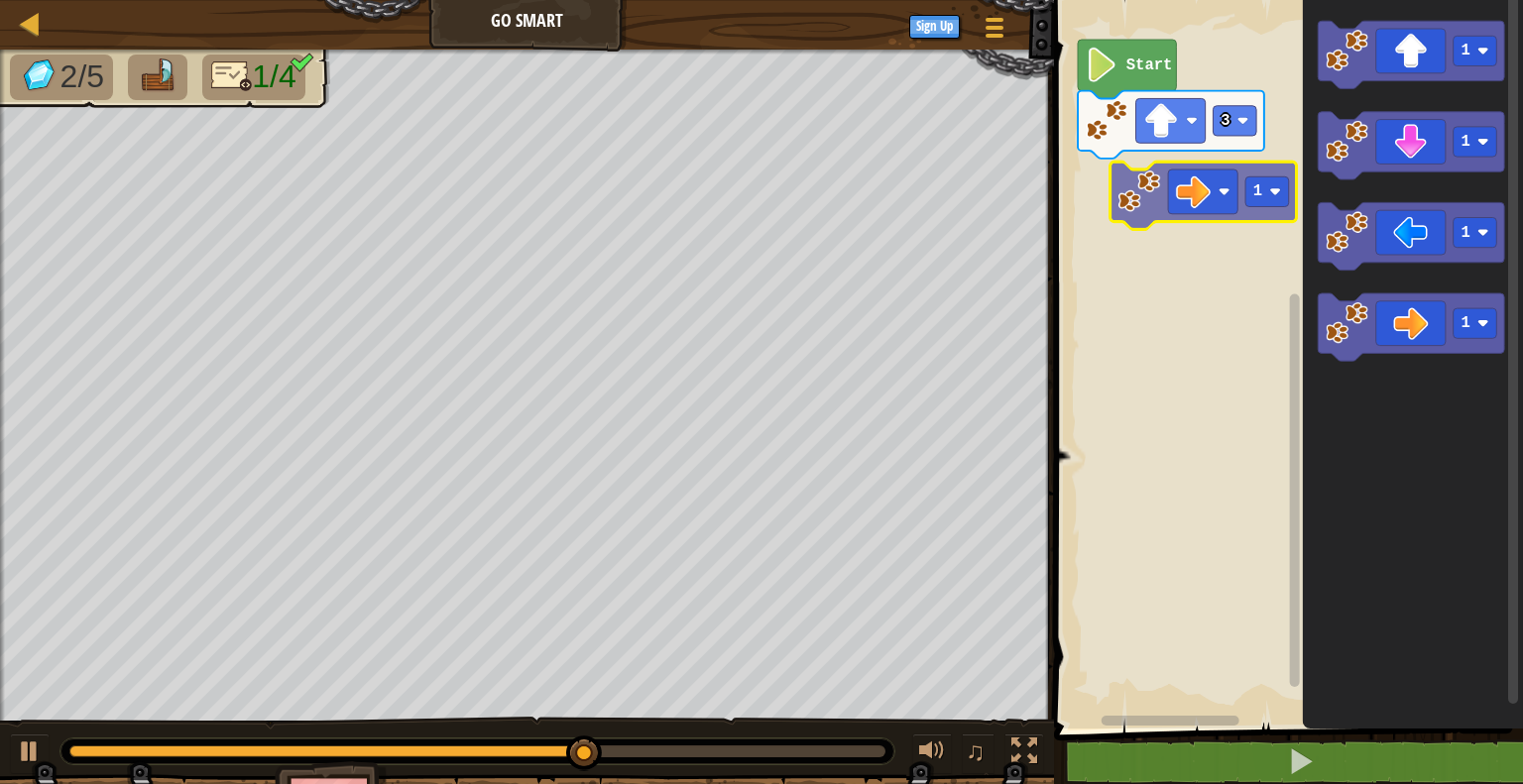 click on "Start 3 1 1 1 1 1 1" at bounding box center [1285, 359] 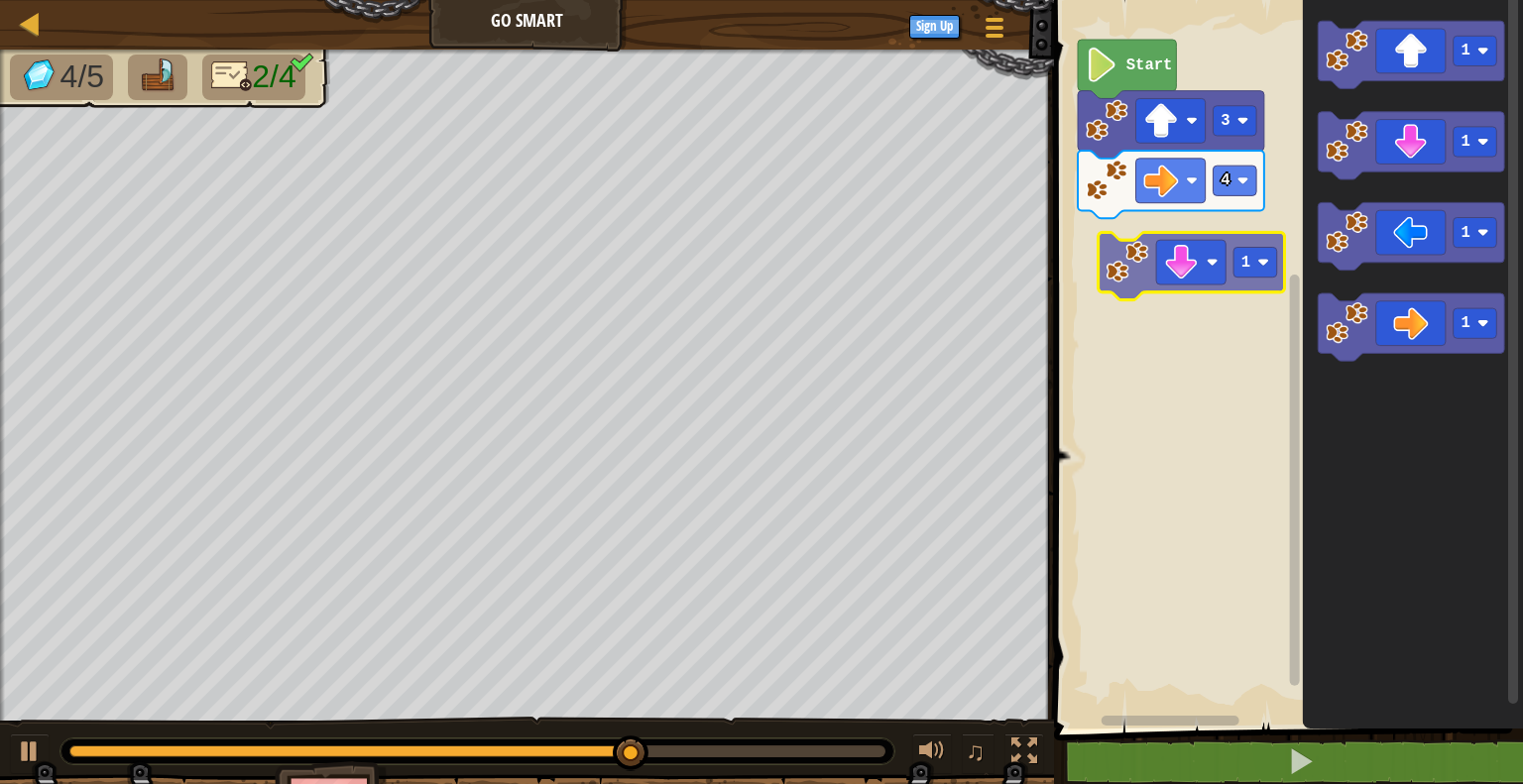 click on "Start 3 4 1 1 1 1 1" at bounding box center (1285, 359) 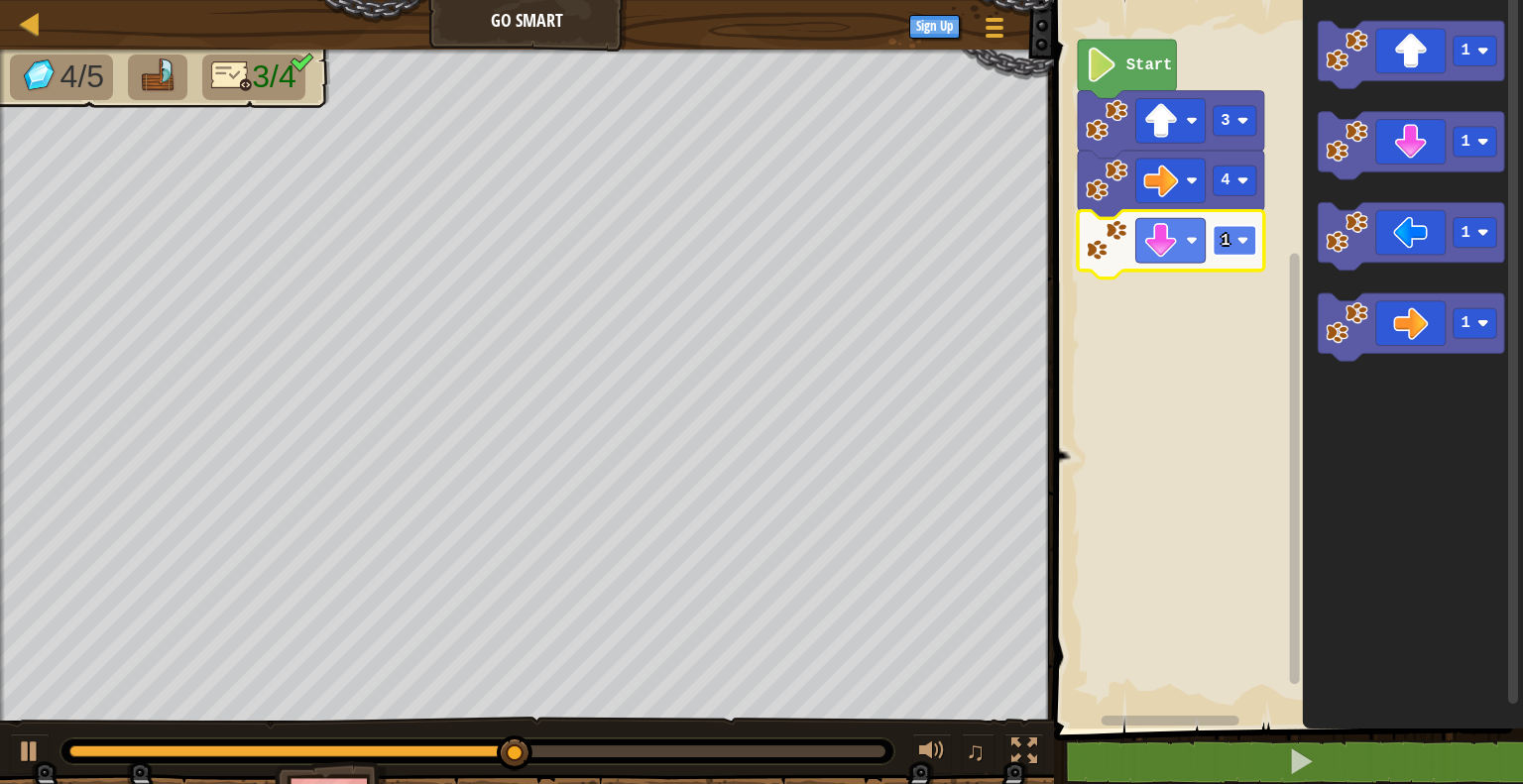 click 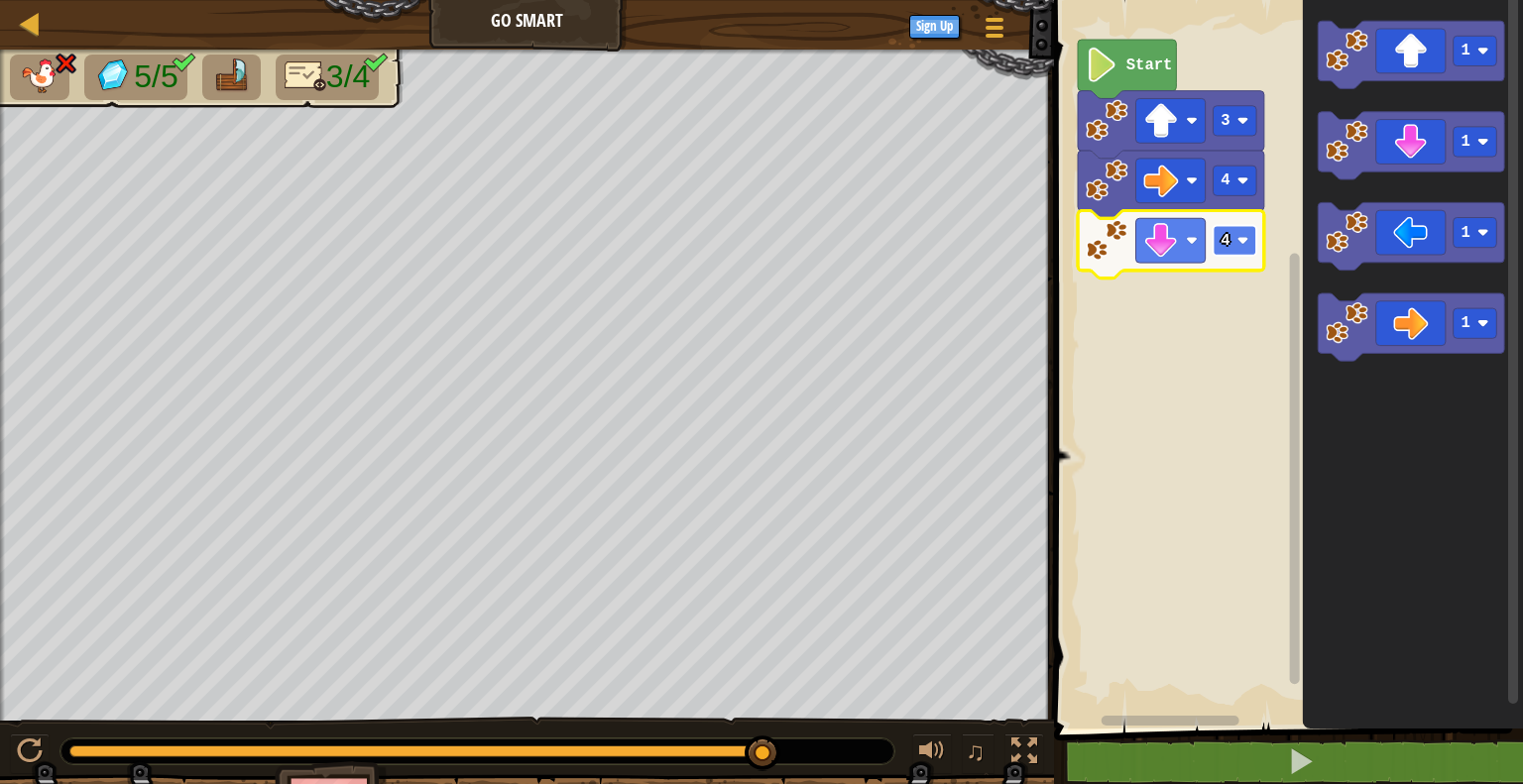 click 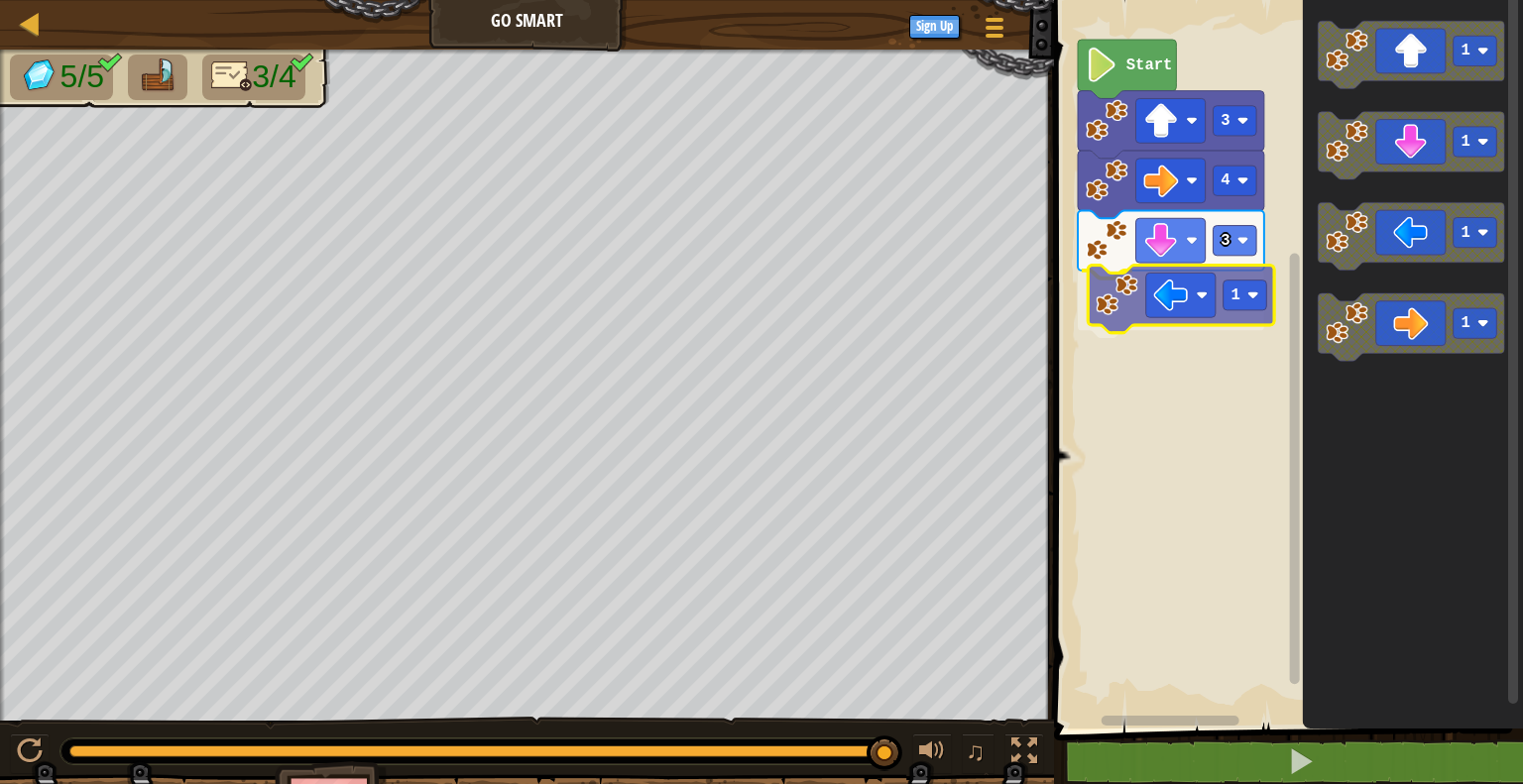 click on "Start 3 4 3 1 1 1 1 1 1" at bounding box center (1285, 359) 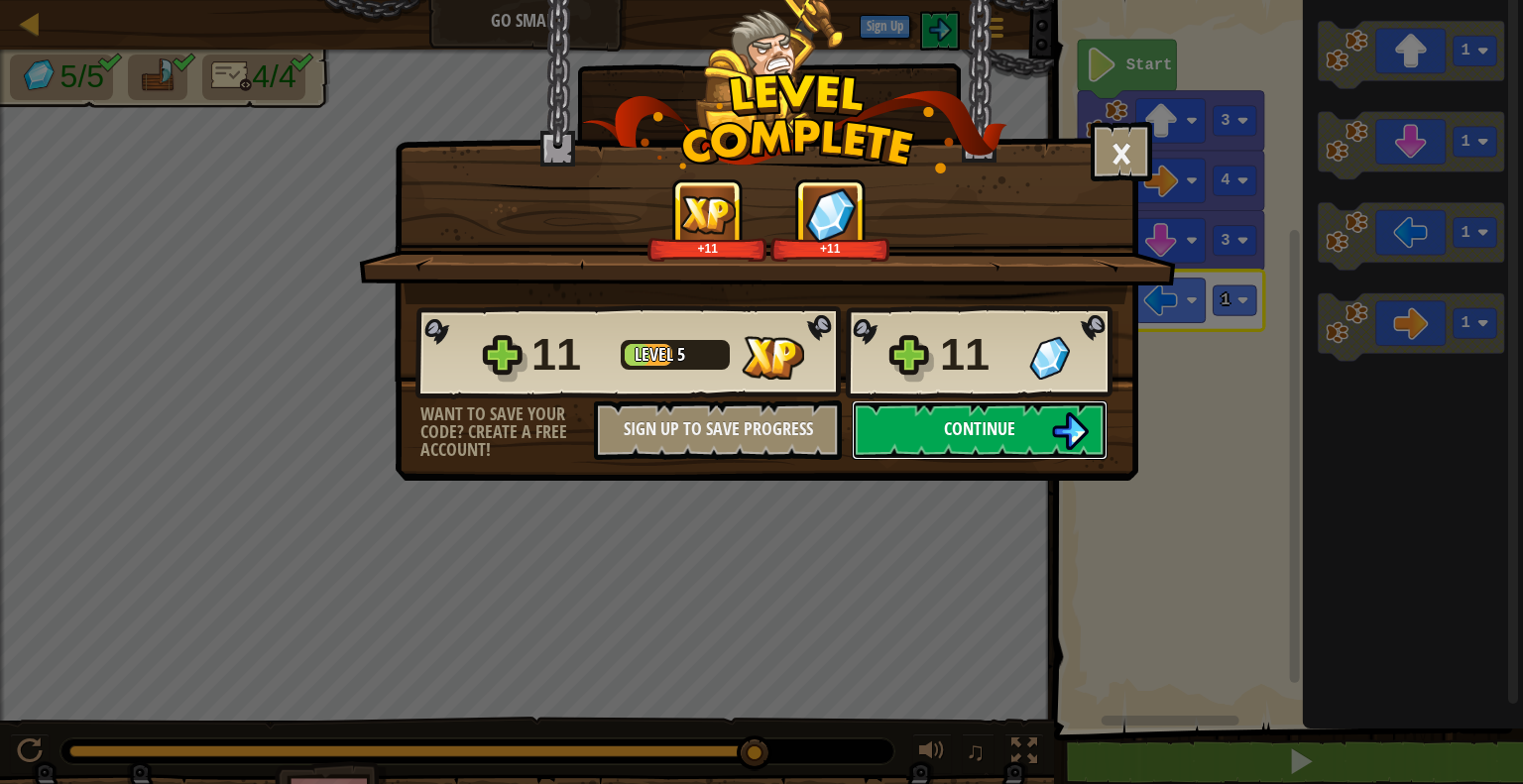 drag, startPoint x: 871, startPoint y: 403, endPoint x: 857, endPoint y: 419, distance: 21.260292 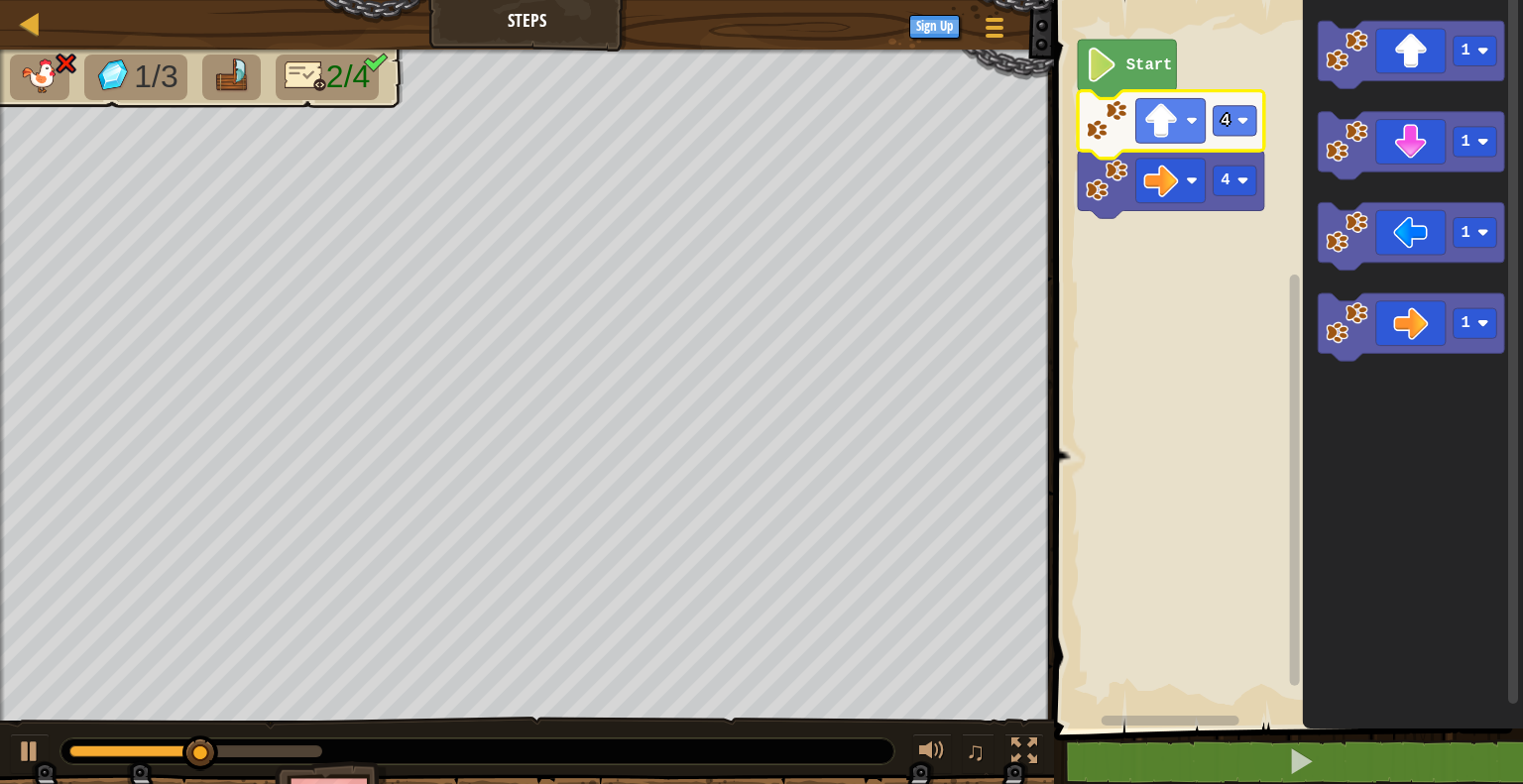click on "4 4" 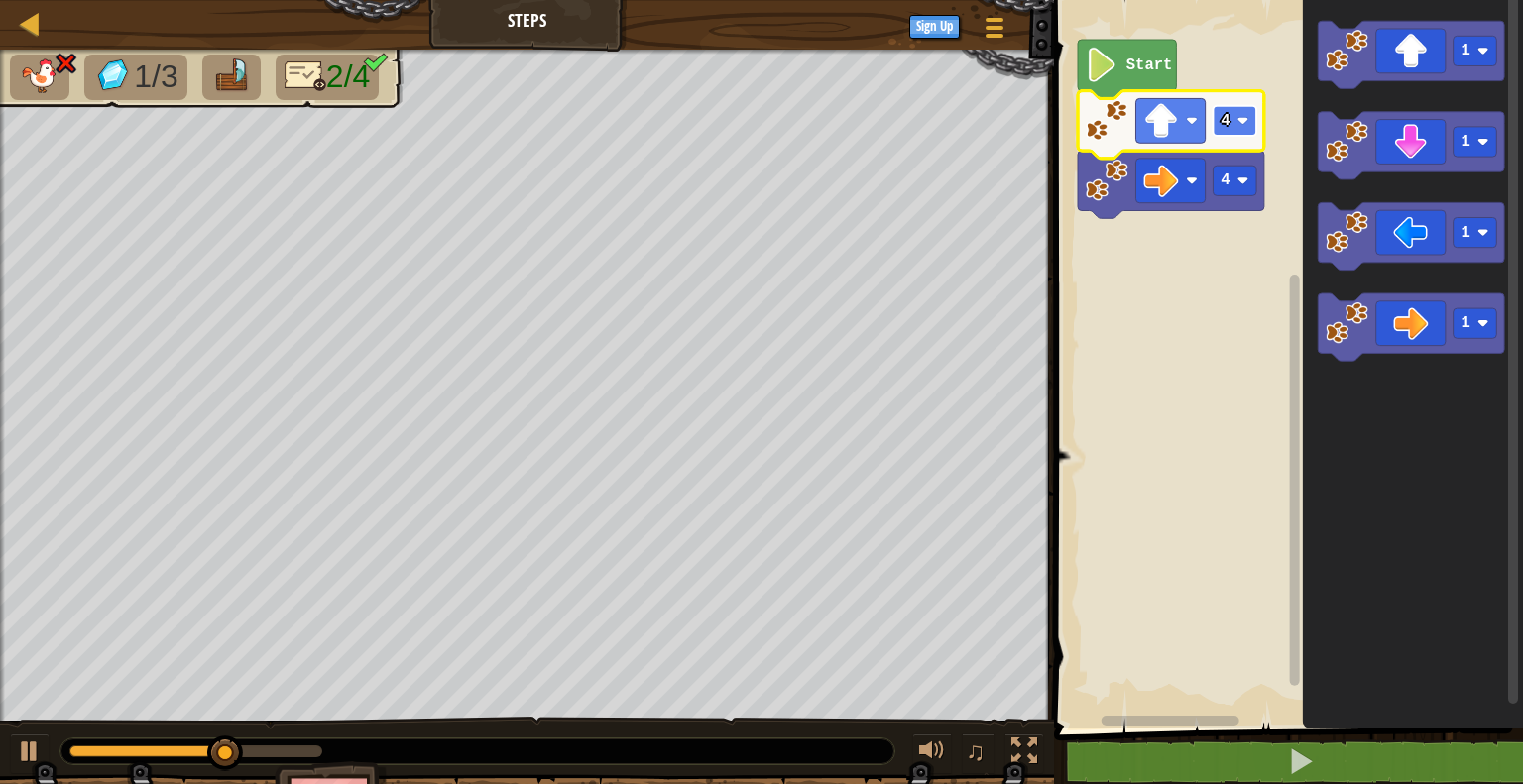 click 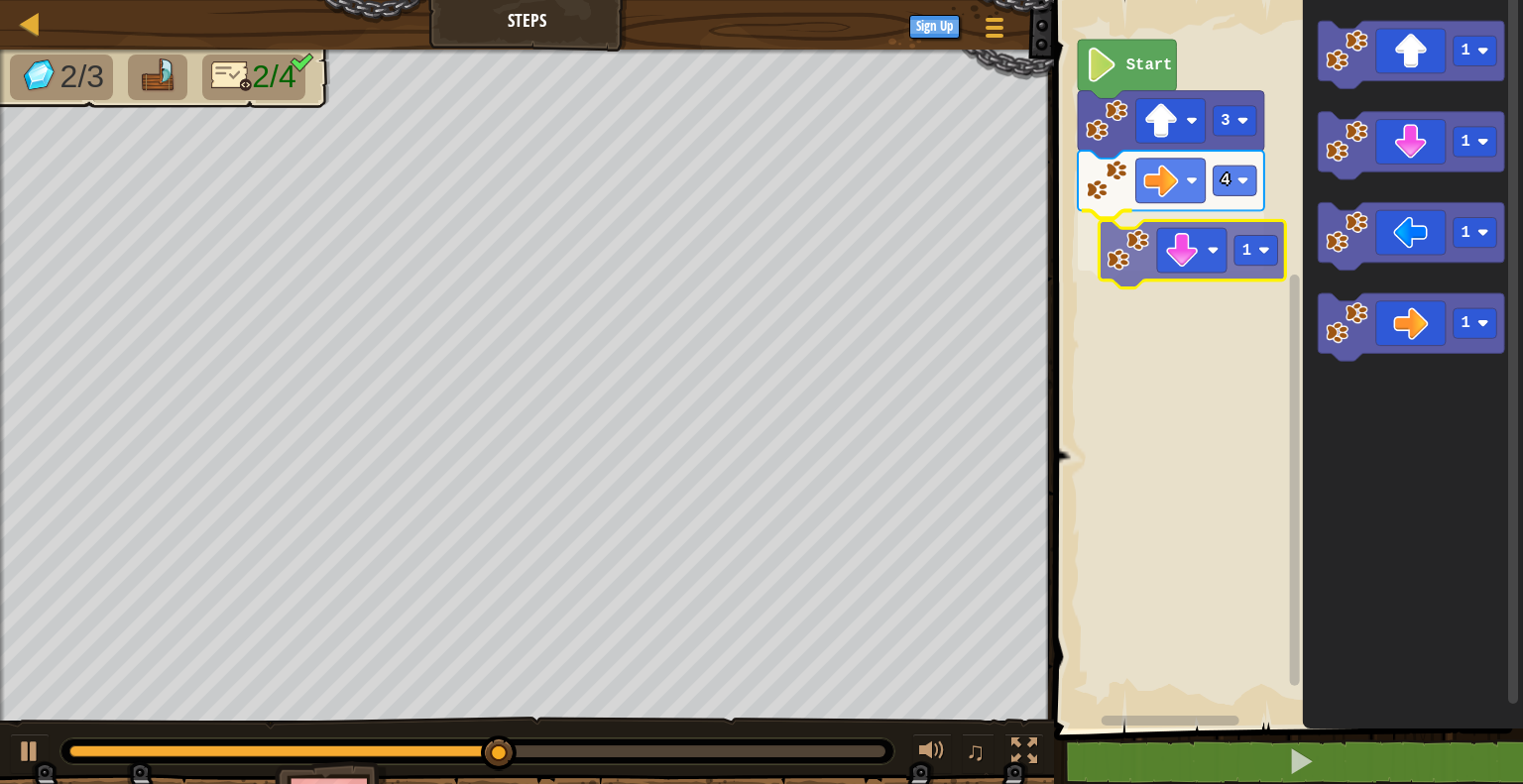 click on "Start 4 1 3 1 1 1 1 1" at bounding box center (1285, 359) 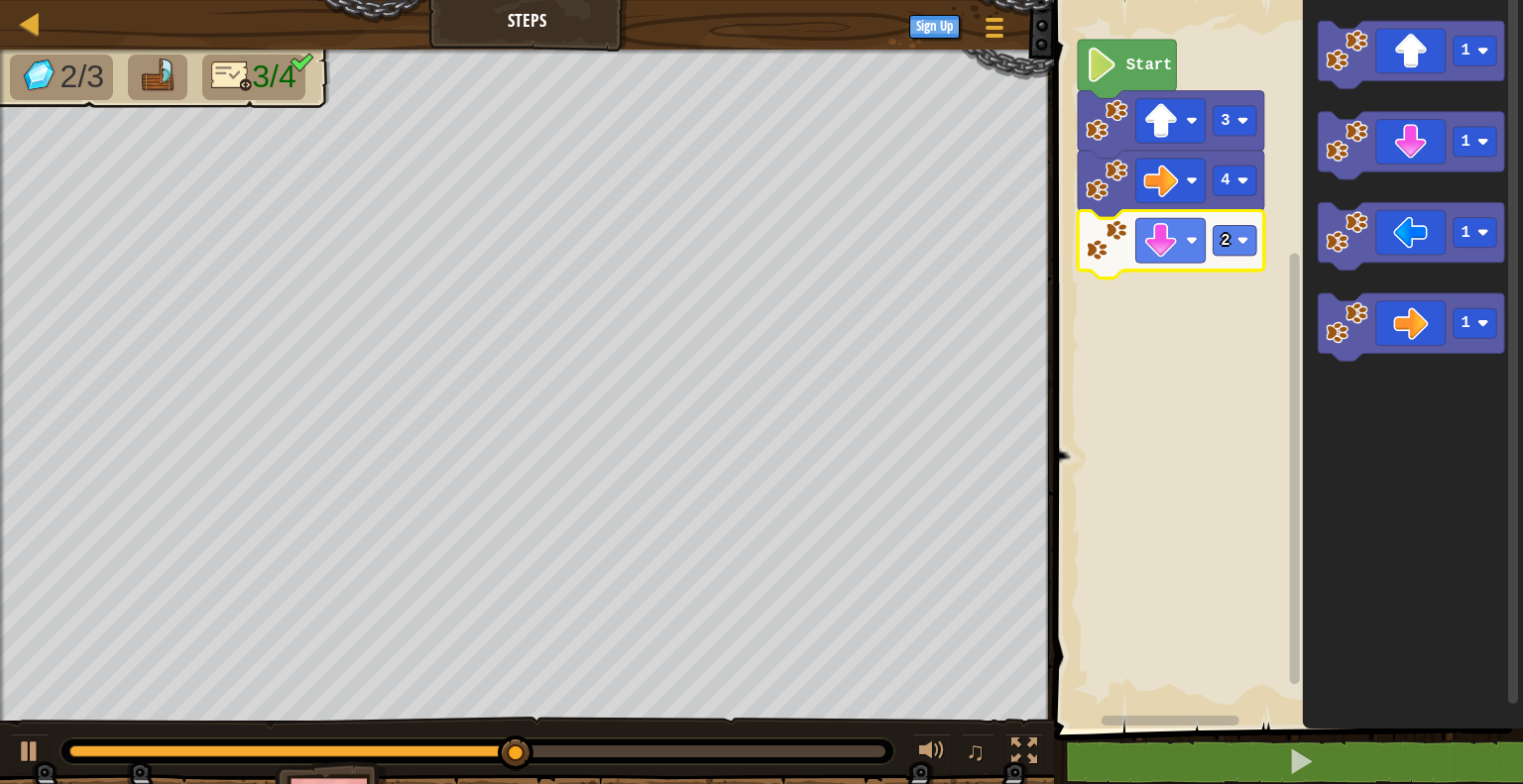 click 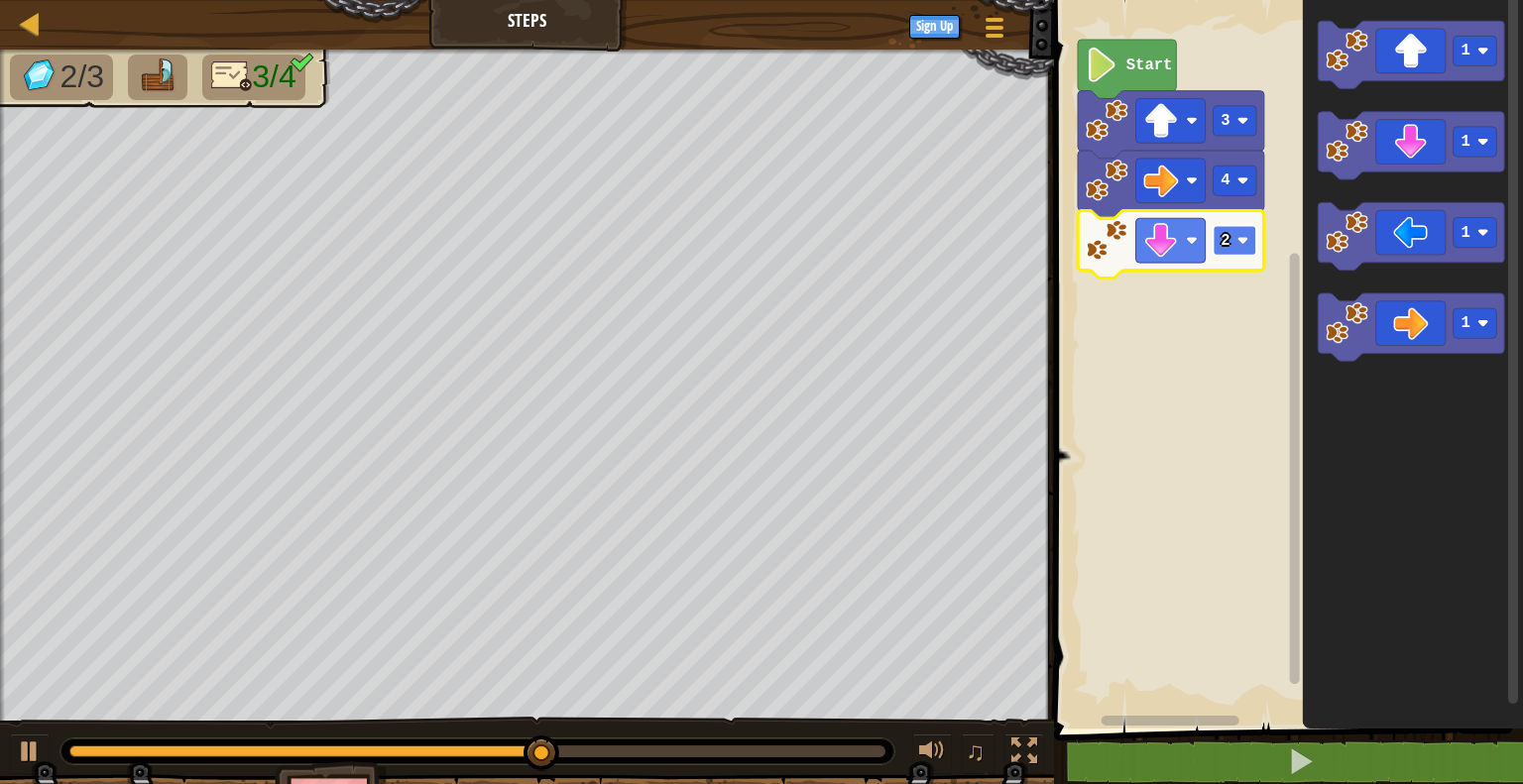 click 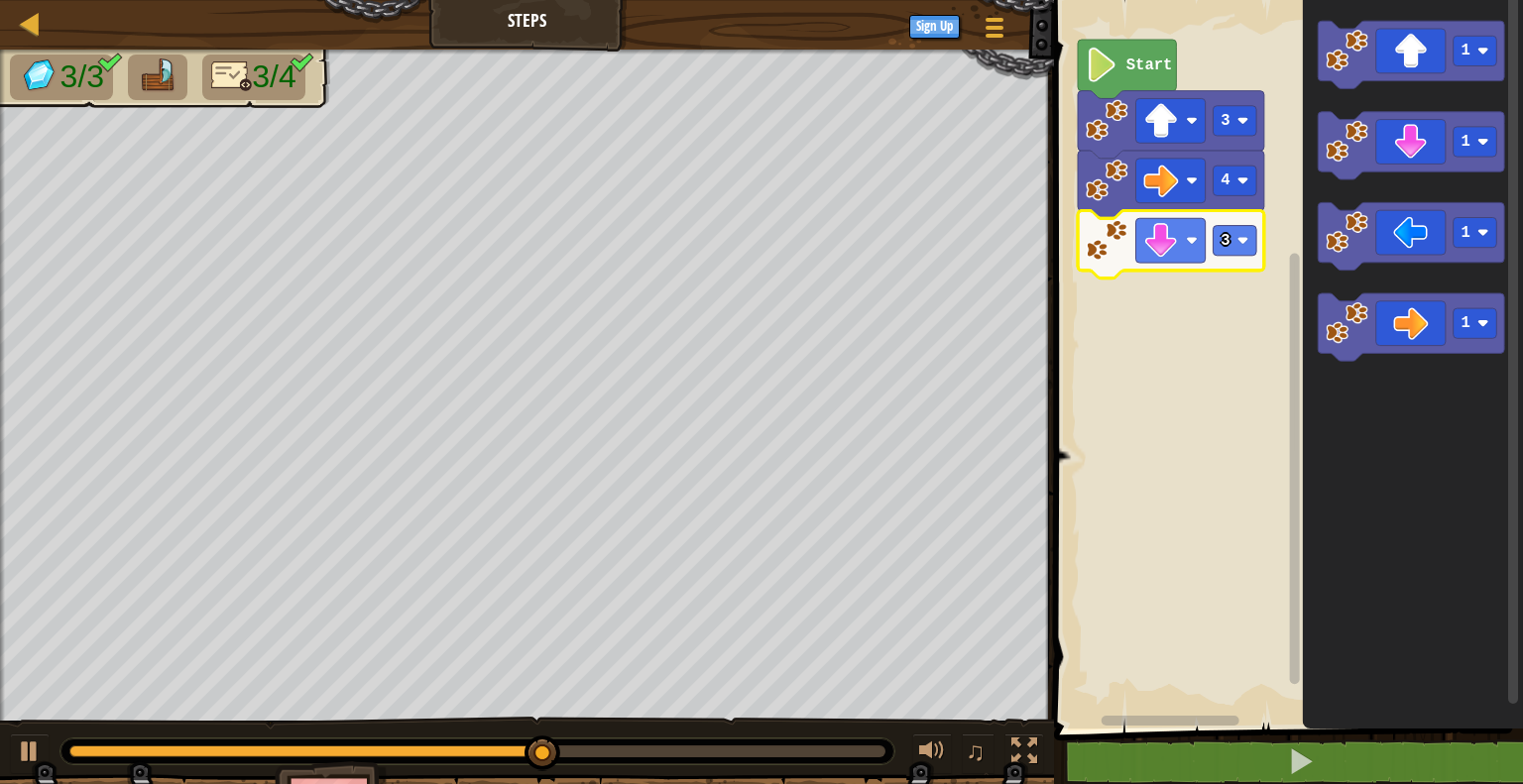 click 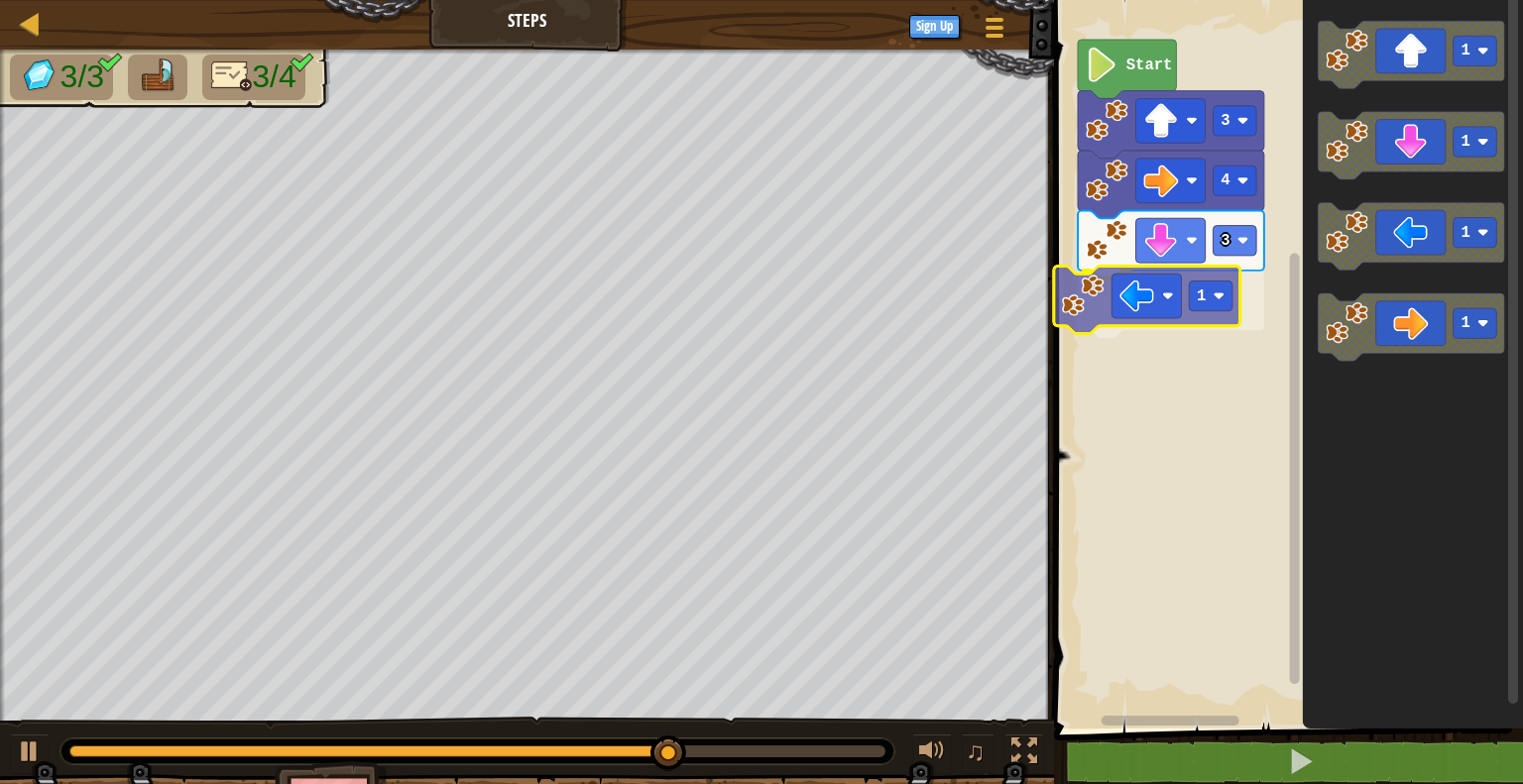 click on "Start 3 4 3 1 1 1 1 1 1" at bounding box center (1285, 359) 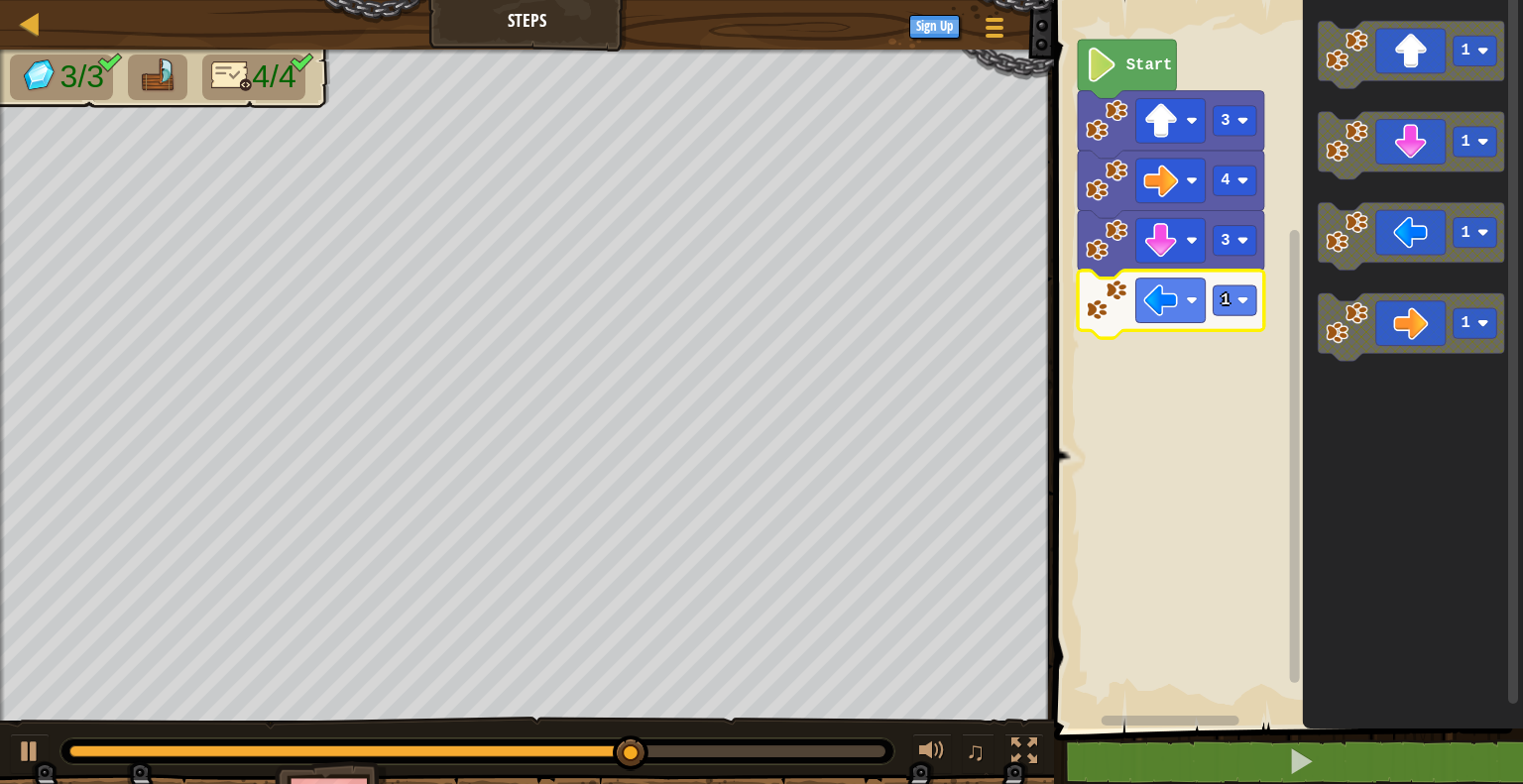 click 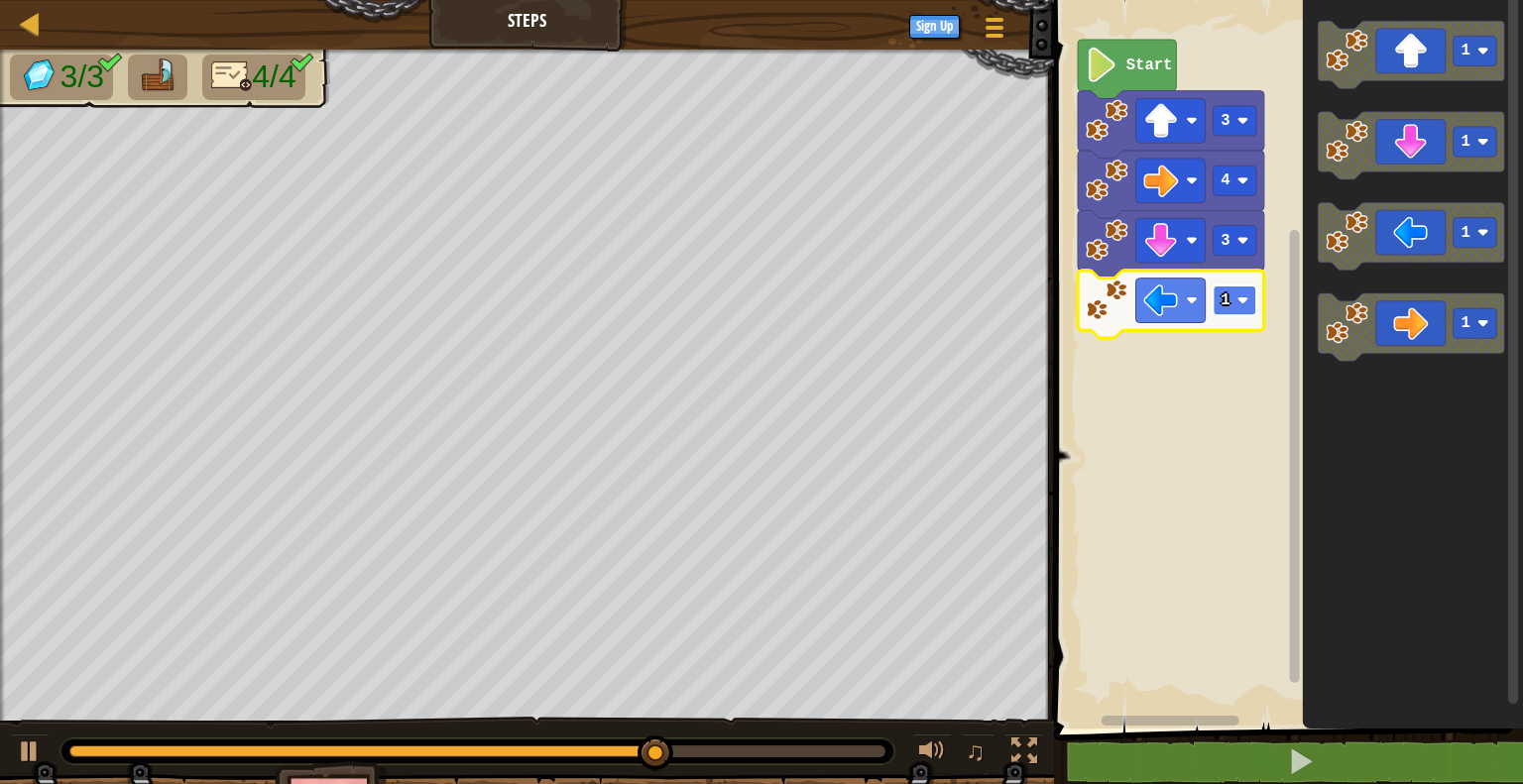 click 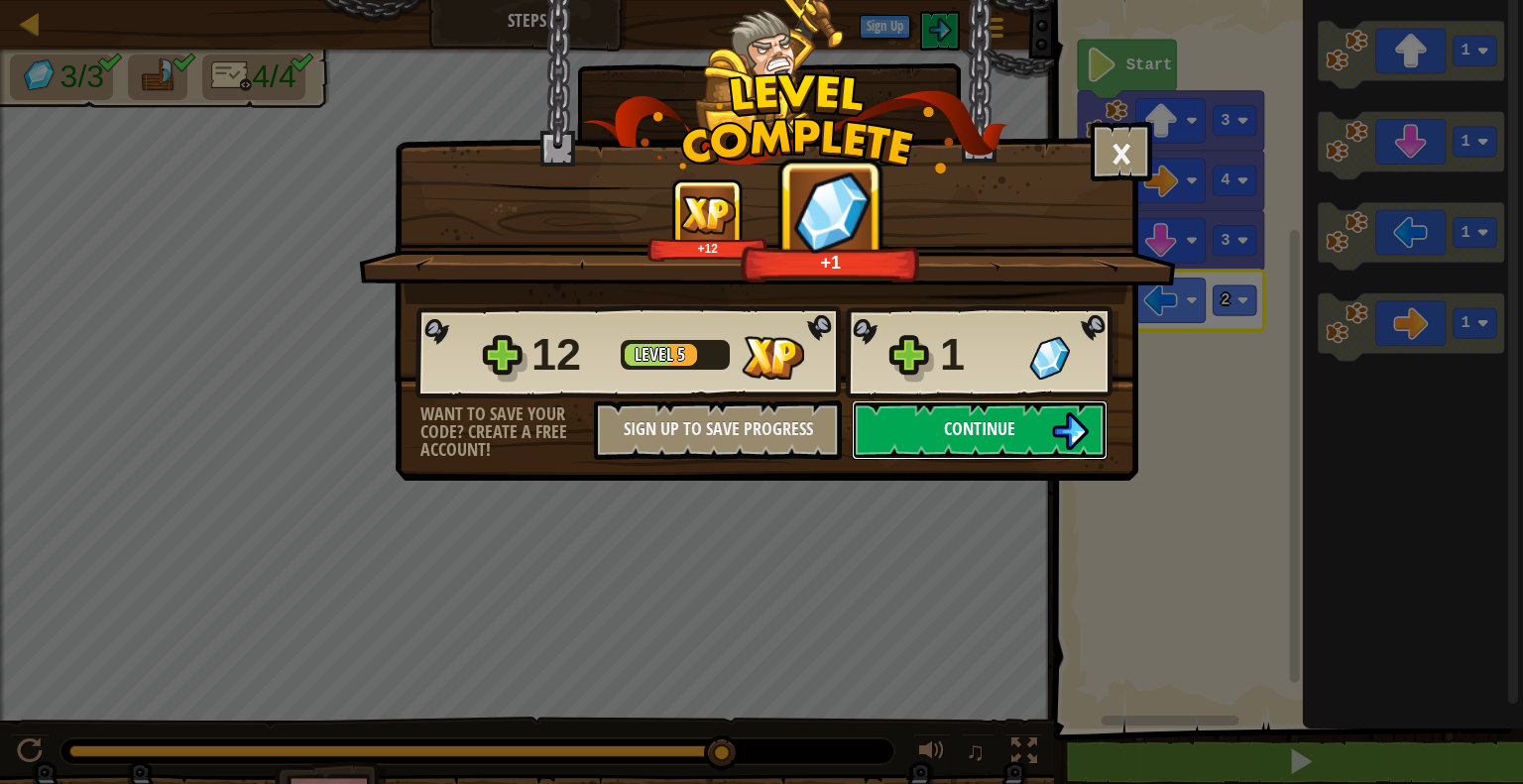 click on "Continue" at bounding box center (980, 428) 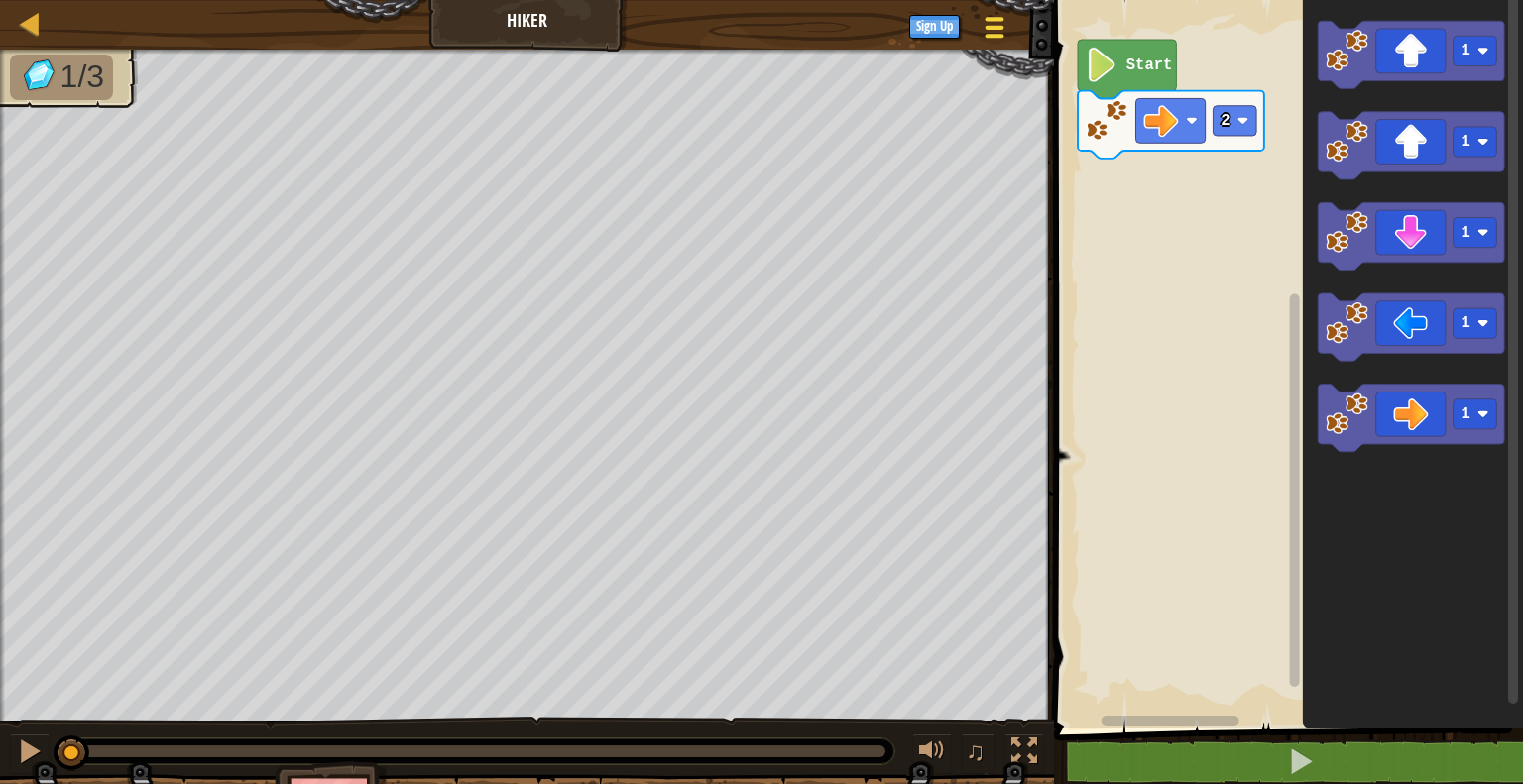 click at bounding box center (995, 27) 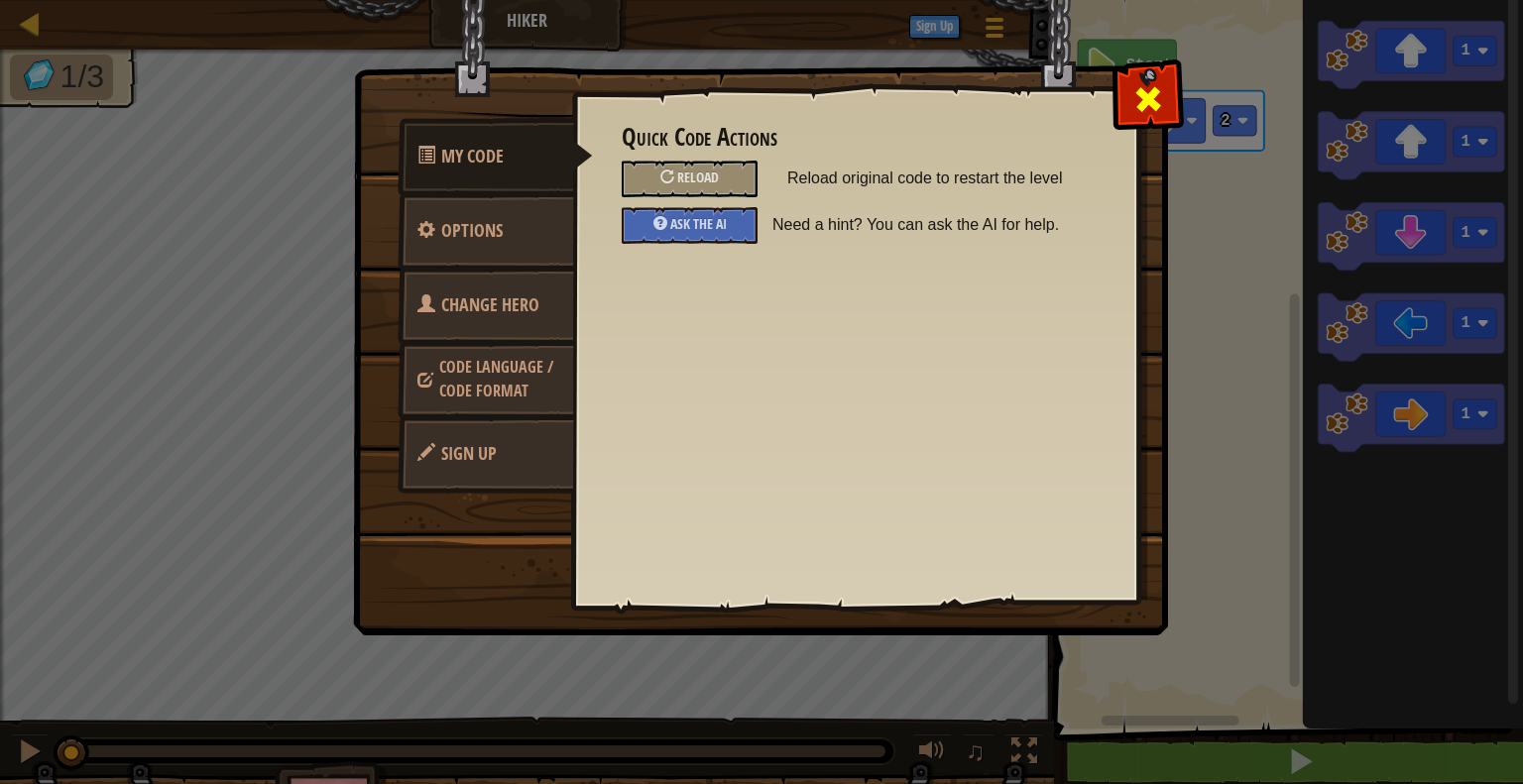 click at bounding box center (1148, 99) 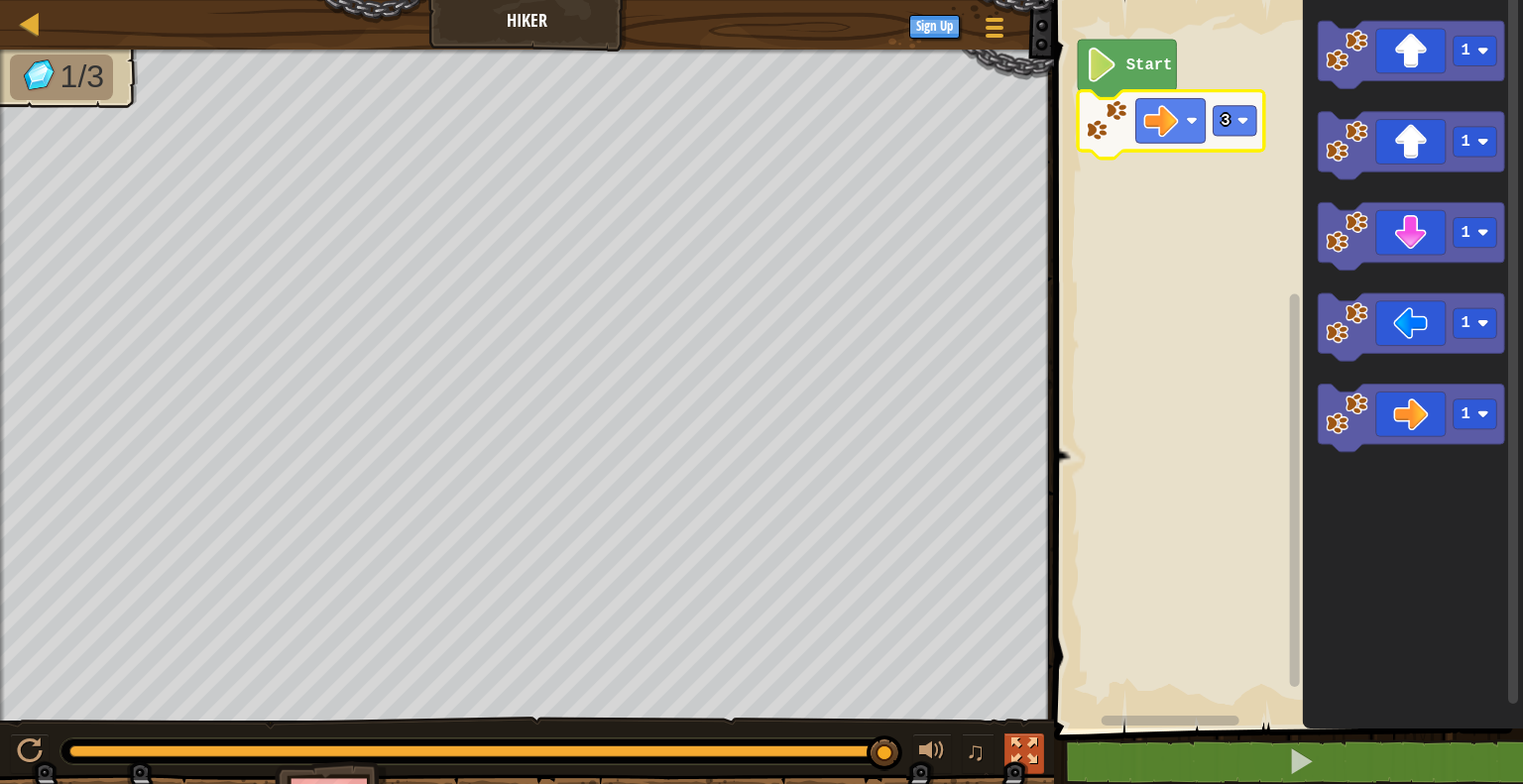 click at bounding box center [1024, 751] 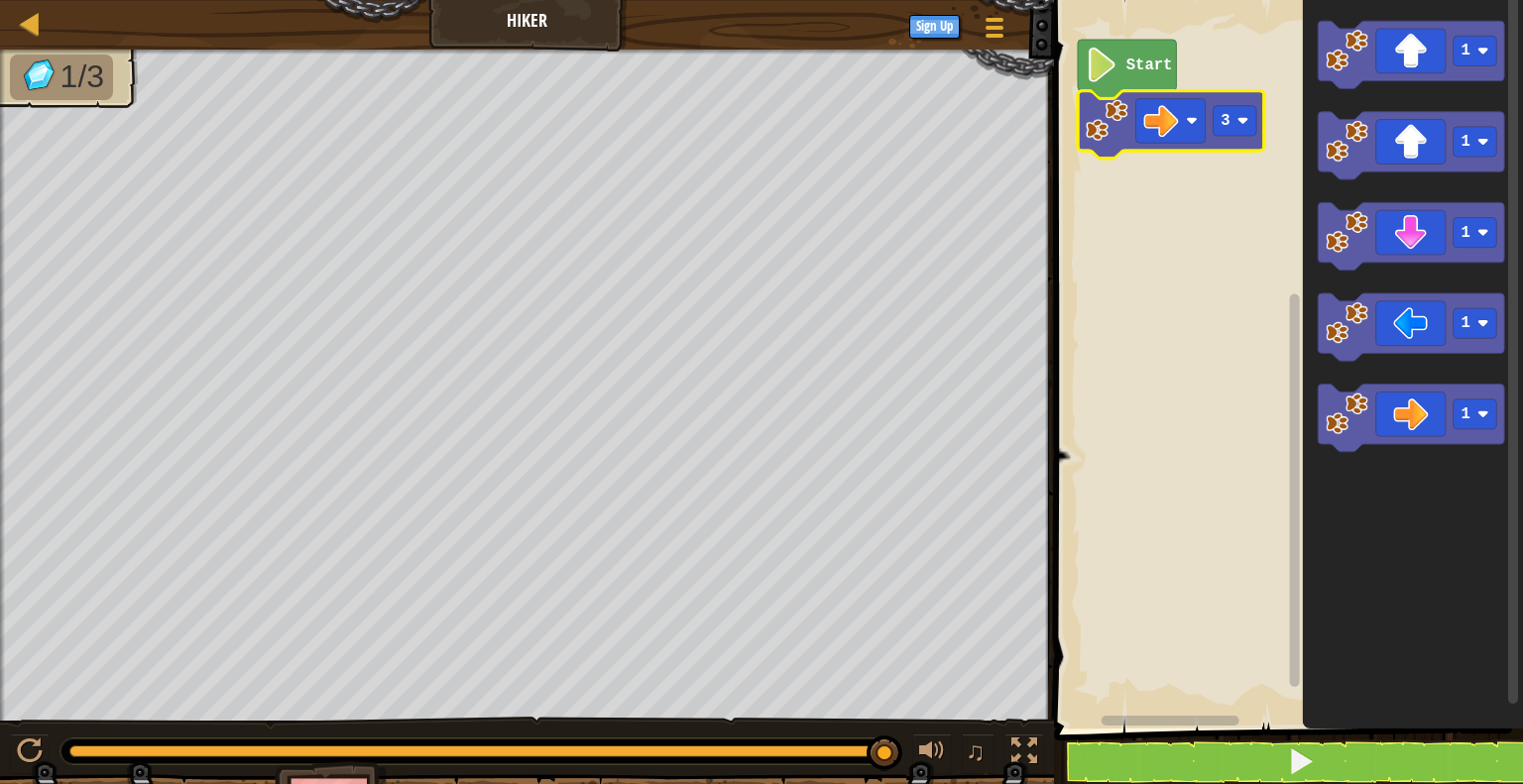 click 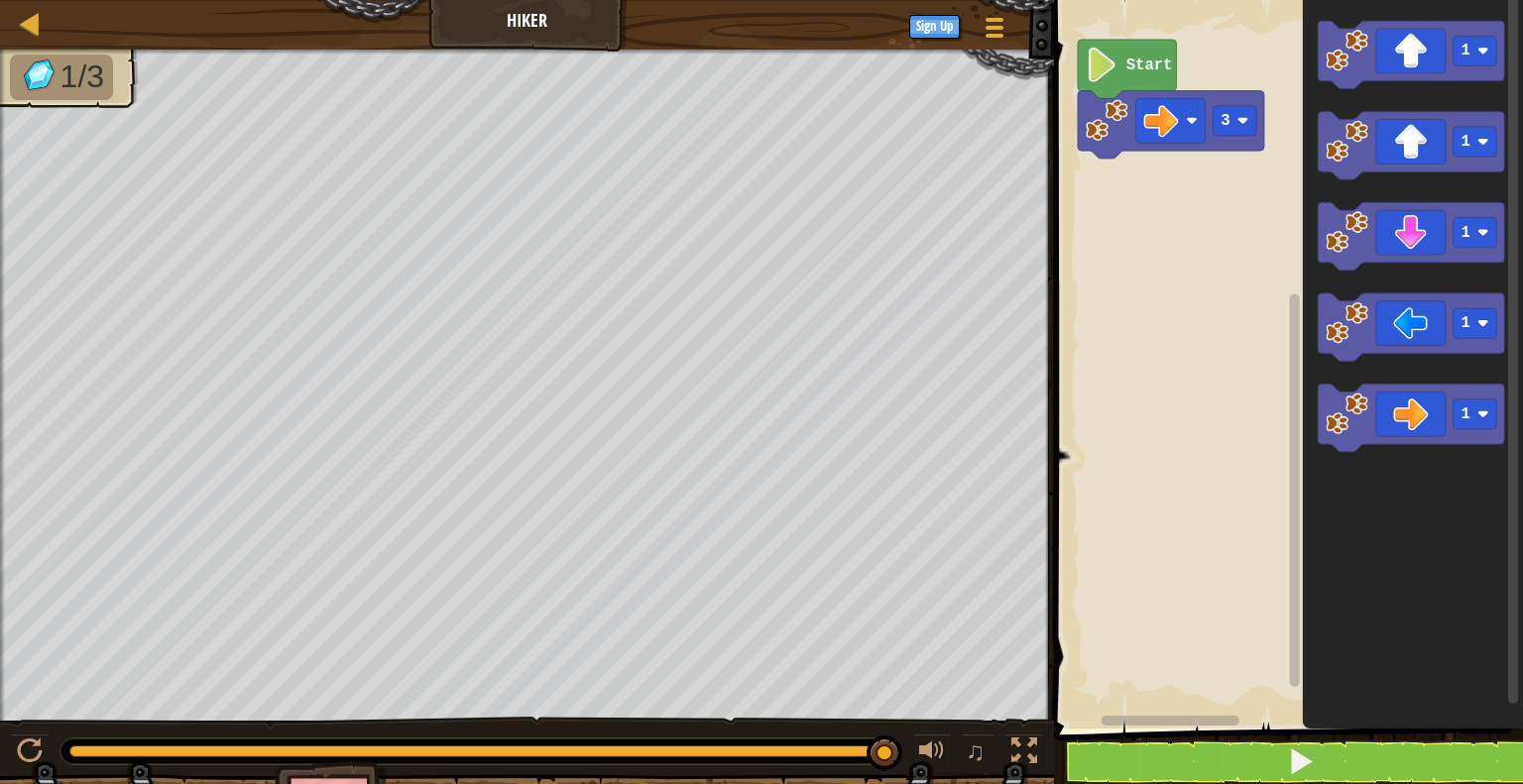 click on "Map Hiker Game Menu Sign Up 1     הההההההההההההההההההההההההההההההההההההההההההההההההההההההההההההההההההההההההההההההההההההההההההההההההההההההההההההההההההההההההההההההההההההההההההההההההההההההההההההההההההההההההההההההההההההההההההההההההההההההההההההההההההההההההההההההההההההההההההההההההההההההההההההההה XXXXXXXXXXXXXXXXXXXXXXXXXXXXXXXXXXXXXXXXXXXXXXXXXXXXXXXXXXXXXXXXXXXXXXXXXXXXXXXXXXXXXXXXXXXXXXXXXXXXXXXXXXXXXXXXXXXXXXXXXXXXXXXXXXXXXXXXXXXXXXXXXXXXXXXXXXXXXXXXXXXXXXXXXXXXXXXXXXXXXXXXXXXXXXXXXXXXXXXXXXXXXXXXXXXXXXXXXXXXXXXXXXXXXXXXXXXXXXXXXXXXXXXXXXXXXXXX Solution × Blocks 1 2 go ( 'right' ,   2 )     Start 3 1 1 1 1 1 Code Saved Programming language : Python Statement   /  Call   /  go go('up', 1) go('down', 1) go('left', 1) go('right', 1) × Fix Your Code 1/3 ♫ 1" at bounding box center (762, 0) 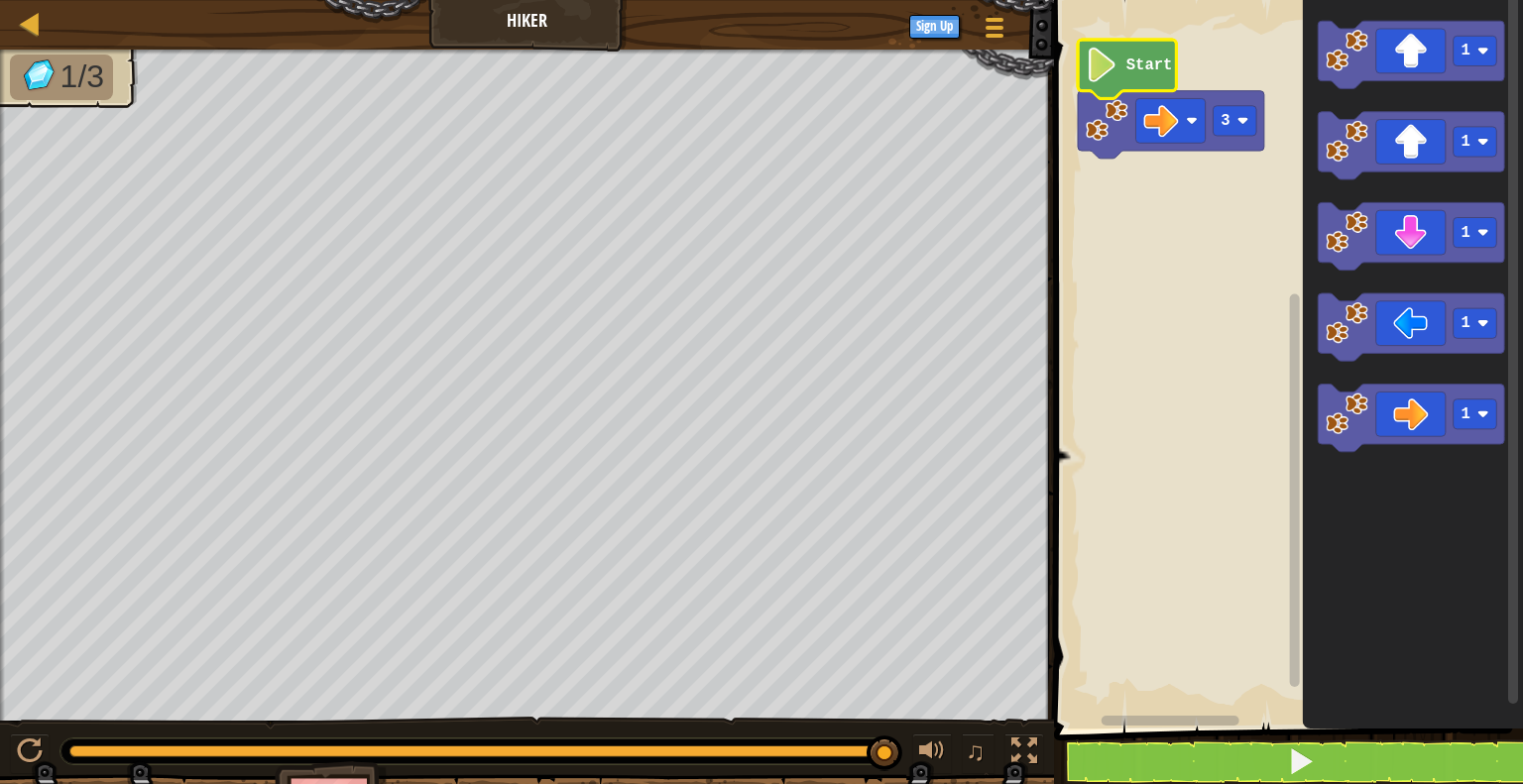 click on "1 2 go ( 'right' ,   2 )     הההההההההההההההההההההההההההההההההההההההההההההההההההההההההההההההההההההההההההההההההההההההההההההההההההההההההההההההההההההההההההההההההההההההההההההההההההההההההההההההההההההההההההההההההההההההההההההההההההההההההההההההההההההההההההההההההההההההההההההההההההההההההההההההה XXXXXXXXXXXXXXXXXXXXXXXXXXXXXXXXXXXXXXXXXXXXXXXXXXXXXXXXXXXXXXXXXXXXXXXXXXXXXXXXXXXXXXXXXXXXXXXXXXXXXXXXXXXXXXXXXXXXXXXXXXXXXXXXXXXXXXXXXXXXXXXXXXXXXXXXXXXXXXXXXXXXXXXXXXXXXXXXXXXXXXXXXXXXXXXXXXXXXXXXXXXXXXXXXXXXXXXXXXXXXXXXXXXXXXXXXXXXXXXXXXXXXXXXXXXXXXXX Start 3 1 1 1 1 1 Code Saved Programming language : Python Statement   /  Call   /" at bounding box center [1285, 406] 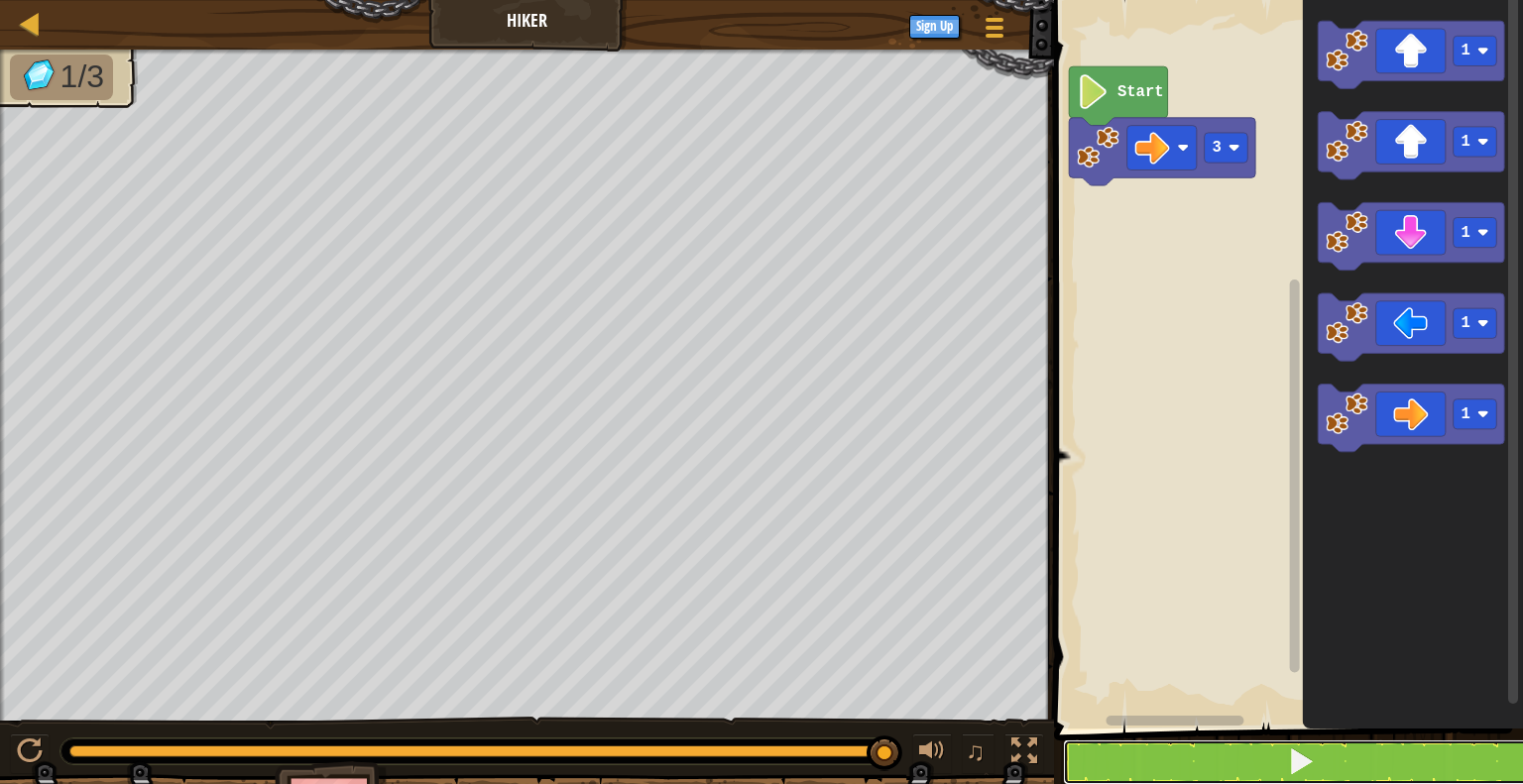 click at bounding box center [1300, 762] 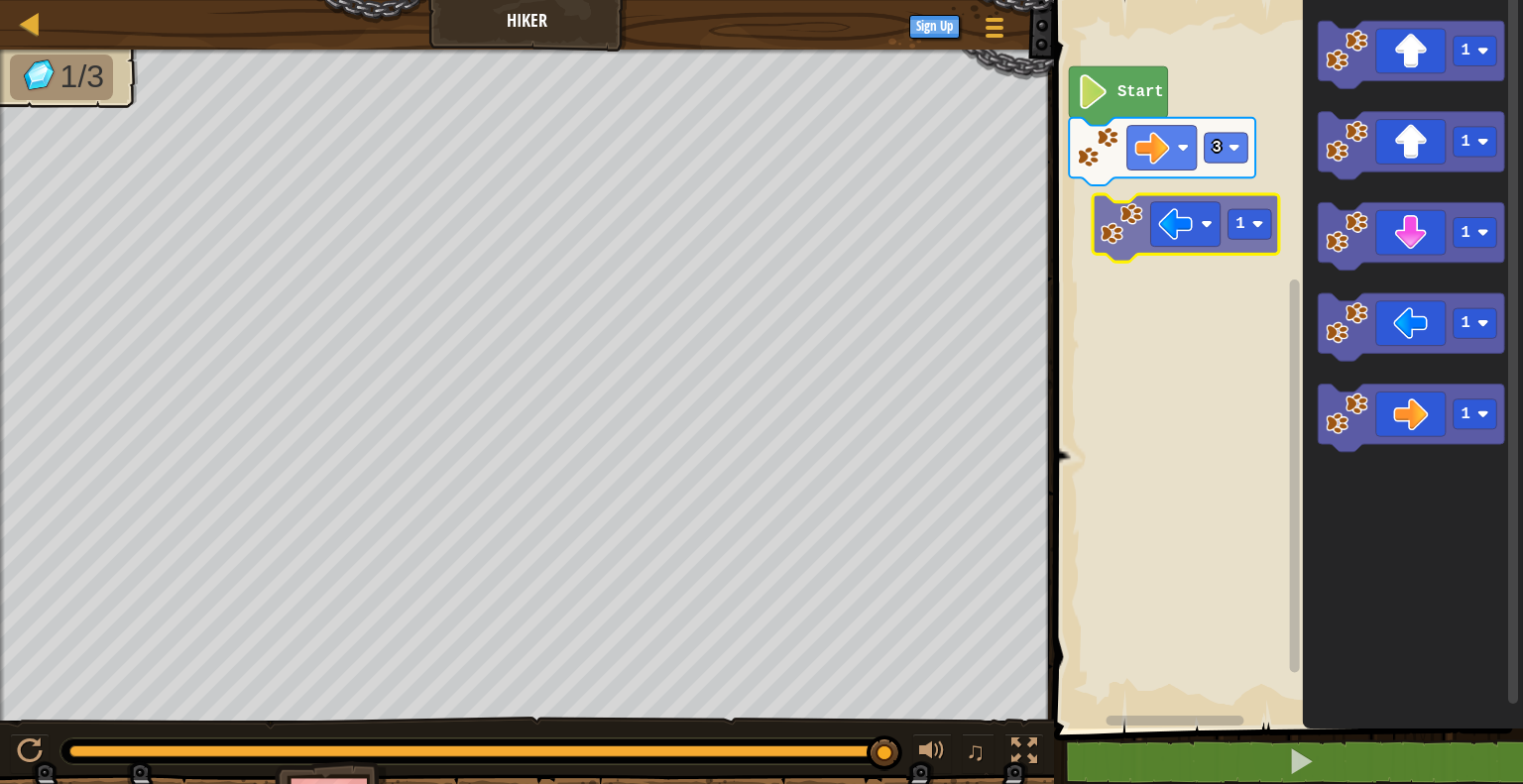 click on "Start 3 1 1 1 1 1 1" at bounding box center [1285, 359] 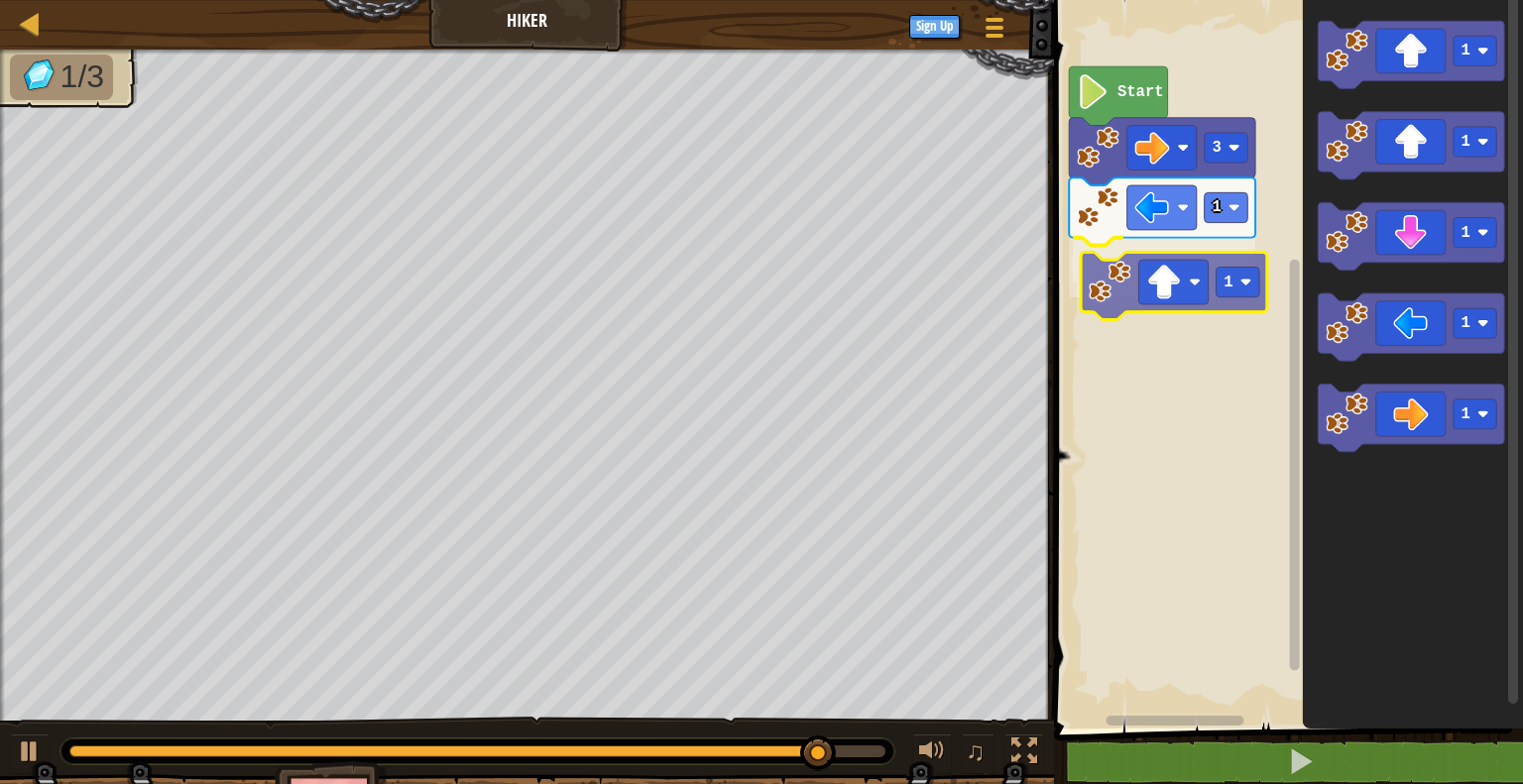 click on "Start 3 1 1 1 1 1 1 1 1" at bounding box center (1285, 359) 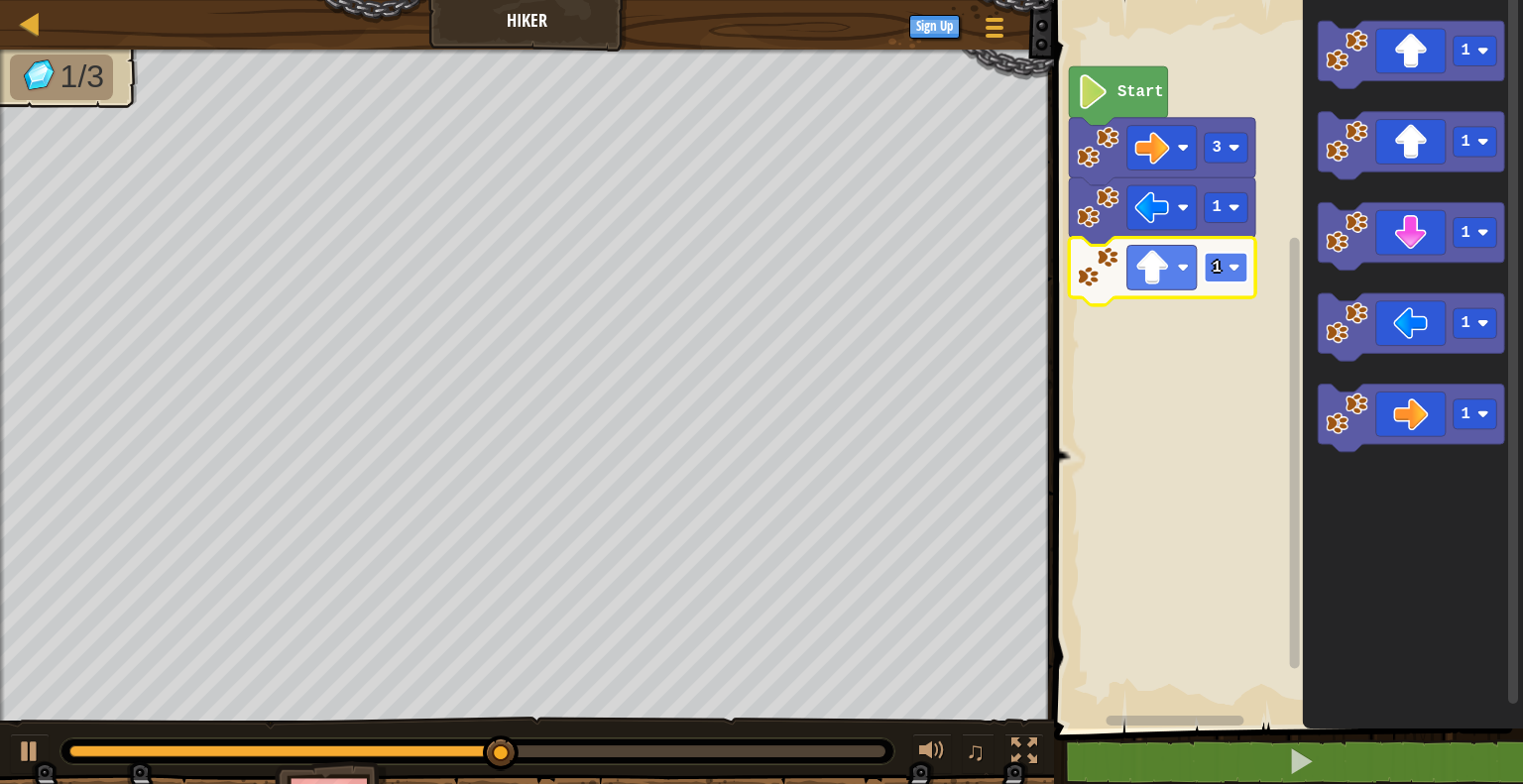 click 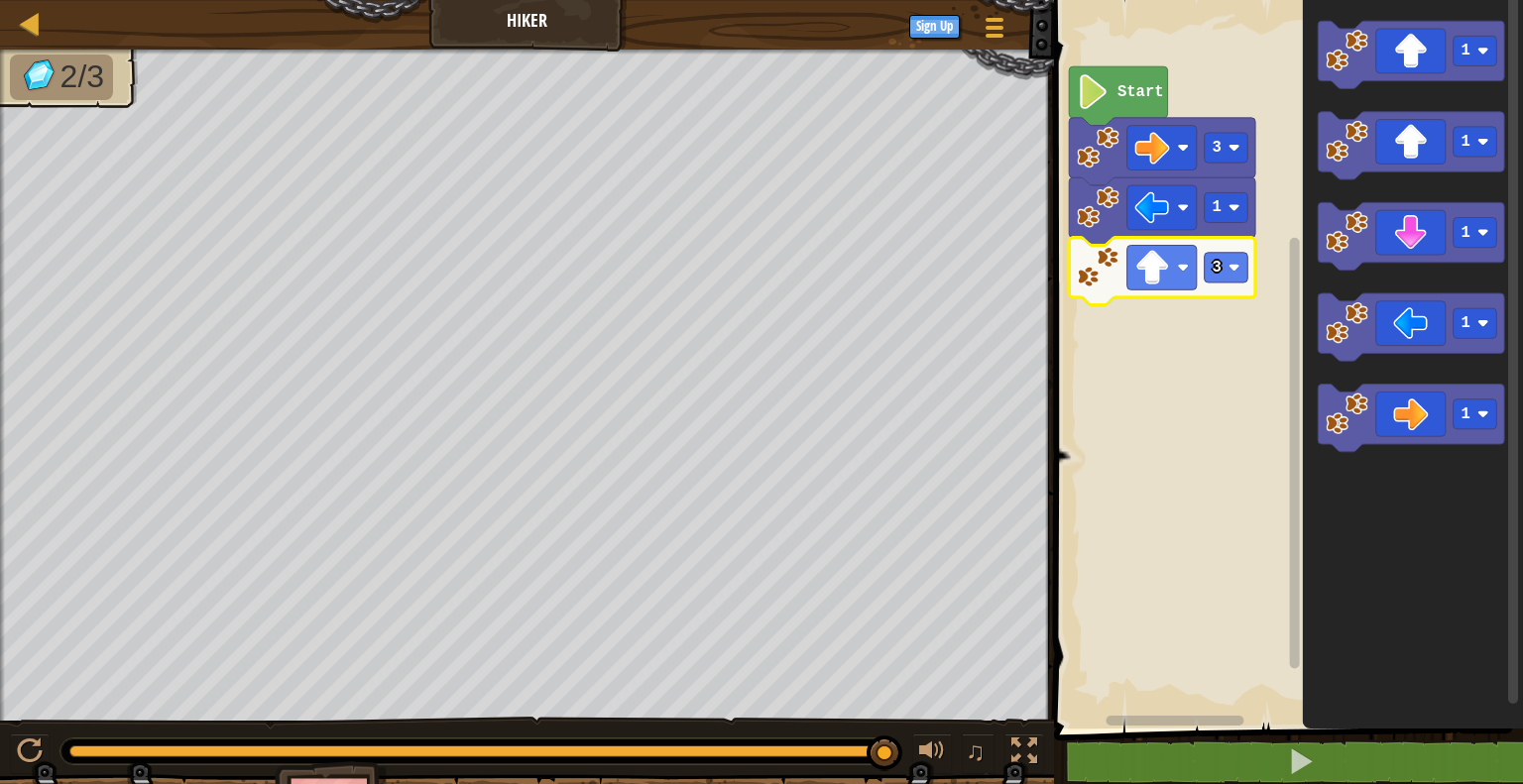 click 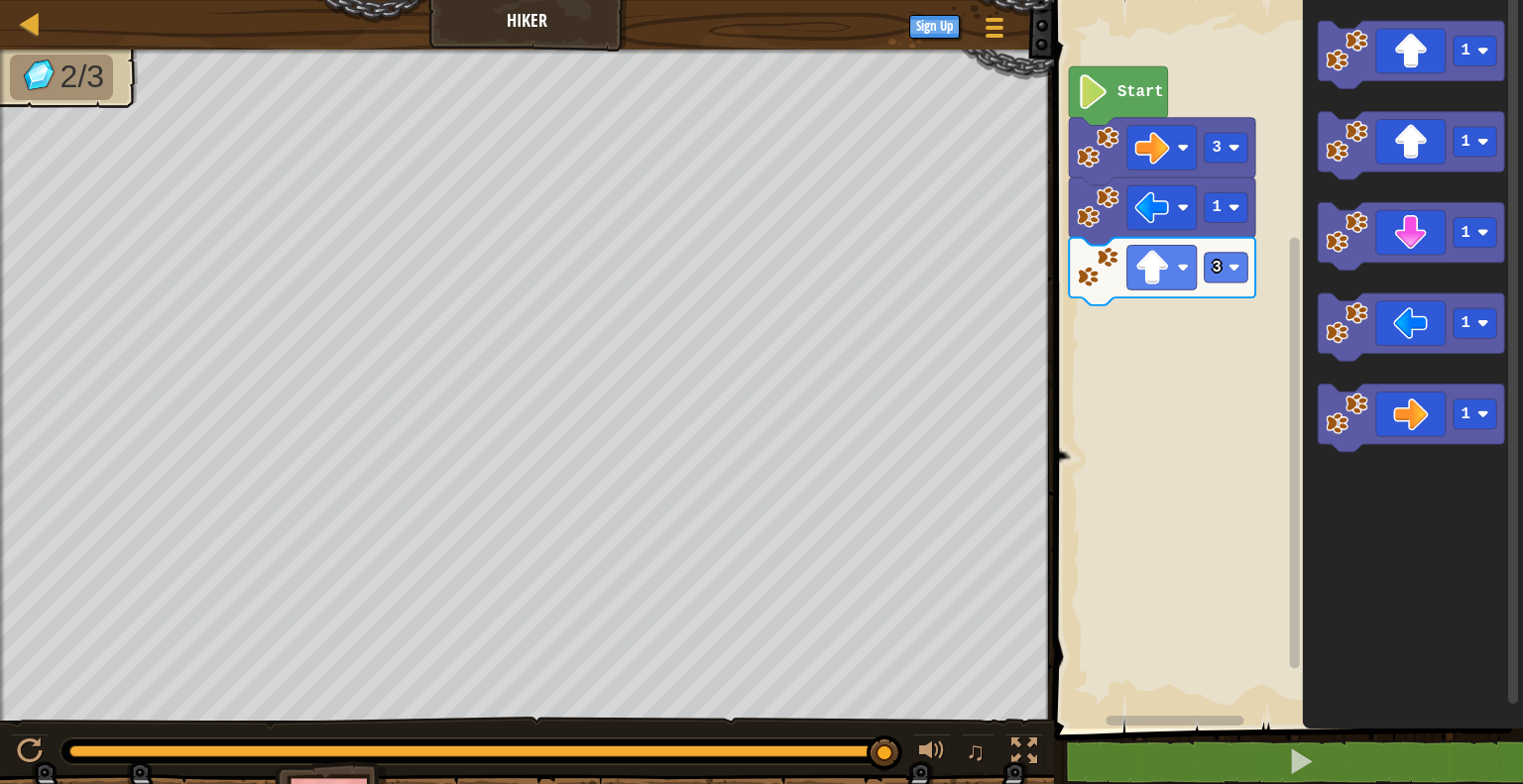 click 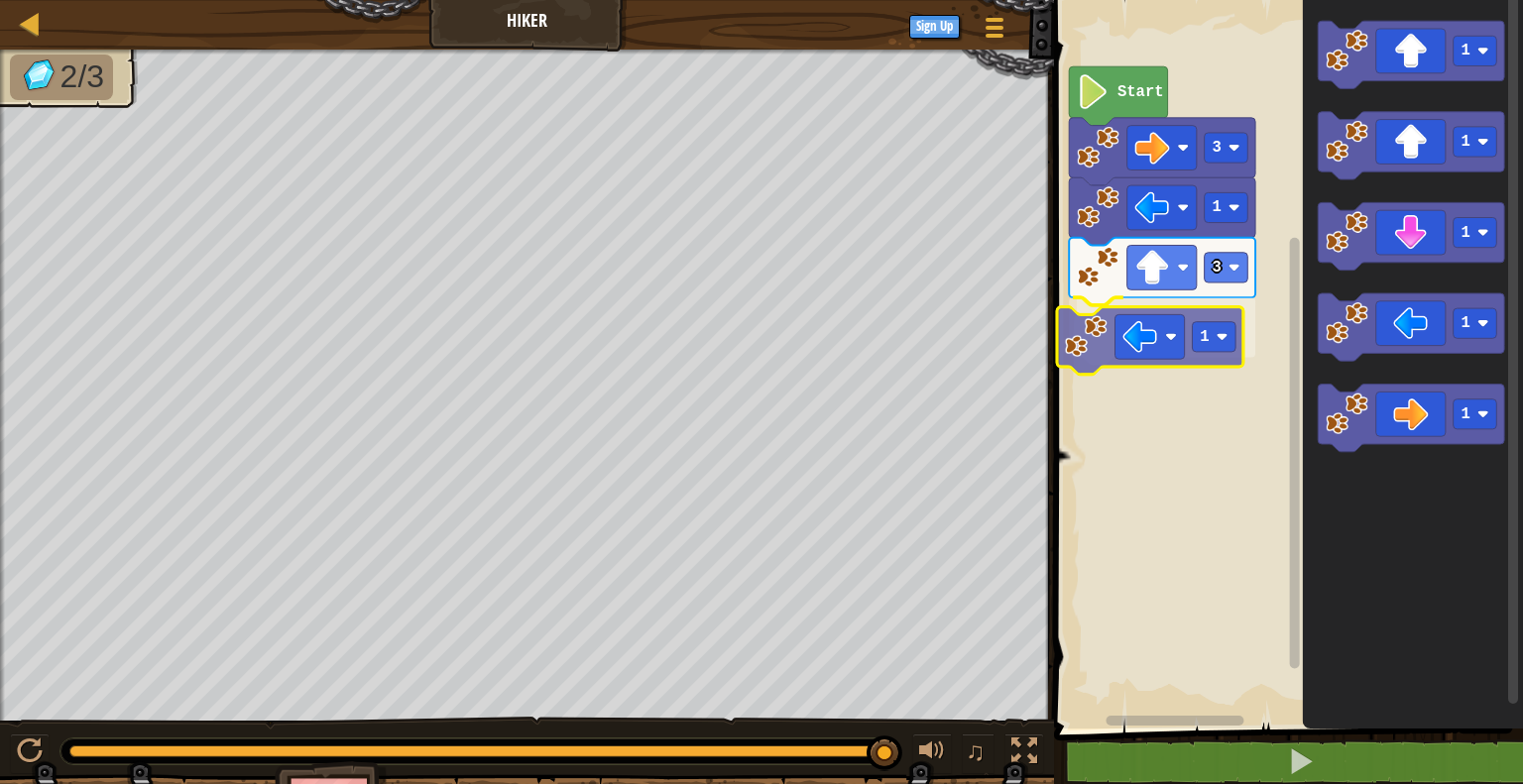 click on "Start 3 1 3 1 1 1 1 1 1 1" at bounding box center (1285, 359) 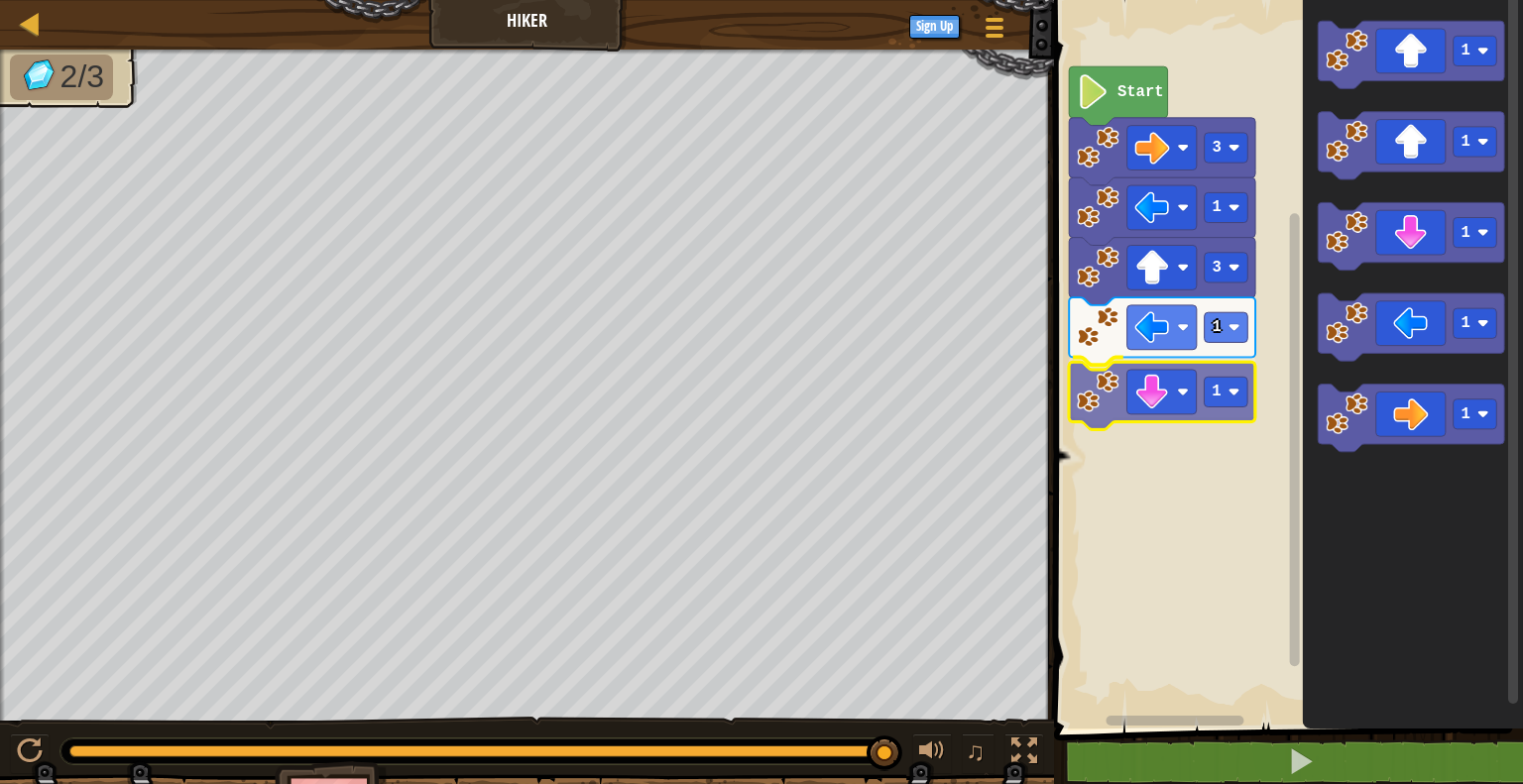 click on "Start 3 1 3 1 1 1 1 1 1 1 1" at bounding box center [1285, 359] 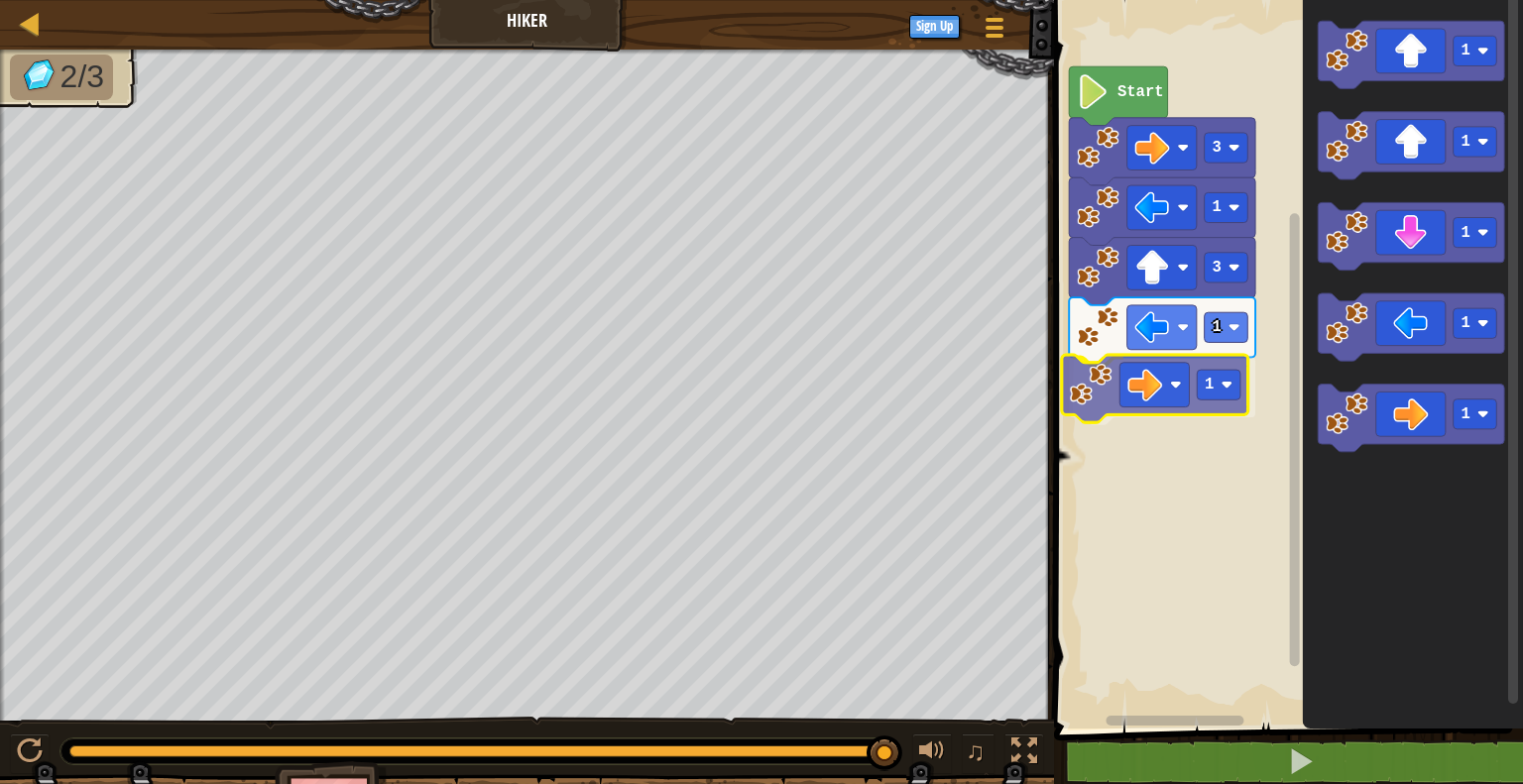 click on "Start 3 1 3 1 1 1 1 1 1 1 1" at bounding box center [1285, 359] 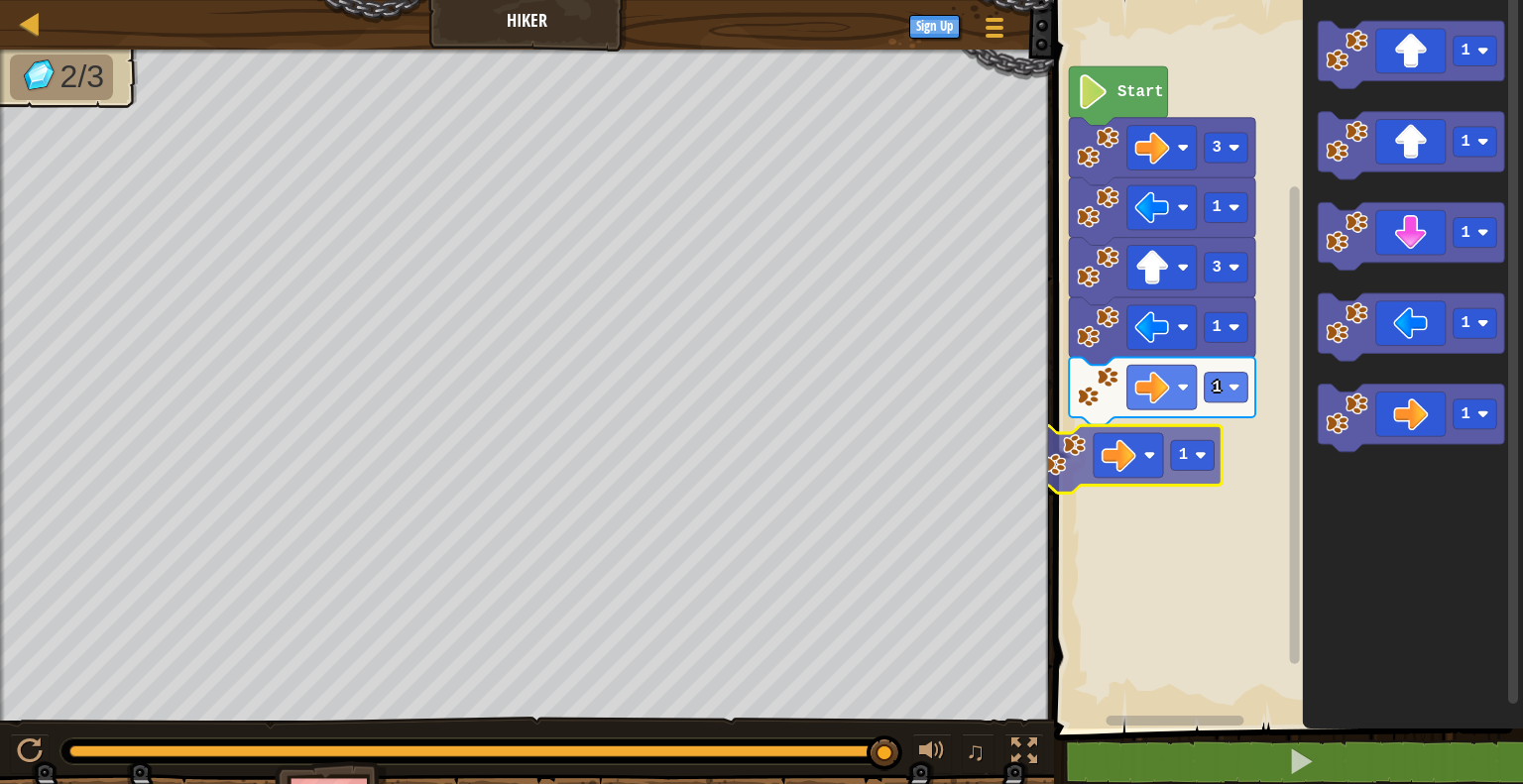 click on "Start 3 1 3 1 1 1 1 1 1 1 1 1" at bounding box center [1285, 359] 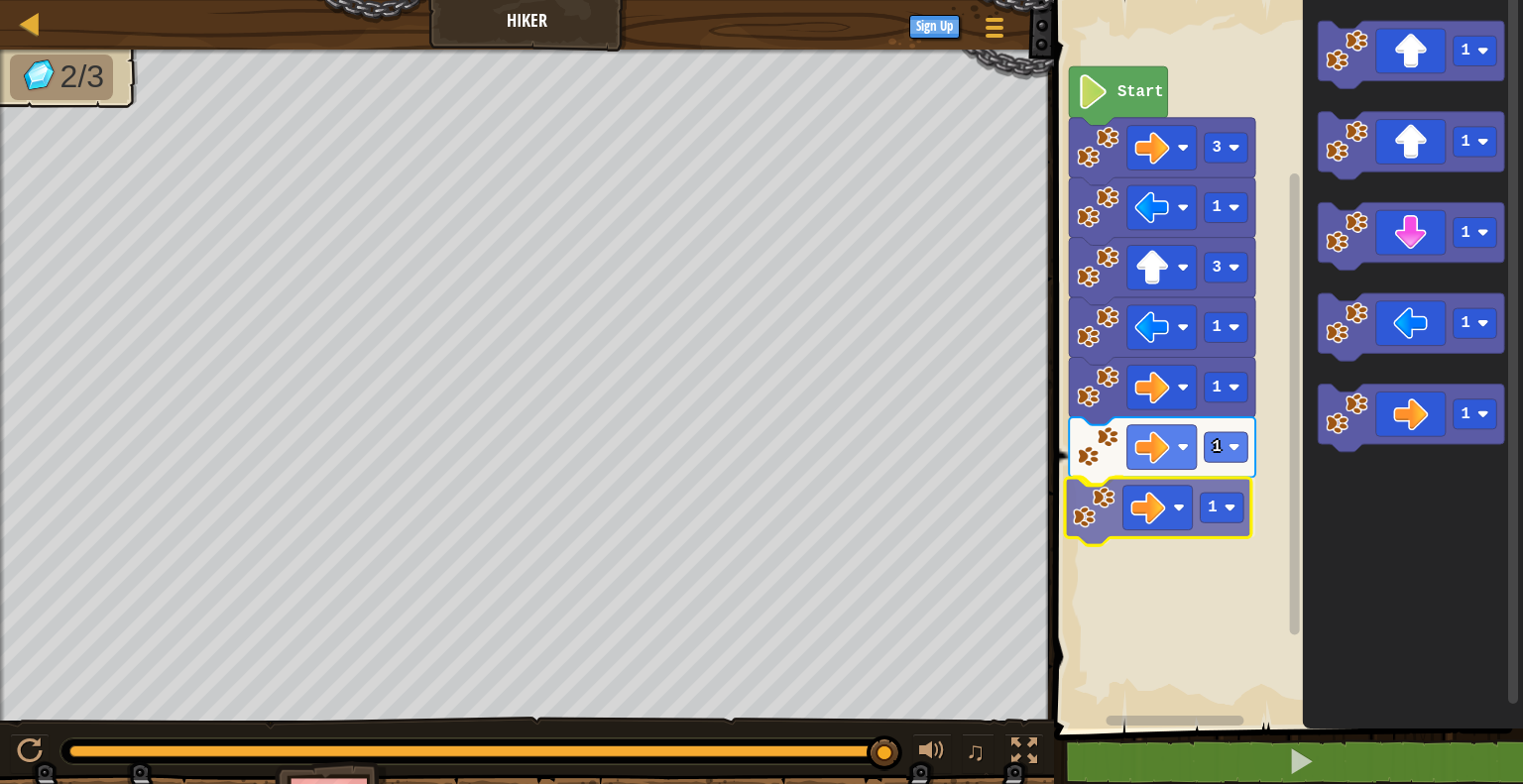 click on "1 1 1 1 3 1 3 Start 1 1 1 1 1 1" at bounding box center [1285, 359] 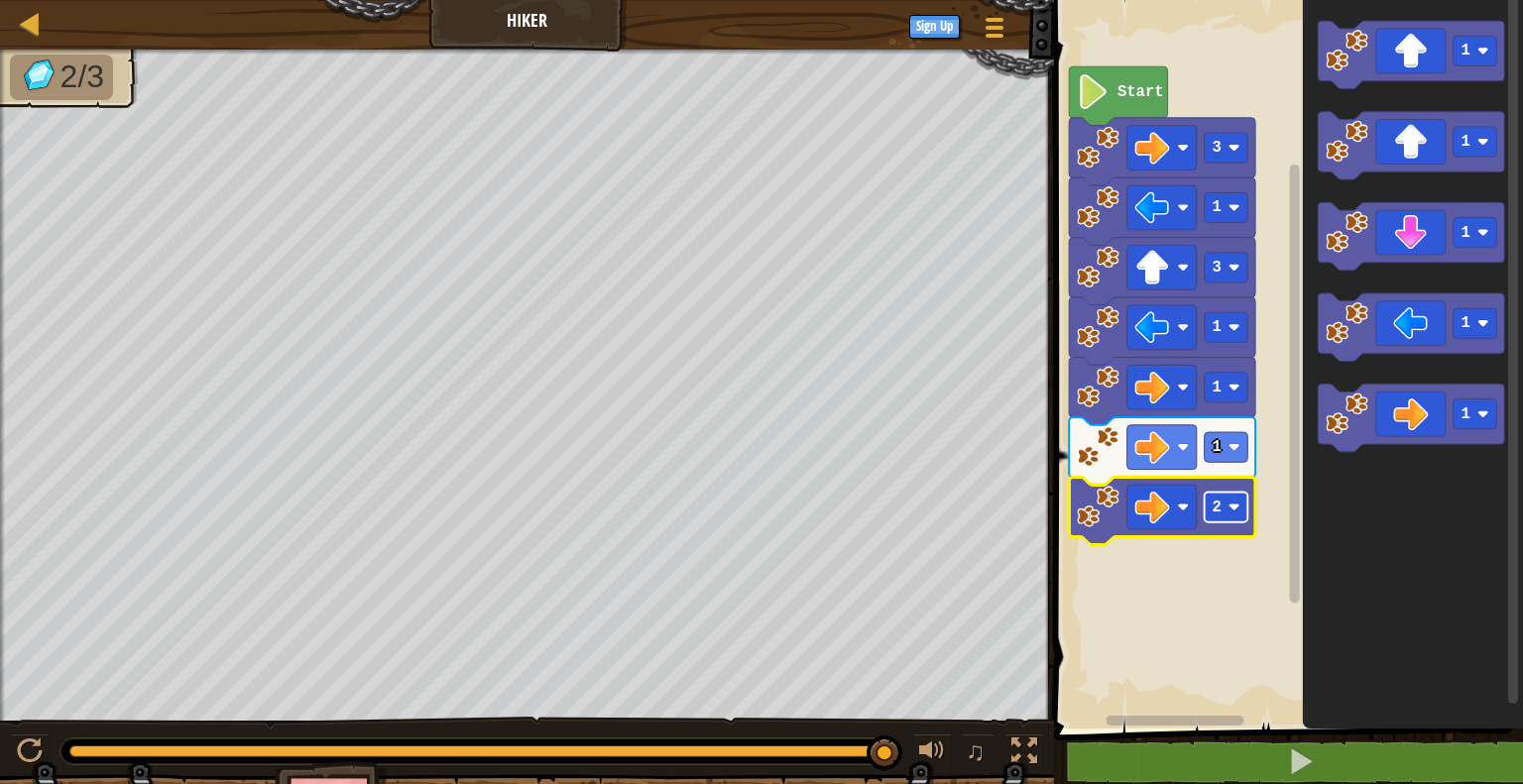 click 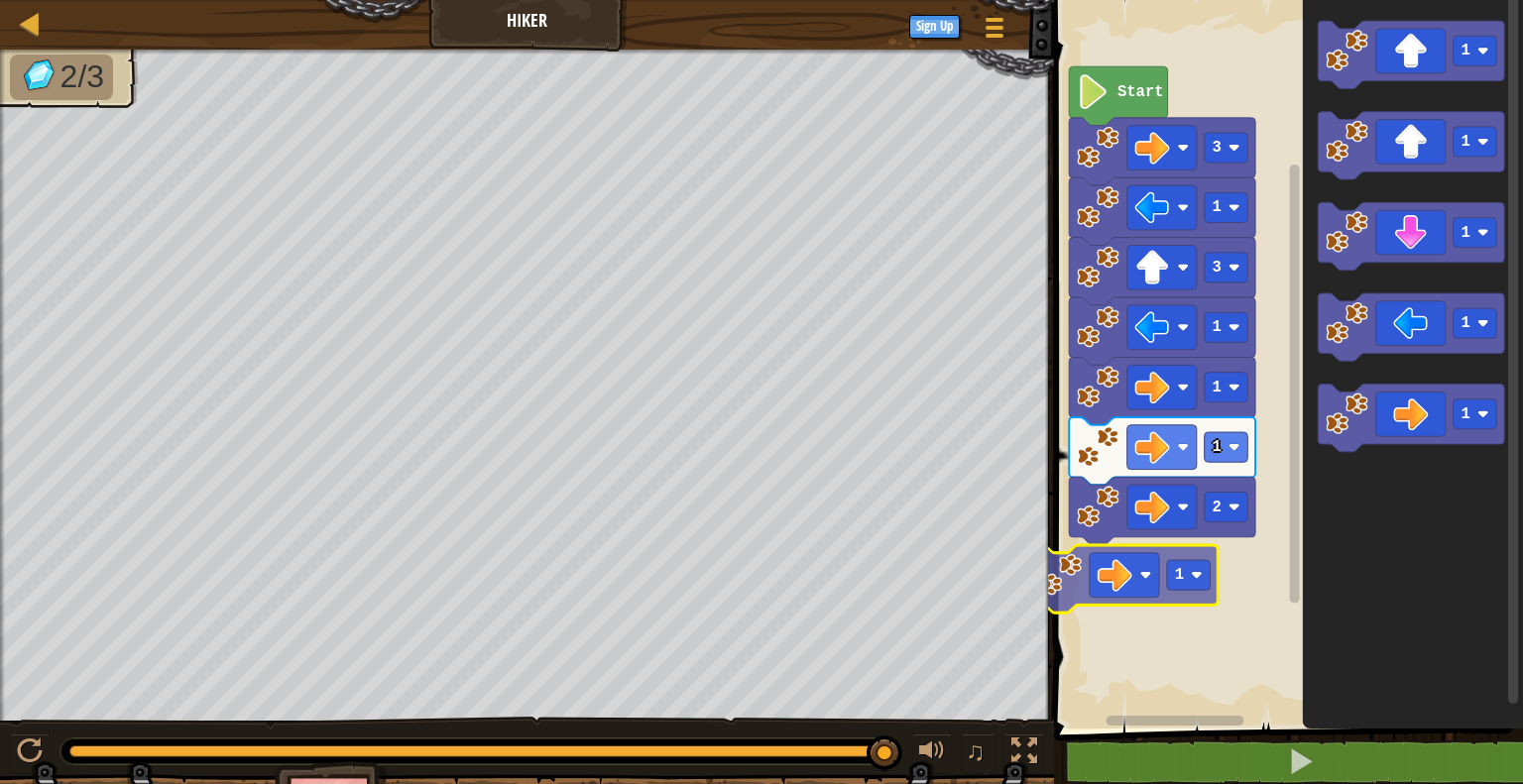 click on "Start 3 1 3 1 1 1 2 1 1 1 1 1 1 1" at bounding box center (1285, 359) 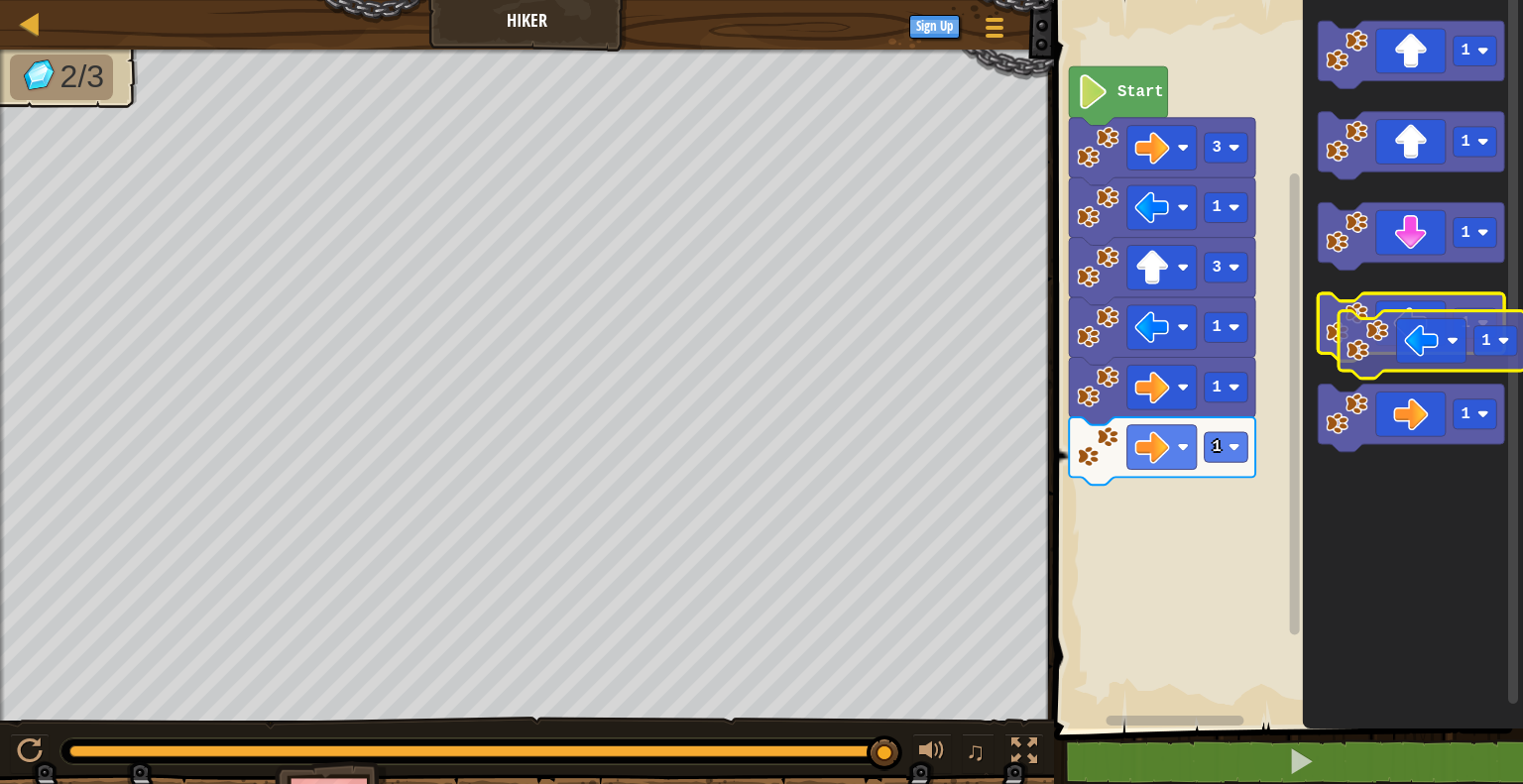 click on "1" 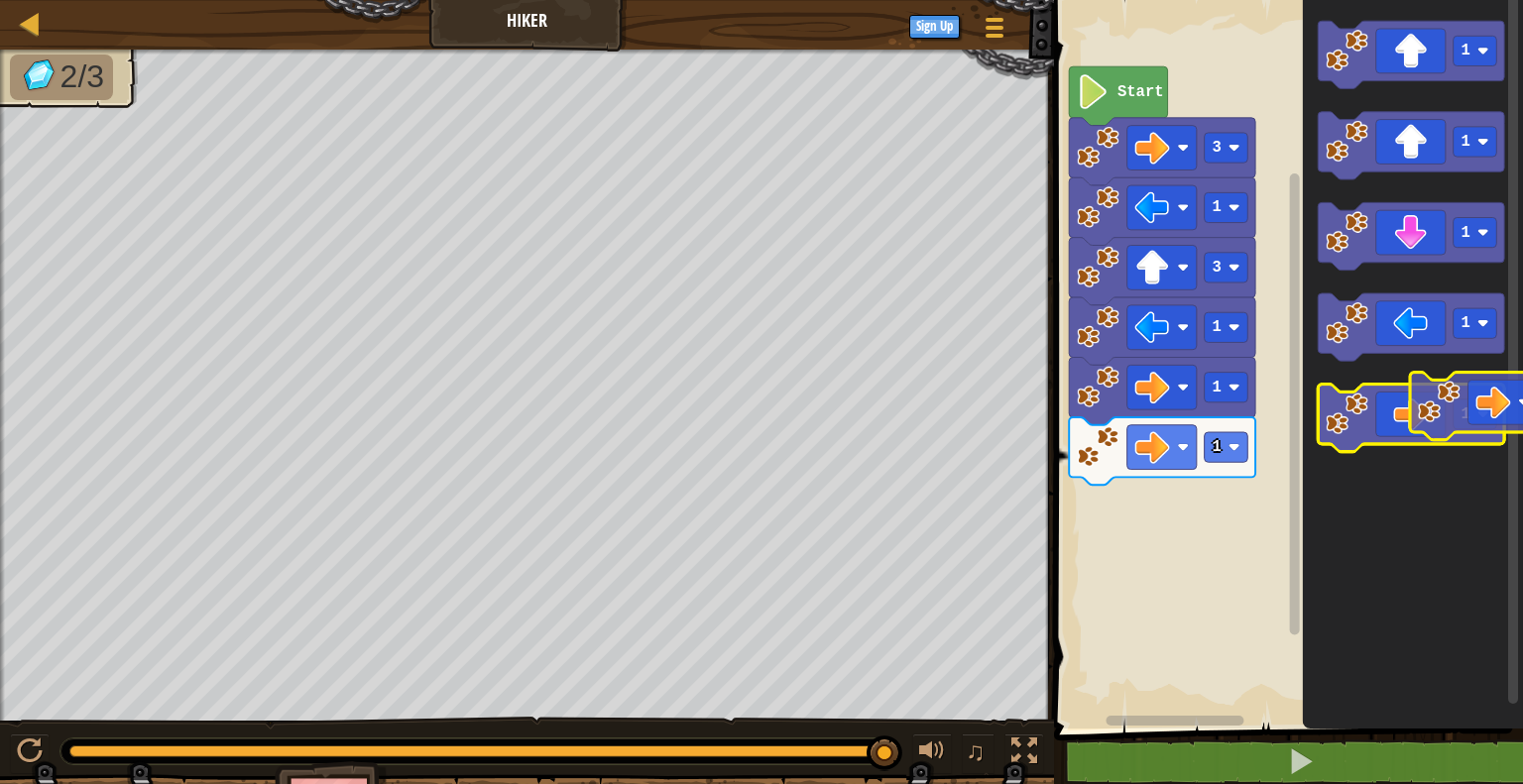 click 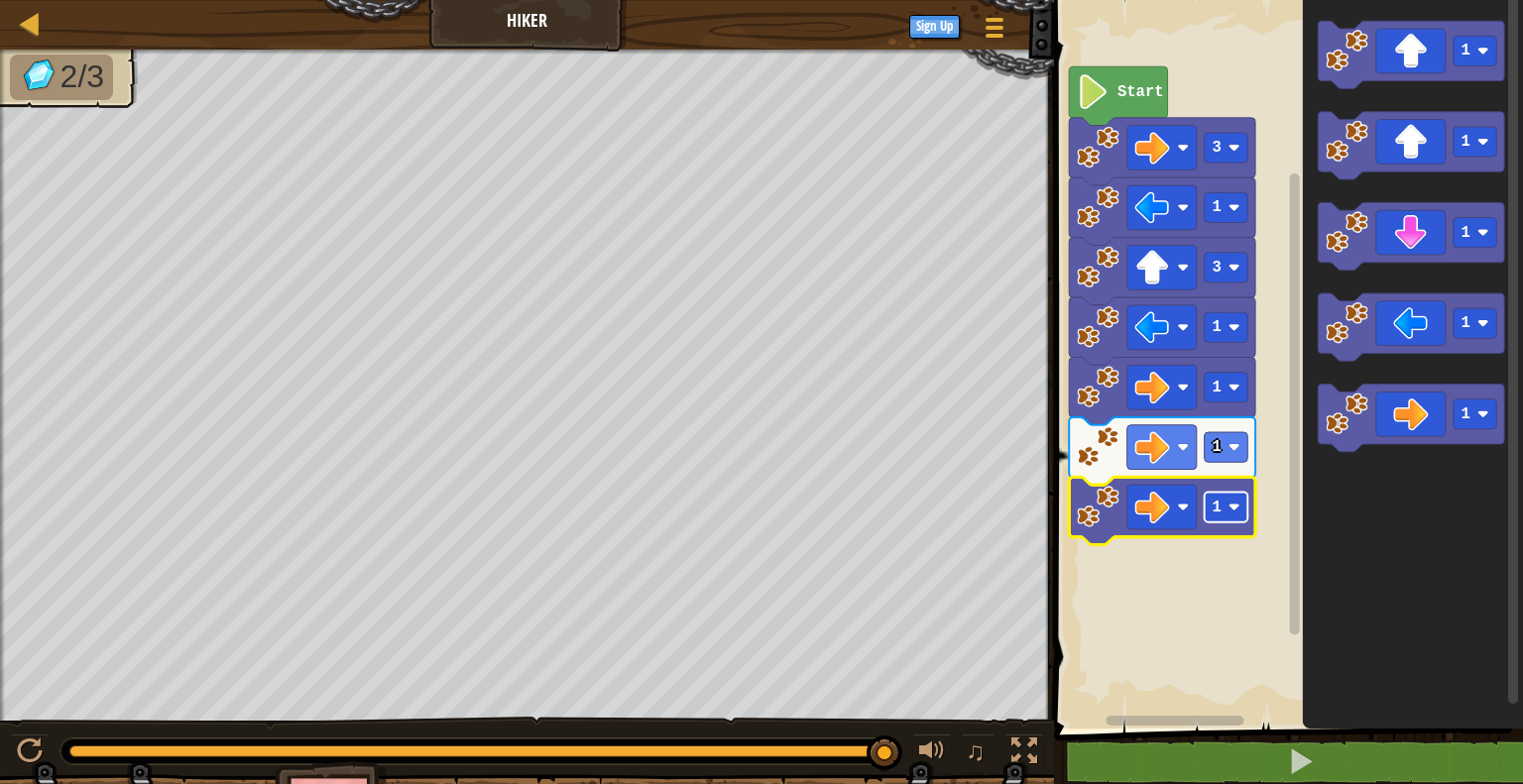 click on "1" 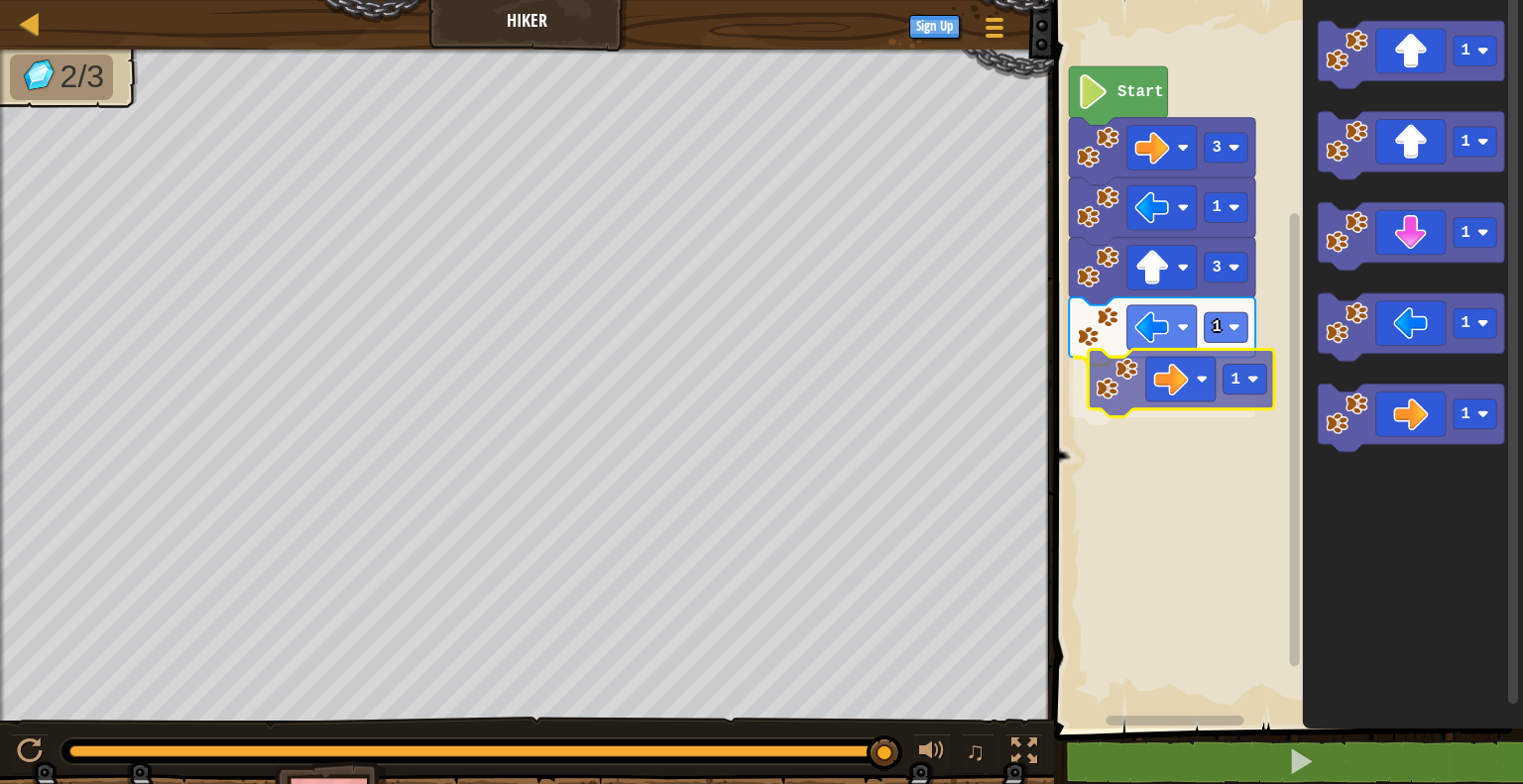 click on "Start 3 1 3 1 1 1 1 1 1 1 1" at bounding box center [1285, 359] 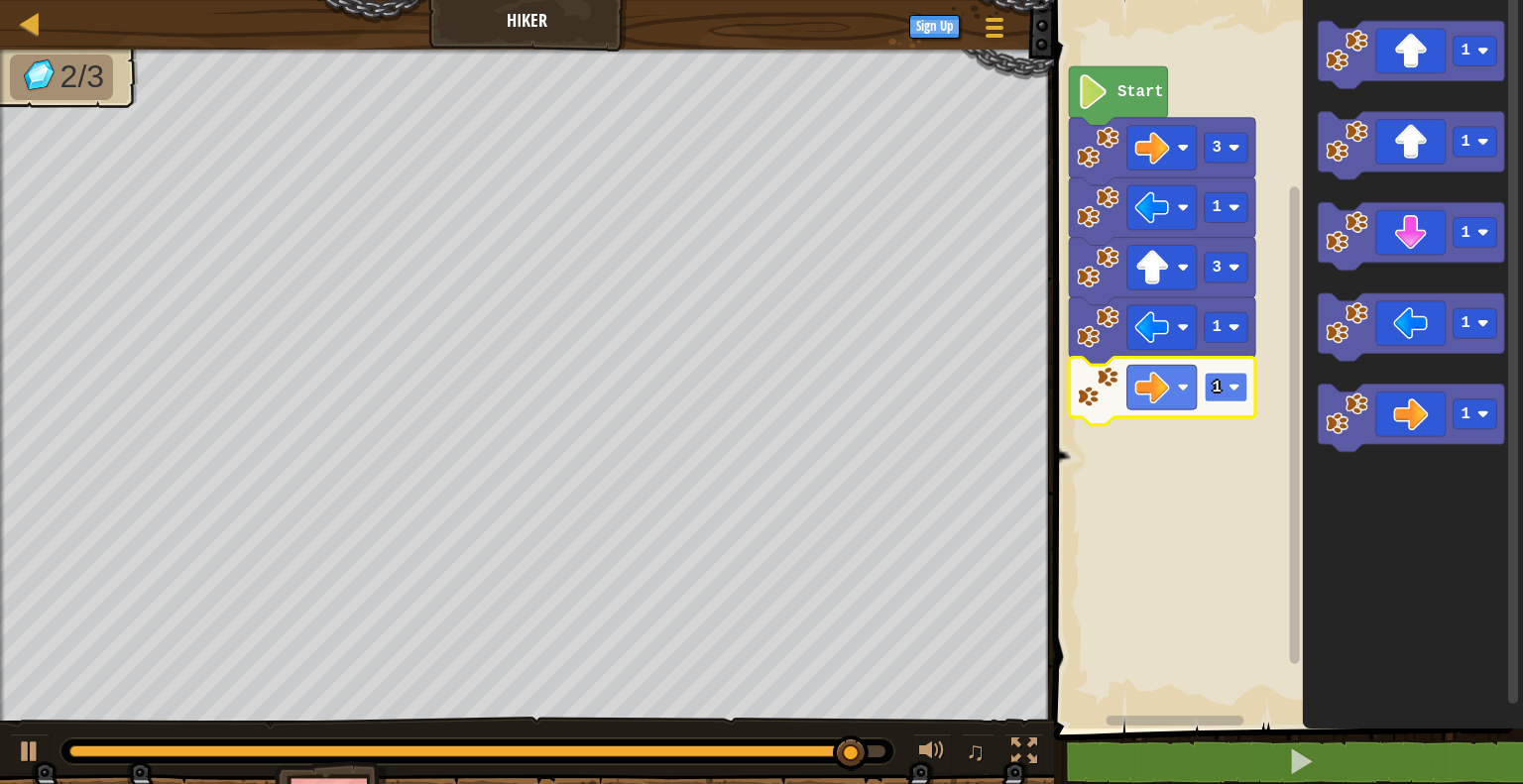 click 